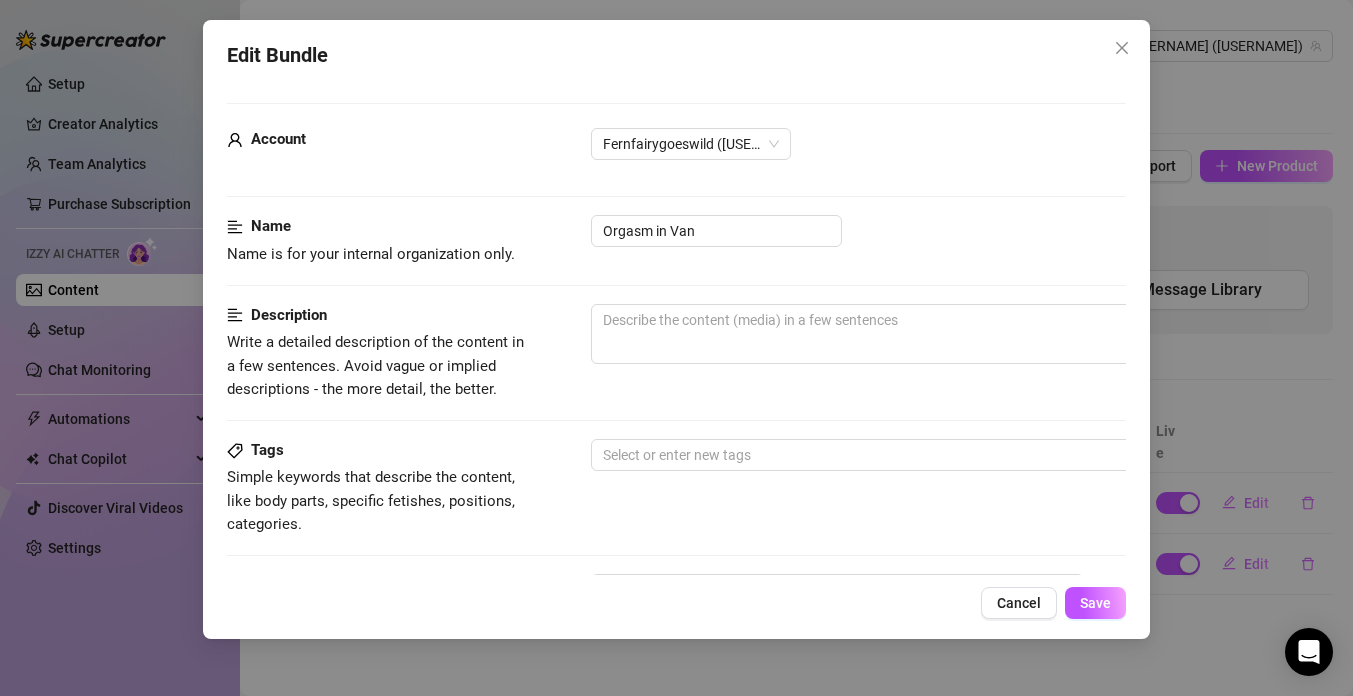 scroll, scrollTop: 0, scrollLeft: 0, axis: both 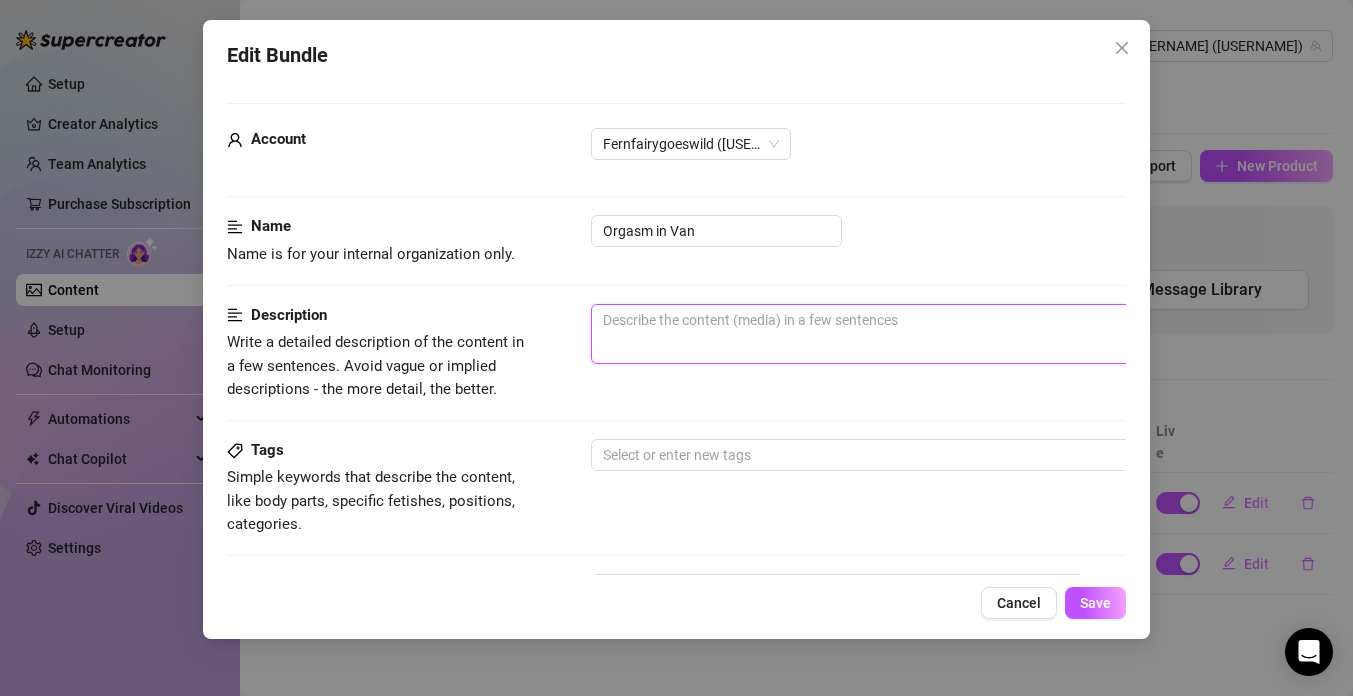click at bounding box center (941, 334) 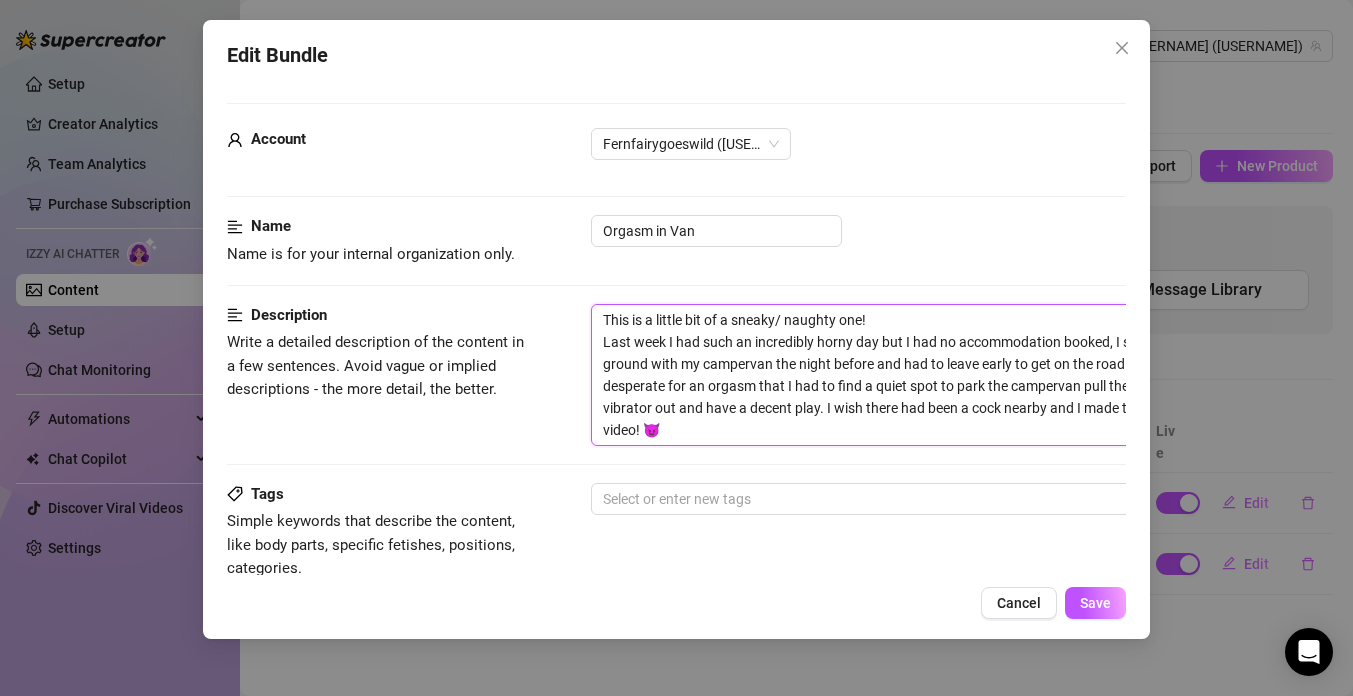 scroll, scrollTop: 0, scrollLeft: 0, axis: both 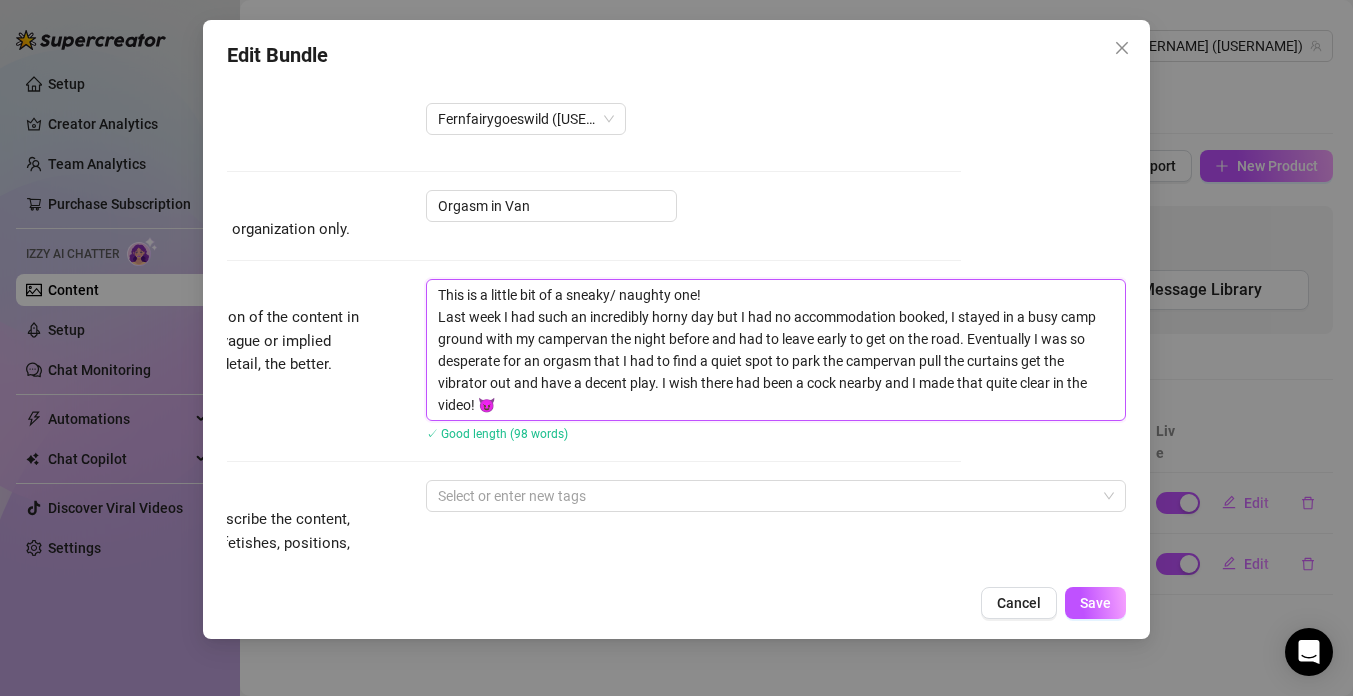 click on "This is a little bit of a sneaky/ naughty one!
Last week I had such an incredibly horny day but I had no accommodation booked, I stayed in a busy camp ground with my campervan the night before and had to leave early to get on the road. Eventually I was so desperate for an orgasm that I had to find a quiet spot to park the campervan pull the curtains get the vibrator out and have a decent play. I wish there had been a cock nearby and I made that quite clear in the video! 😈" at bounding box center (776, 350) 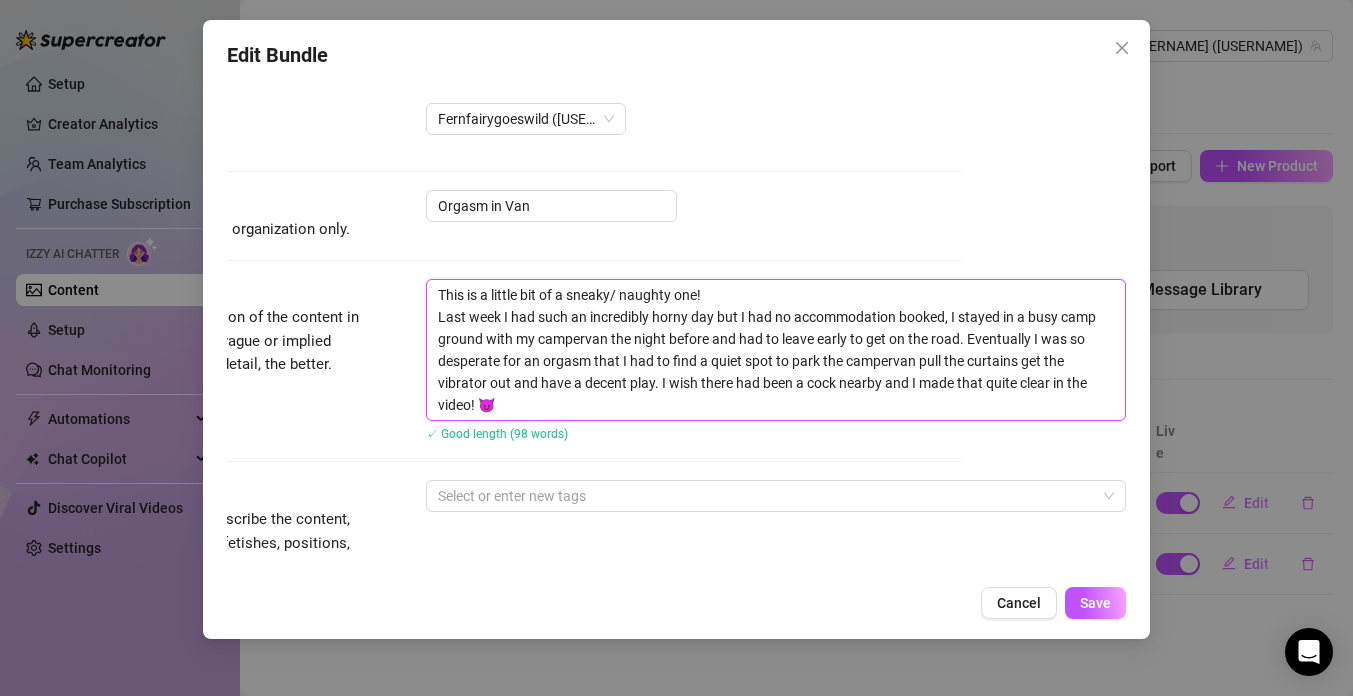 type on "kThis is a little bit of a sneaky/ naughty one!
Last week I had such an incredibly horny day but I had no accommodation booked, I stayed in a busy camp ground with my campervan the night before and had to leave early to get on the road. Eventually I was so desperate for an orgasm that I had to find a quiet spot to park the campervan pull the curtains get the vibrator out and have a decent play. I wish there had been a cock nearby and I made that quite clear in the video! 😈" 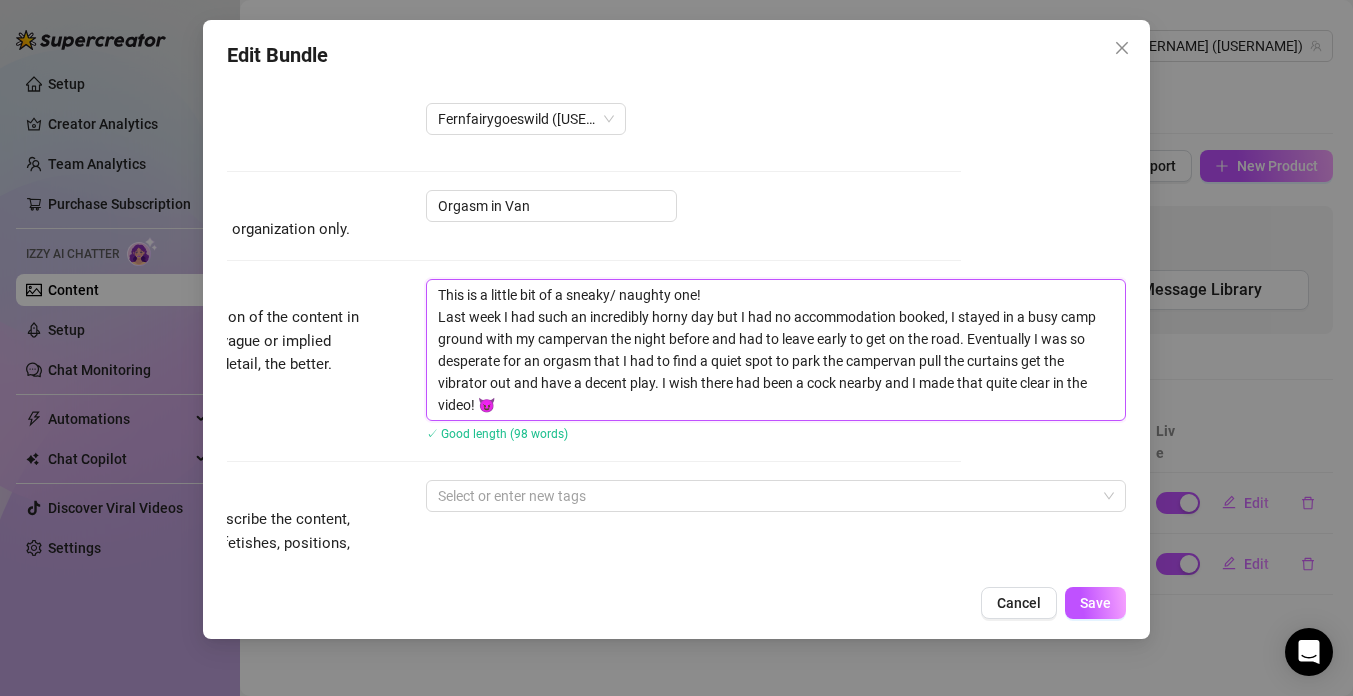 type on "kThis is a little bit of a sneaky/ naughty one!
Last week I had such an incredibly horny day but I had no accommodation booked, I stayed in a busy camp ground with my campervan the night before and had to leave early to get on the road. Eventually I was so desperate for an orgasm that I had to find a quiet spot to park the campervan pull the curtains get the vibrator out and have a decent play. I wish there had been a cock nearby and I made that quite clear in the video! 😈" 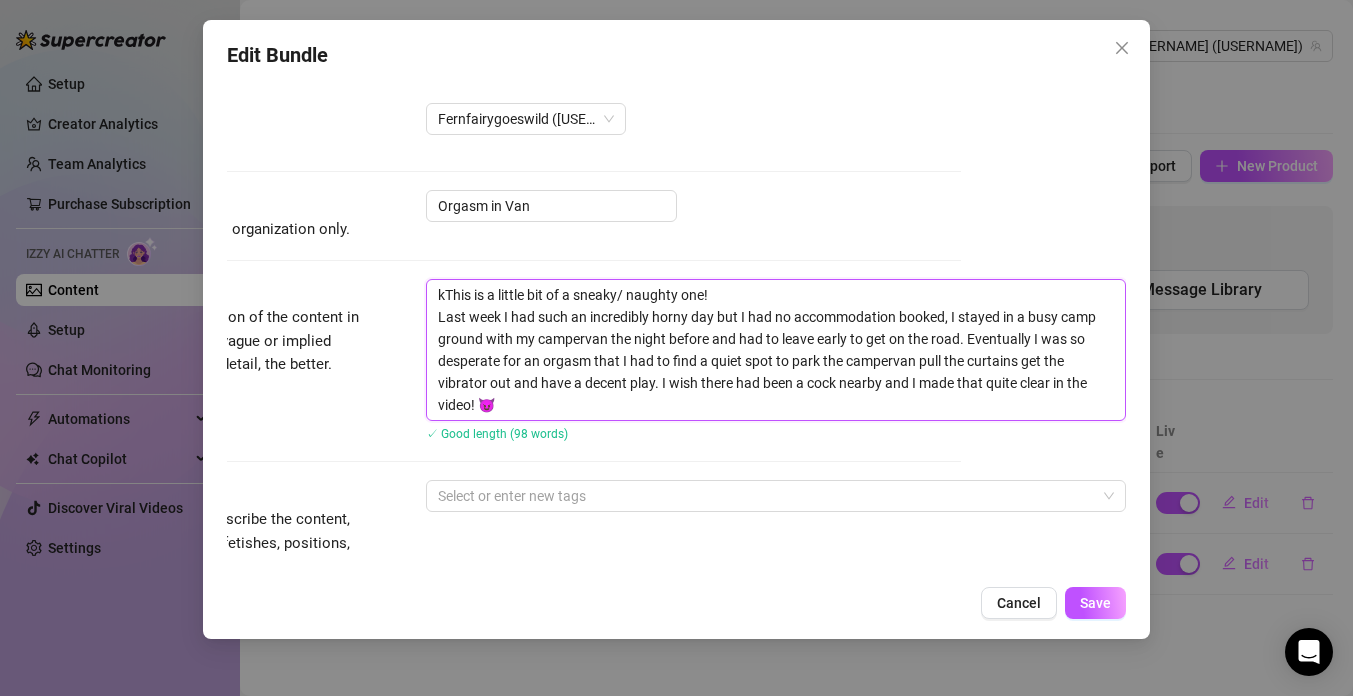 type on "keThis is a little bit of a sneaky/ naughty one!
Last week I had such an incredibly horny day but I had no accommodation booked, I stayed in a busy camp ground with my campervan the night before and had to leave early to get on the road. Eventually I was so desperate for an orgasm that I had to find a quiet spot to park the campervan pull the curtains get the vibrator out and have a decent play. I wish there had been a cock nearby and I made that quite clear in the video! 😈" 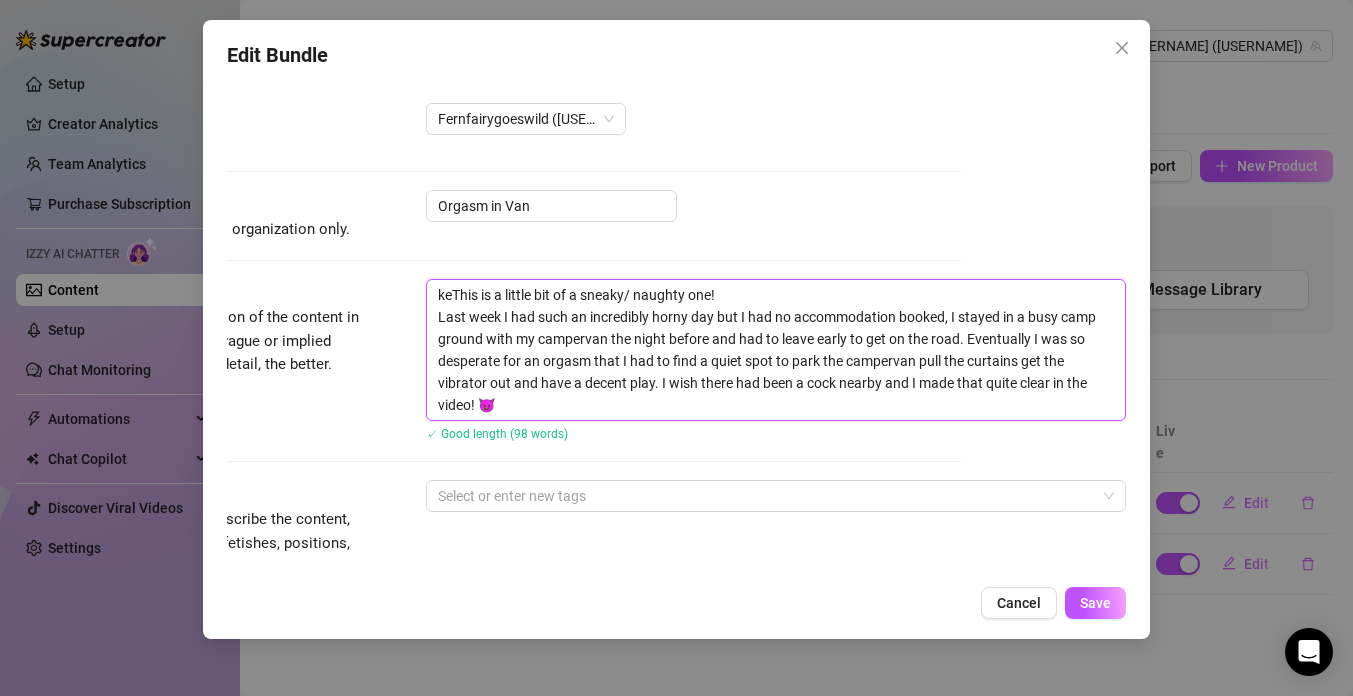 type on "keyThis is a little bit of a sneaky/ naughty one!
Last week I had such an incredibly horny day but I had no accommodation booked, I stayed in a busy camp ground with my campervan the night before and had to leave early to get on the road. Eventually I was so desperate for an orgasm that I had to find a quiet spot to park the campervan pull the curtains get the vibrator out and have a decent play. I wish there had been a cock nearby and I made that quite clear in the video! 😈" 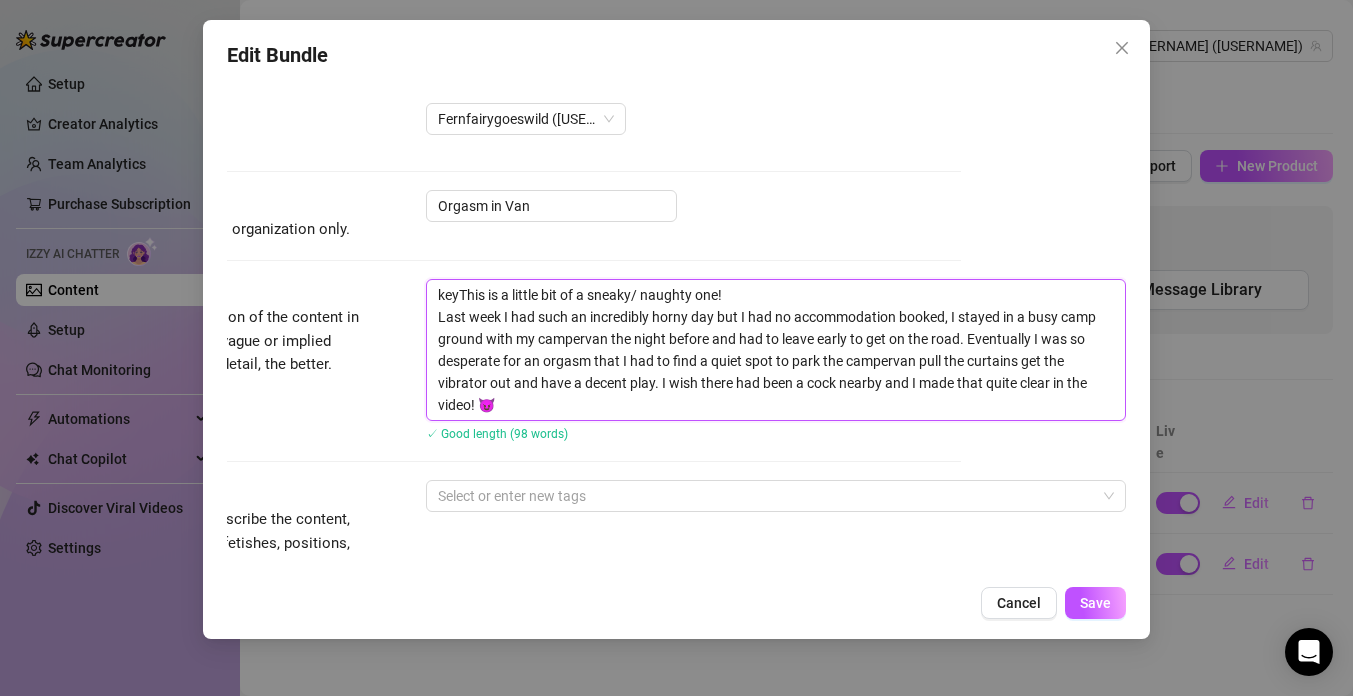 type on "keywThis is a little bit of a sneaky/ naughty one!
Last week I had such an incredibly horny day but I had no accommodation booked, I stayed in a busy camp ground with my campervan the night before and had to leave early to get on the road. Eventually I was so desperate for an orgasm that I had to find a quiet spot to park the campervan pull the curtains get the vibrator out and have a decent play. I wish there had been a cock nearby and I made that quite clear in the video! 😈" 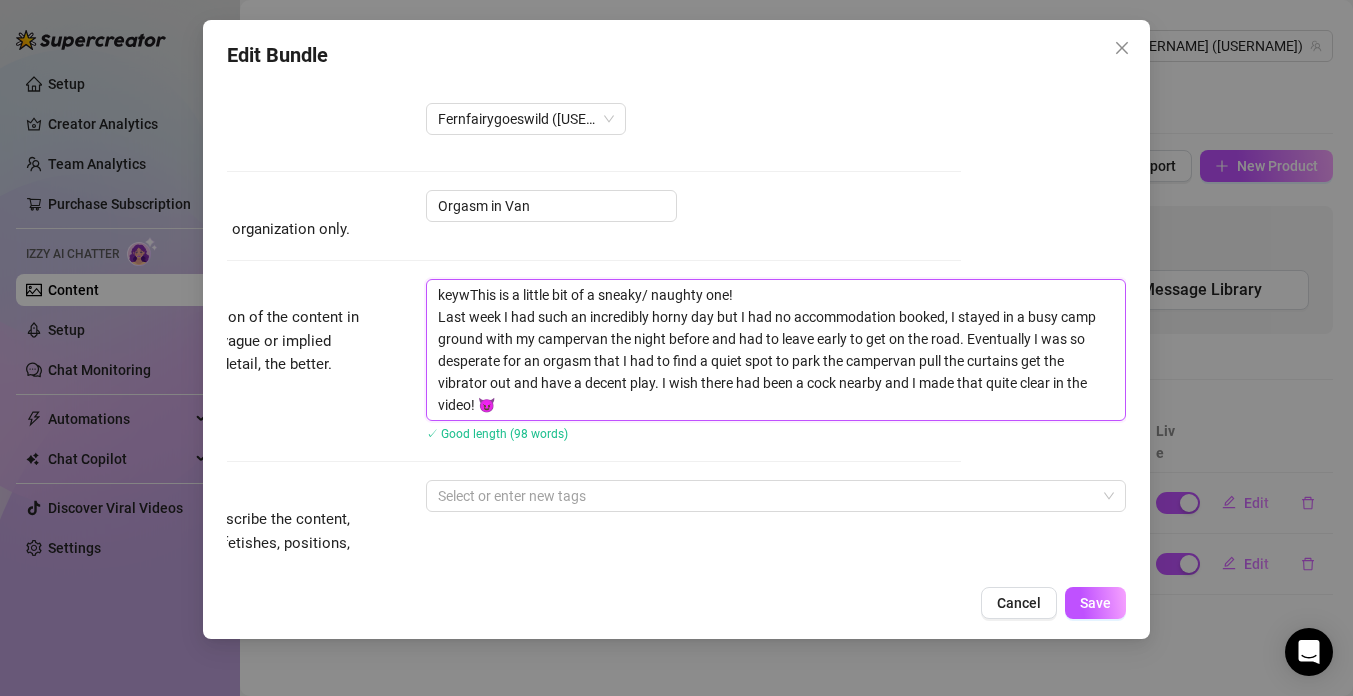 type on "keywoThis is a little bit of a sneaky/ naughty one!
Last week I had such an incredibly horny day but I had no accommodation booked, I stayed in a busy camp ground with my campervan the night before and had to leave early to get on the road. Eventually I was so desperate for an orgasm that I had to find a quiet spot to park the campervan pull the curtains get the vibrator out and have a decent play. I wish there had been a cock nearby and I made that quite clear in the video! 😈" 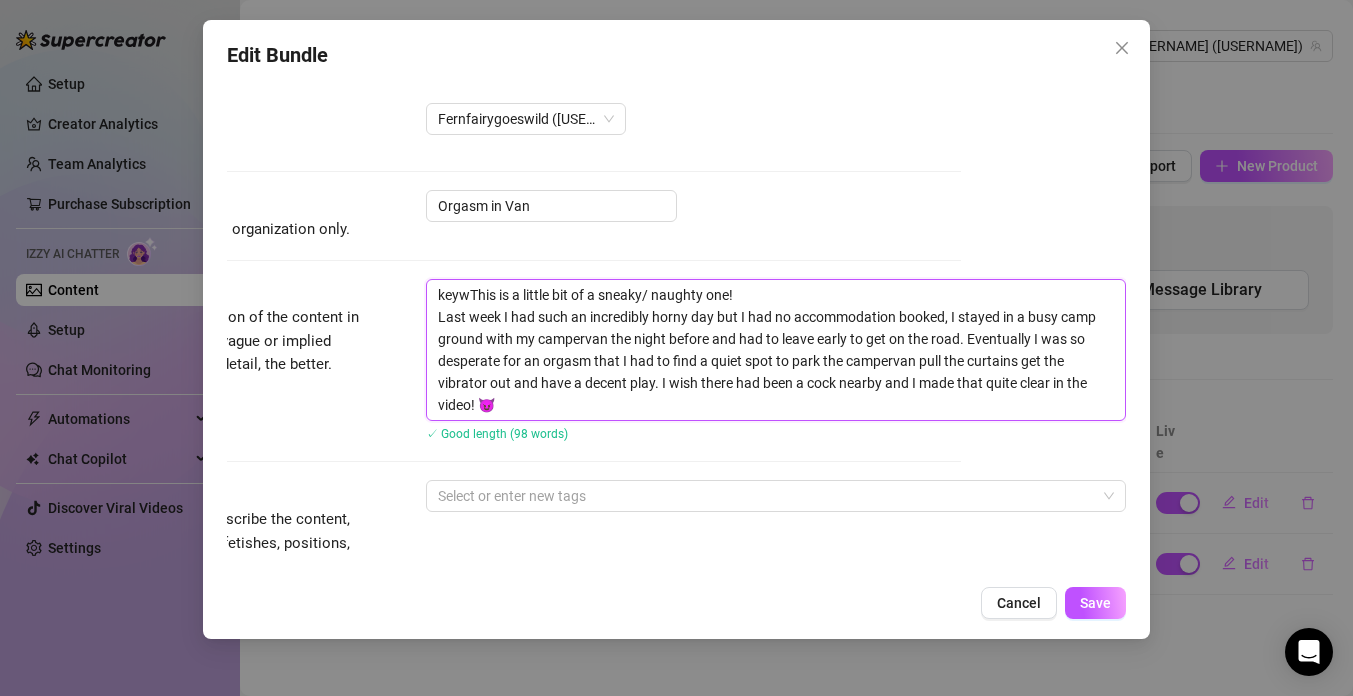 type on "keywoThis is a little bit of a sneaky/ naughty one!
Last week I had such an incredibly horny day but I had no accommodation booked, I stayed in a busy camp ground with my campervan the night before and had to leave early to get on the road. Eventually I was so desperate for an orgasm that I had to find a quiet spot to park the campervan pull the curtains get the vibrator out and have a decent play. I wish there had been a cock nearby and I made that quite clear in the video! 😈" 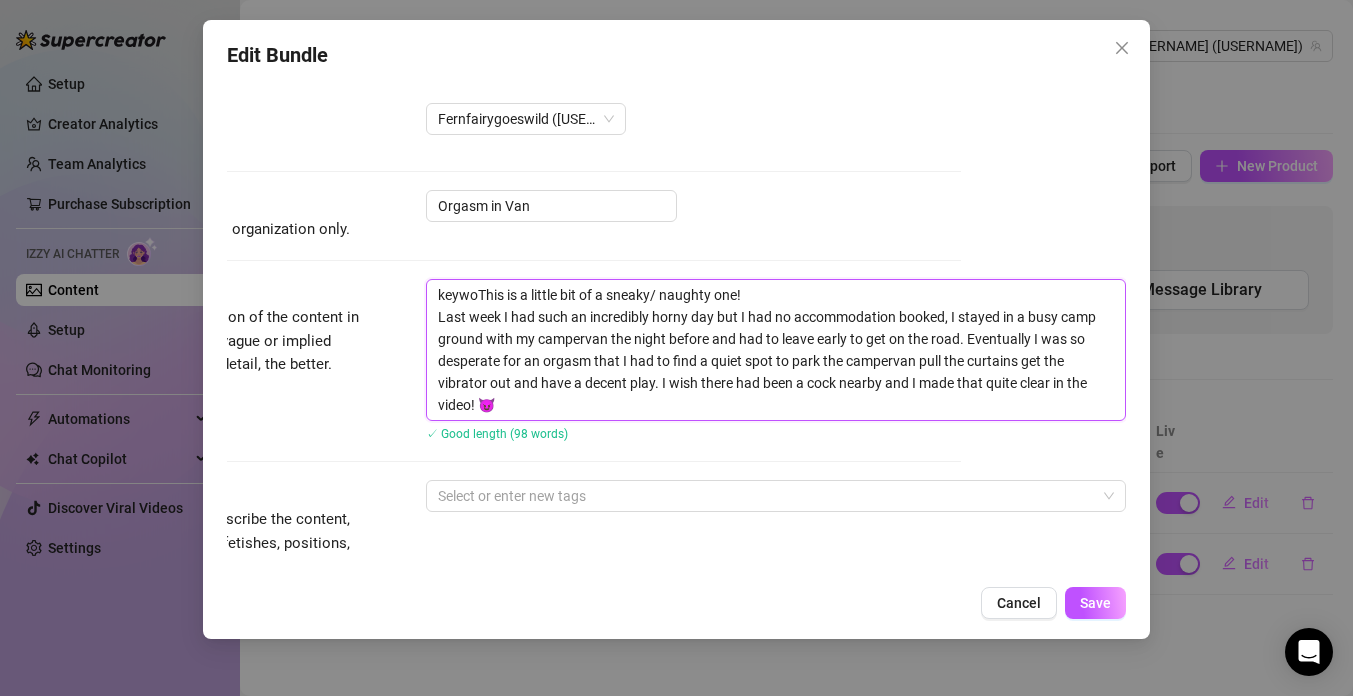 type on "keyworThis is a little bit of a sneaky/ naughty one!
Last week I had such an incredibly horny day but I had no accommodation booked, I stayed in a busy camp ground with my campervan the night before and had to leave early to get on the road. Eventually I was so desperate for an orgasm that I had to find a quiet spot to park the campervan pull the curtains get the vibrator out and have a decent play. I wish there had been a cock nearby and I made that quite clear in the video! 😈" 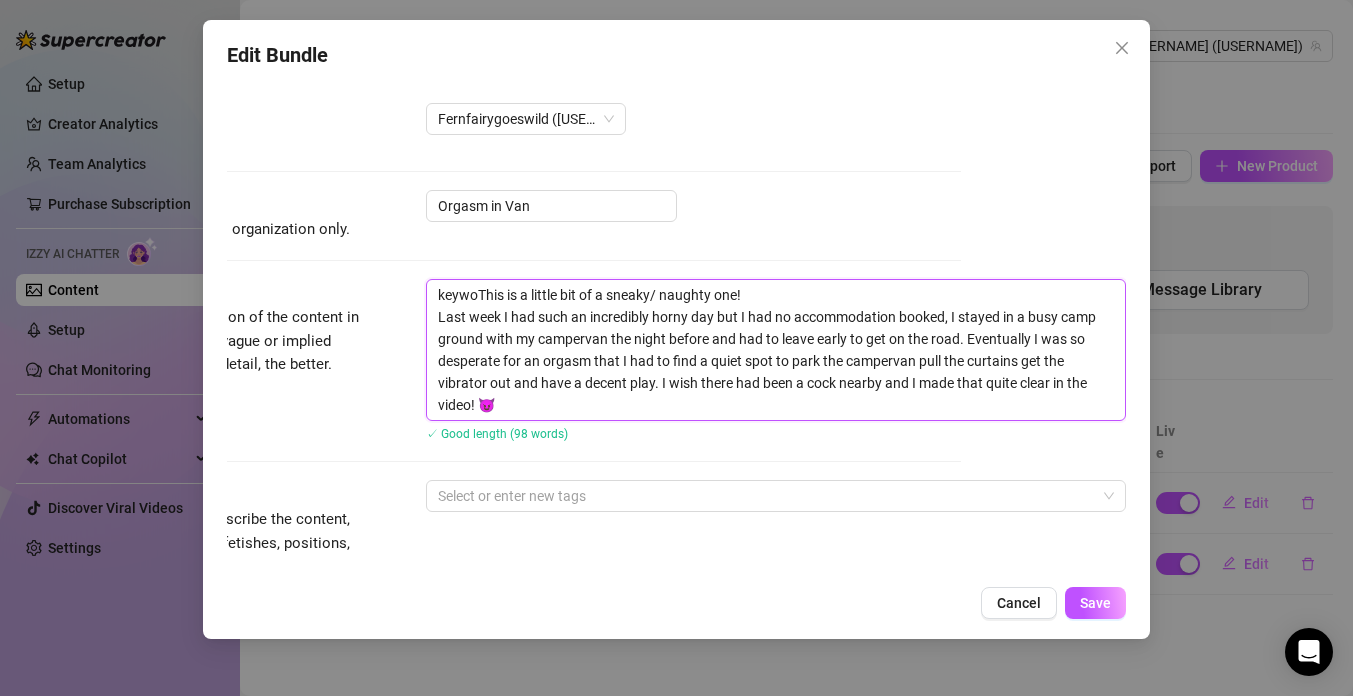 type on "keyworThis is a little bit of a sneaky/ naughty one!
Last week I had such an incredibly horny day but I had no accommodation booked, I stayed in a busy camp ground with my campervan the night before and had to leave early to get on the road. Eventually I was so desperate for an orgasm that I had to find a quiet spot to park the campervan pull the curtains get the vibrator out and have a decent play. I wish there had been a cock nearby and I made that quite clear in the video! 😈" 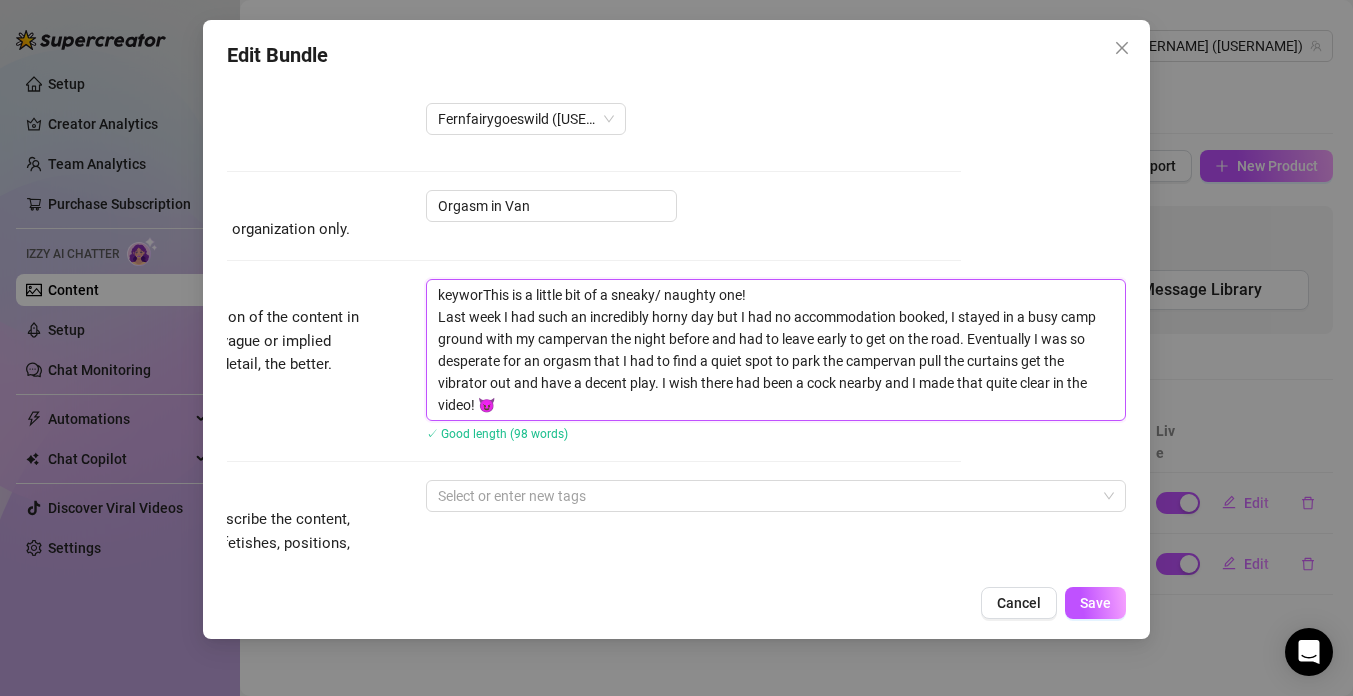 type on "keywordThis is a little bit of a sneaky/ naughty one!
Last week I had such an incredibly horny day but I had no accommodation booked, I stayed in a busy camp ground with my campervan the night before and had to leave early to get on the road. Eventually I was so desperate for an orgasm that I had to find a quiet spot to park the campervan pull the curtains get the vibrator out and have a decent play. I wish there had been a cock nearby and I made that quite clear in the video! 😈" 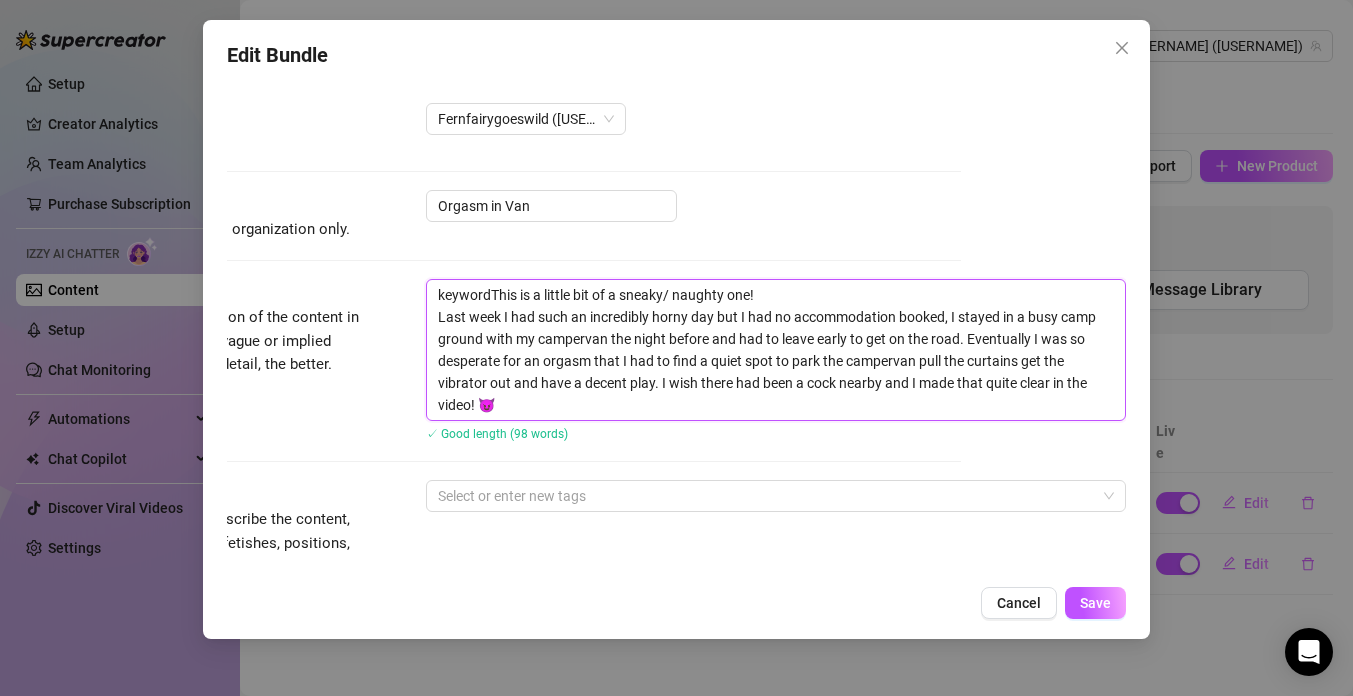 type on "keywordsThis is a little bit of a sneaky/ naughty one!
Last week I had such an incredibly horny day but I had no accommodation booked, I stayed in a busy camp ground with my campervan the night before and had to leave early to get on the road. Eventually I was so desperate for an orgasm that I had to find a quiet spot to park the campervan pull the curtains get the vibrator out and have a decent play. I wish there had been a cock nearby and I made that quite clear in the video! 😈" 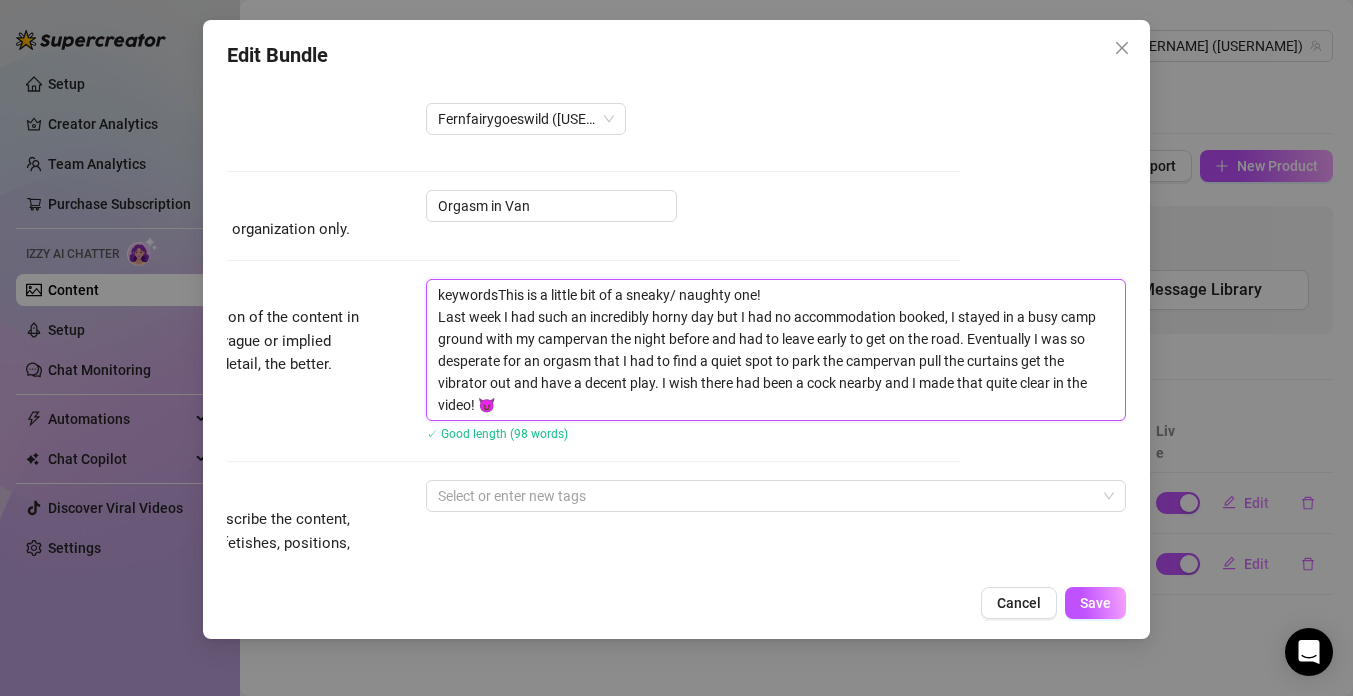 type on "keywords:This is a little bit of a sneaky/ naughty one!
Last week I had such an incredibly horny day but I had no accommodation booked, I stayed in a busy camp ground with my campervan the night before and had to leave early to get on the road. Eventually I was so desperate for an orgasm that I had to find a quiet spot to park the campervan pull the curtains get the vibrator out and have a decent play. I wish there had been a cock nearby and I made that quite clear in the video! 😈" 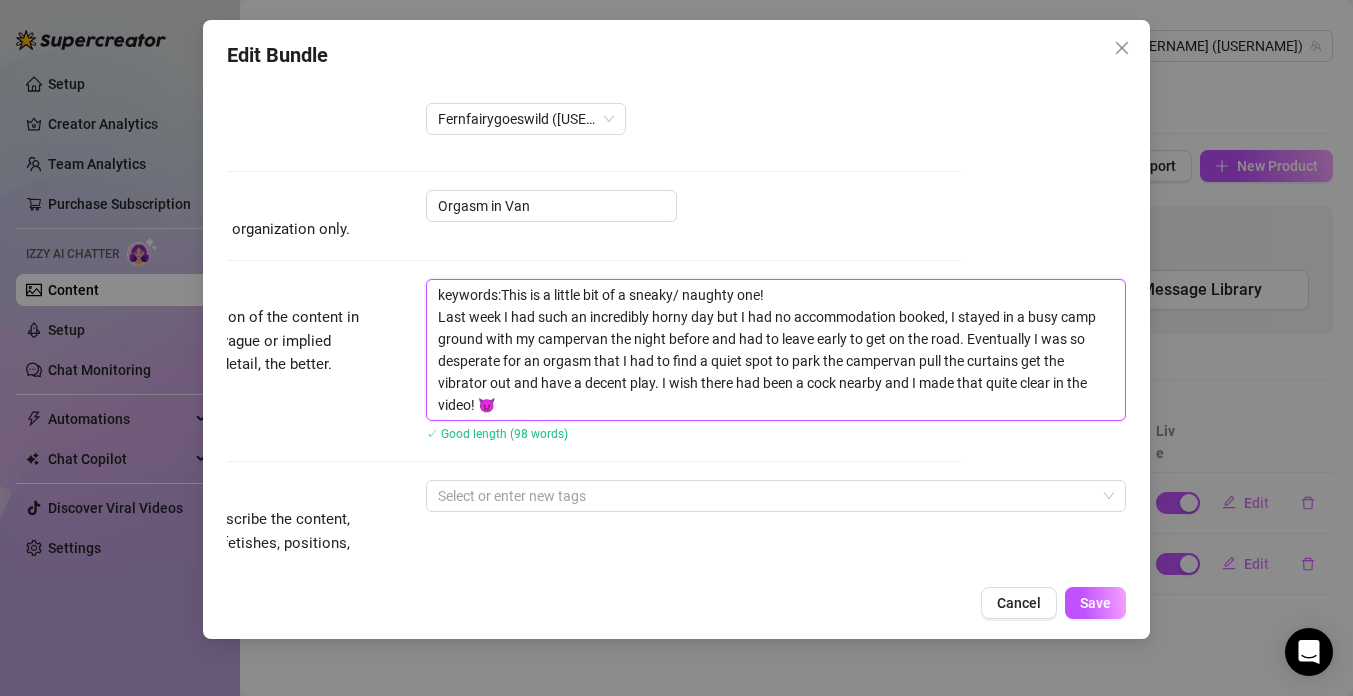 type on "keywords: This is a little bit of a sneaky/ naughty one!
Last week I had such an incredibly horny day but I had no accommodation booked, I stayed in a busy camp ground with my campervan the night before and had to leave early to get on the road. Eventually I was so desperate for an orgasm that I had to find a quiet spot to park the campervan pull the curtains get the vibrator out and have a decent play. I wish there had been a cock nearby and I made that quite clear in the video! 😈" 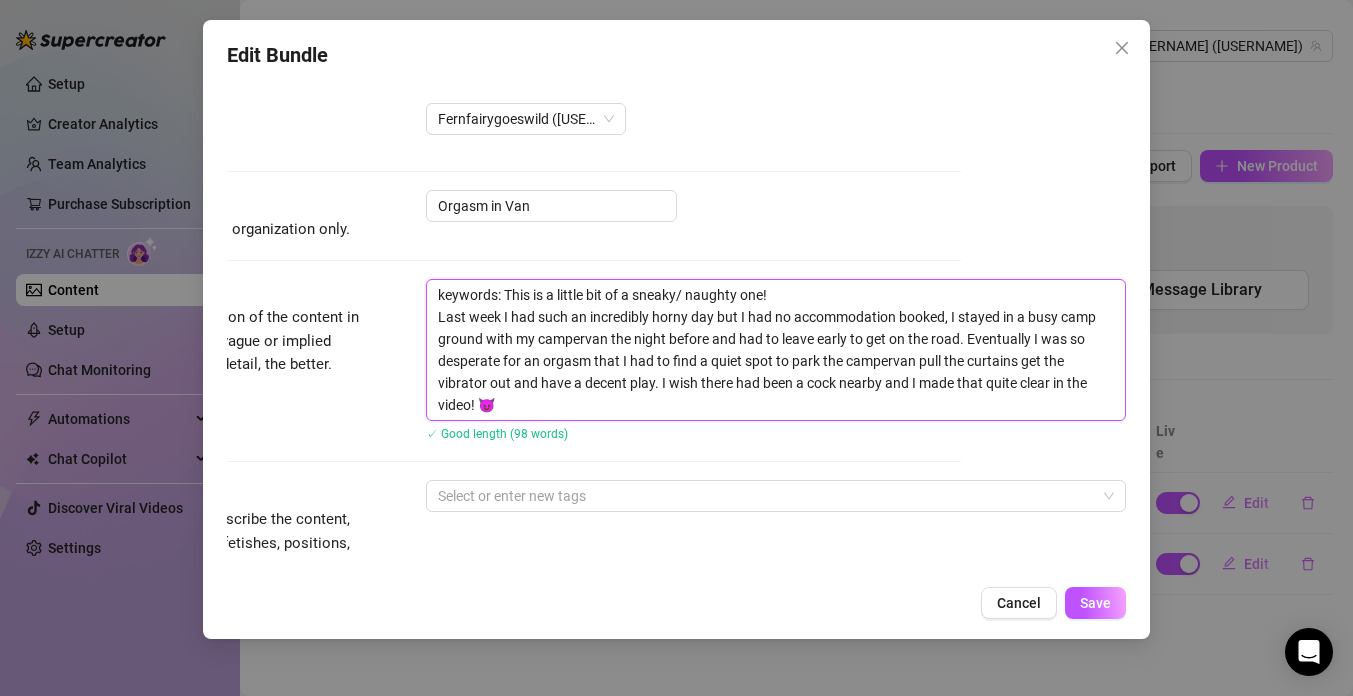 type on "keywords:
This is a little bit of a sneaky/ naughty one!
Last week I had such an incredibly horny day but I had no accommodation booked, I stayed in a busy camp ground with my campervan the night before and had to leave early to get on the road. Eventually I was so desperate for an orgasm that I had to find a quiet spot to park the campervan pull the curtains get the vibrator out and have a decent play. I wish there had been a cock nearby and I made that quite clear in the video! 😈" 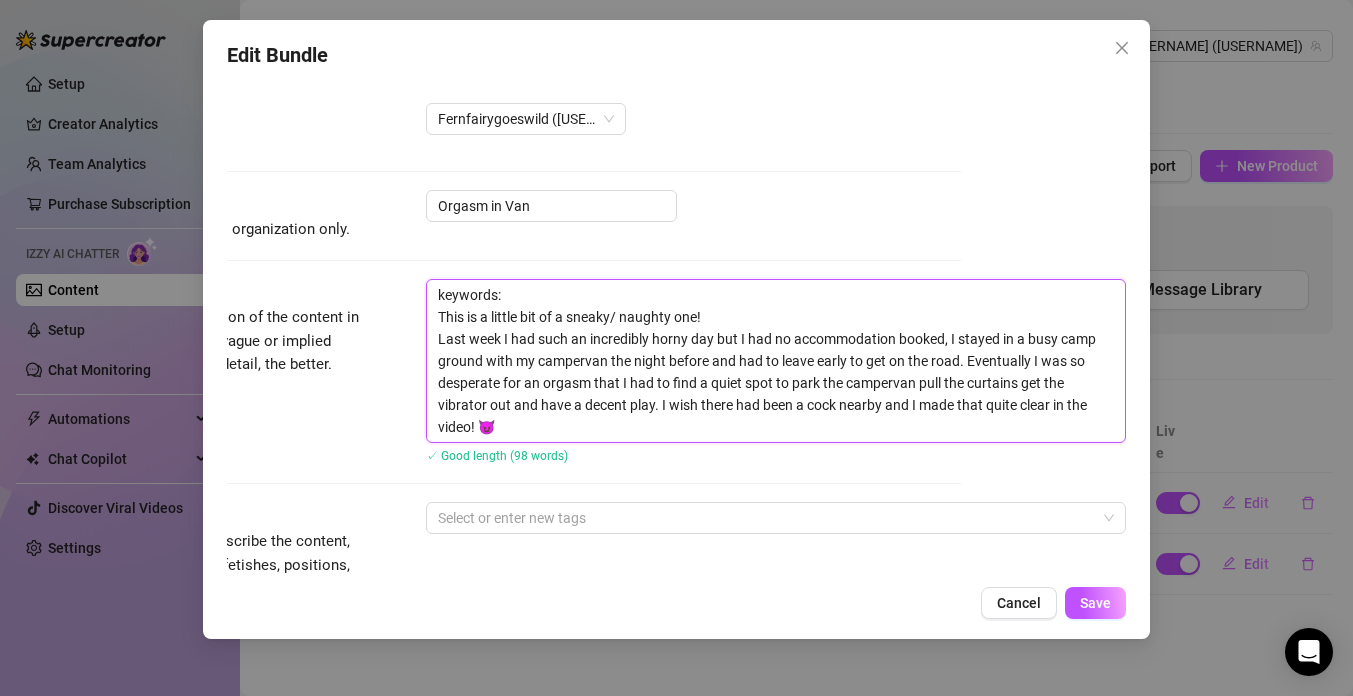 type on "keywords:
hThis is a little bit of a sneaky/ naughty one!
Last week I had such an incredibly horny day but I had no accommodation booked, I stayed in a busy camp ground with my campervan the night before and had to leave early to get on the road. Eventually I was so desperate for an orgasm that I had to find a quiet spot to park the campervan pull the curtains get the vibrator out and have a decent play. I wish there had been a cock nearby and I made that quite clear in the video! 😈" 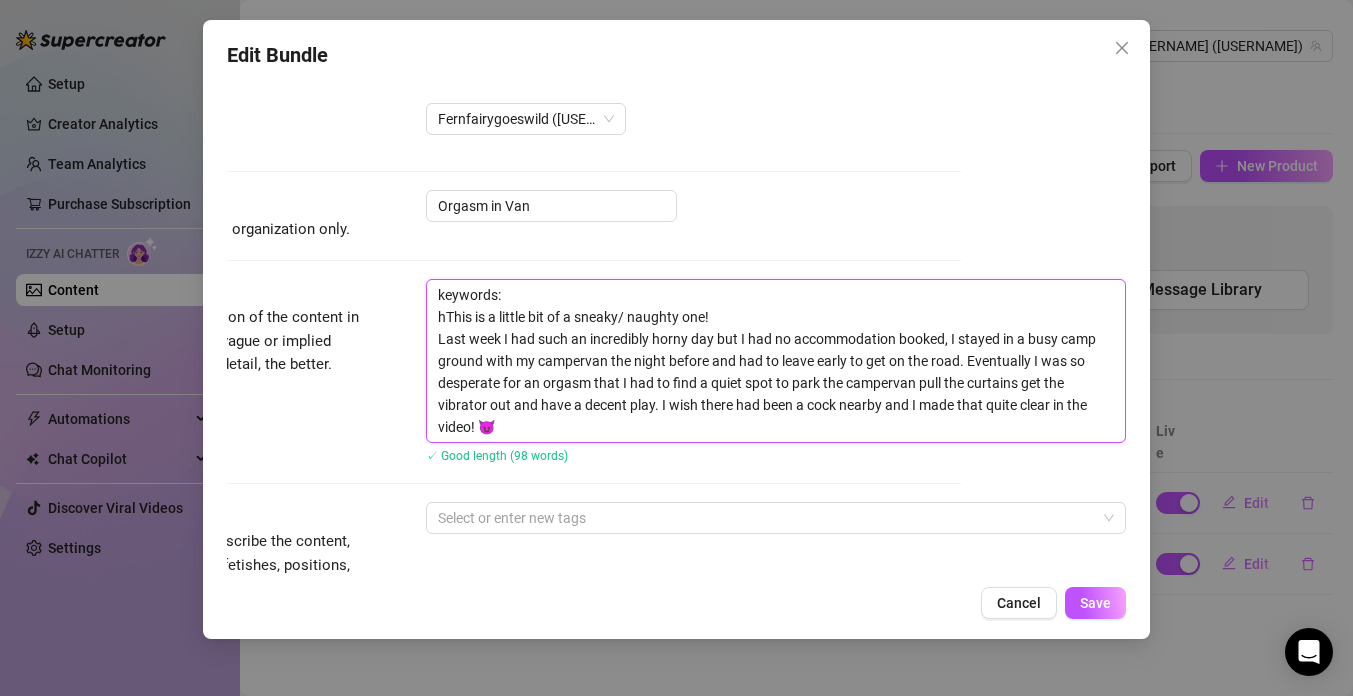 type on "keywords:
haThis is a little bit of a sneaky/ naughty one!
Last week I had such an incredibly horny day but I had no accommodation booked, I stayed in a busy camp ground with my campervan the night before and had to leave early to get on the road. Eventually I was so desperate for an orgasm that I had to find a quiet spot to park the campervan pull the curtains get the vibrator out and have a decent play. I wish there had been a cock nearby and I made that quite clear in the video! 😈" 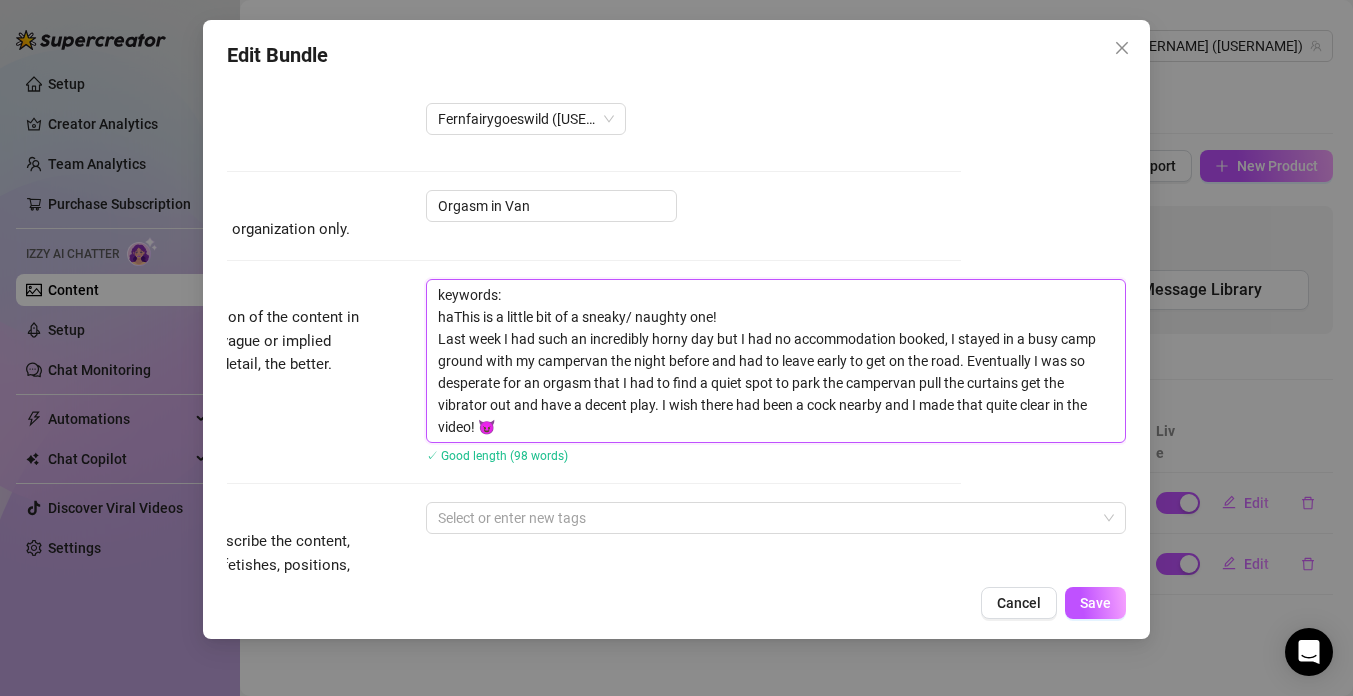 type on "keywords:
This is a little bit of a sneaky/ naughty one!
Last week I had such an incredibly horny day but I had no accommodation booked, I stayed in a busy camp ground with my campervan the night before and had to leave early to get on the road. Eventually I was so desperate for an orgasm that I had to find a quiet spot to park the campervan pull the curtains get the vibrator out and have a decent play. I wish there had been a cock nearby and I made that quite clear in the video! 😈" 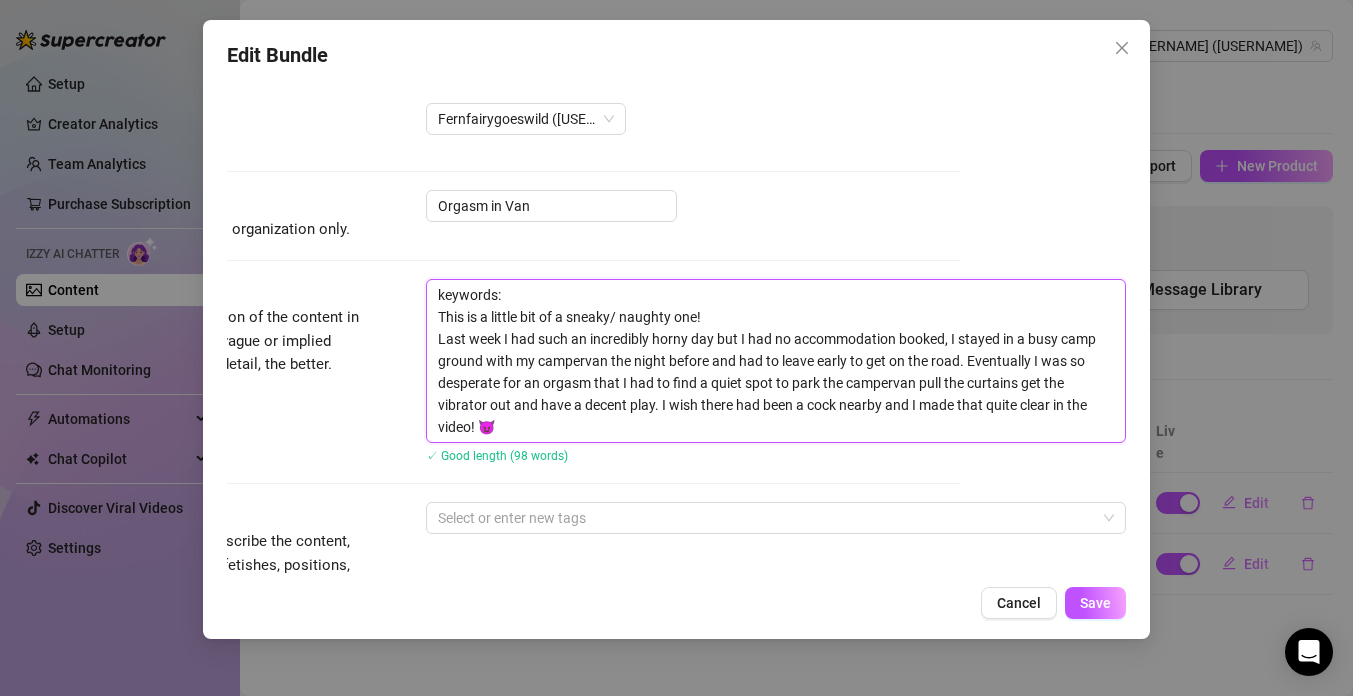 type on "keywords:
hairThis is a little bit of a sneaky/ naughty one!
Last week I had such an incredibly horny day but I had no accommodation booked, I stayed in a busy camp ground with my campervan the night before and had to leave early to get on the road. Eventually I was so desperate for an orgasm that I had to find a quiet spot to park the campervan pull the curtains get the vibrator out and have a decent play. I wish there had been a cock nearby and I made that quite clear in the video! 😈" 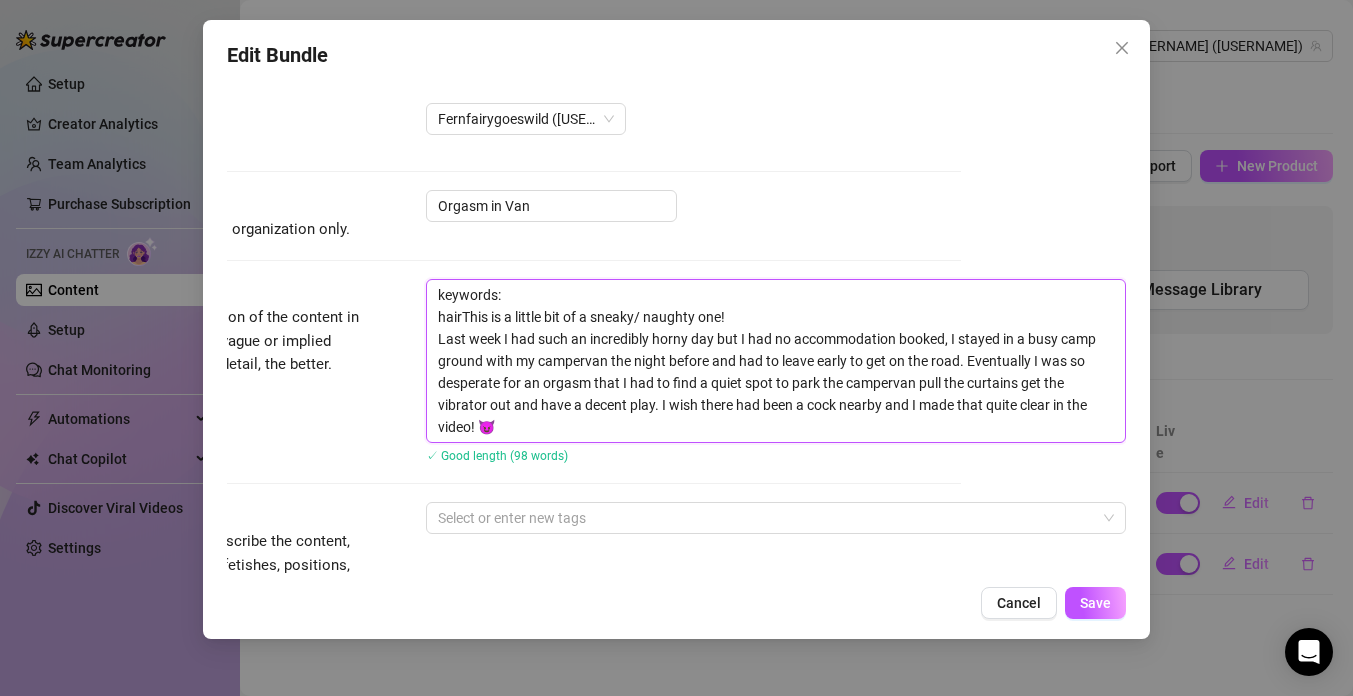 type on "keywords:
[KEYWORD]This is a little bit of a sneaky/ naughty one!
Last week I had such an incredibly horny day but I had no accommodation booked, I stayed in a busy camp ground with my campervan the night before and had to leave early to get on the road. Eventually I was so desperate for an orgasm that I had to find a quiet spot to park the campervan pull the curtains get the vibrator out and have a decent play. I wish there had been a cock nearby and I made that quite clear in the video! 😈" 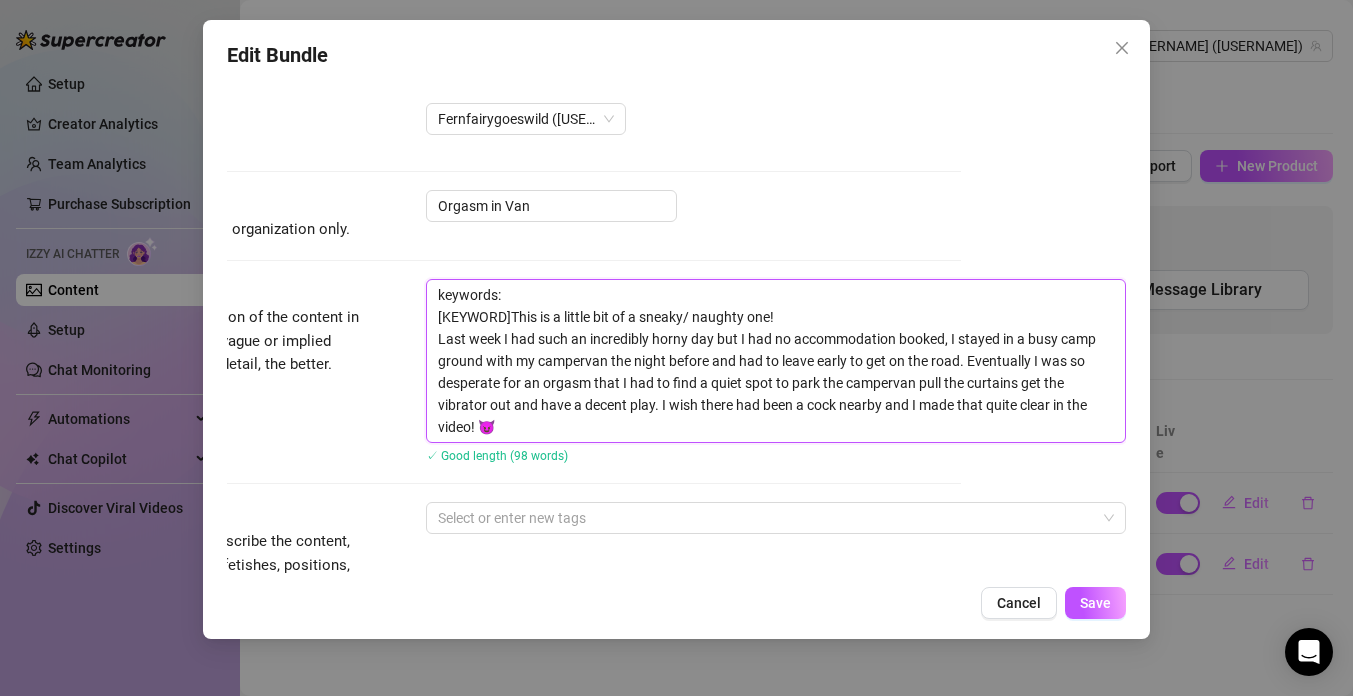 type on "keywords:
hairypThis is a little bit of a sneaky/ naughty one!
Last week I had such an incredibly horny day but I had no accommodation booked, I stayed in a busy camp ground with my campervan the night before and had to leave early to get on the road. Eventually I was so desperate for an orgasm that I had to find a quiet spot to park the campervan pull the curtains get the vibrator out and have a decent play. I wish there had been a cock nearby and I made that quite clear in the video! 😈" 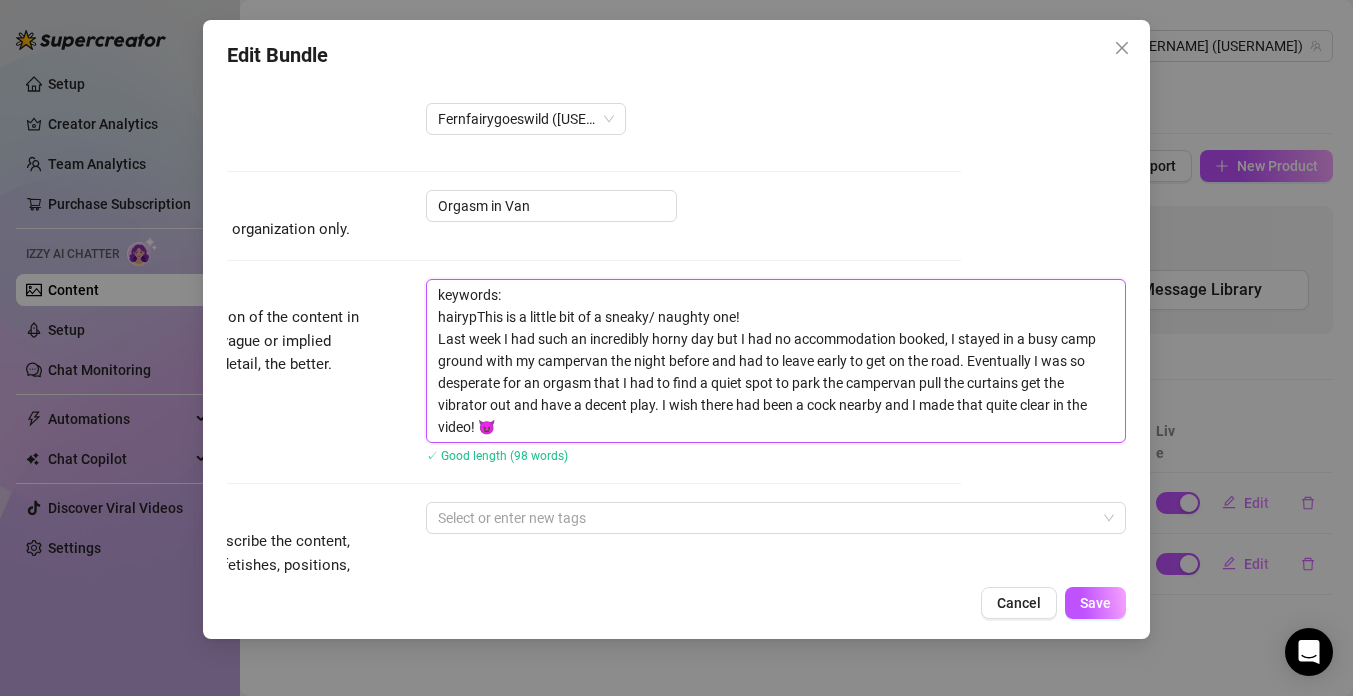 type on "keywords:
hairypuThis is a little bit of a sneaky/ naughty one!
Last week I had such an incredibly horny day but I had no accommodation booked, I stayed in a busy camp ground with my campervan the night before and had to leave early to get on the road. Eventually I was so desperate for an orgasm that I had to find a quiet spot to park the campervan pull the curtains get the vibrator out and have a decent play. I wish there had been a cock nearby and I made that quite clear in the video! 😈" 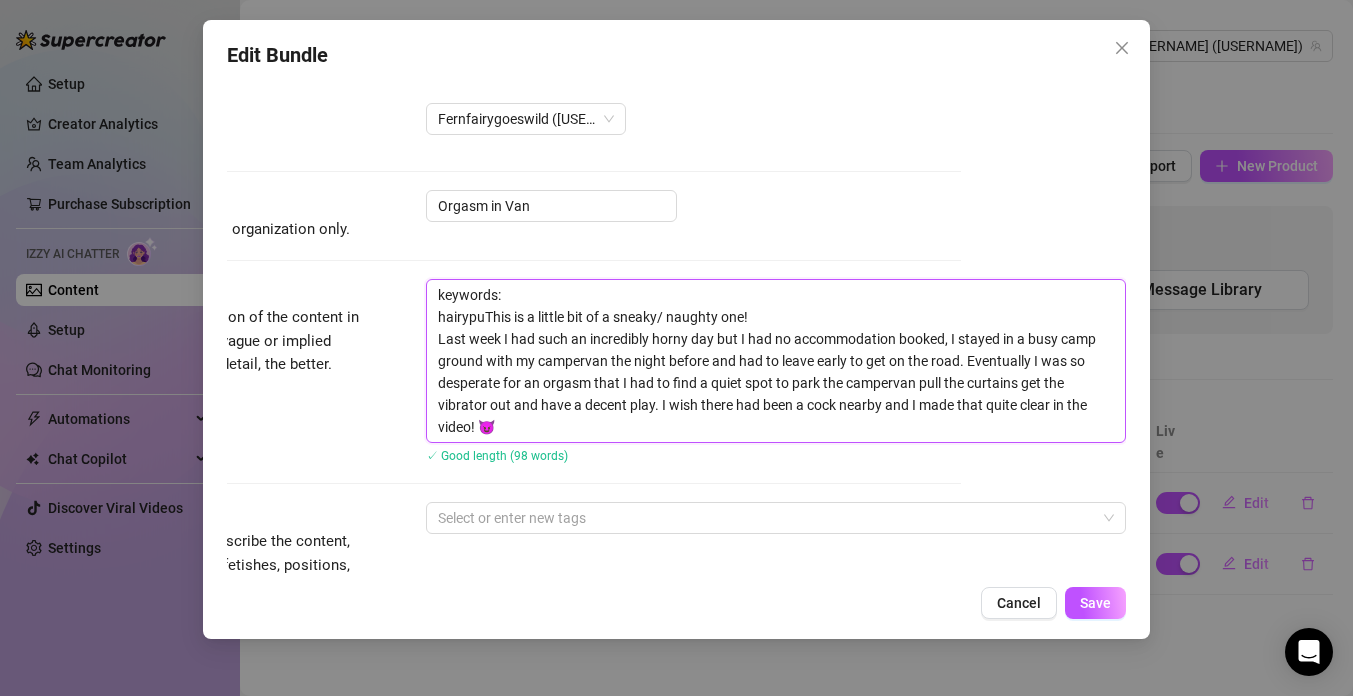 type on "keywords:
hairypusThis is a little bit of a sneaky/ naughty one!
Last week I had such an incredibly horny day but I had no accommodation booked, I stayed in a busy camp ground with my campervan the night before and had to leave early to get on the road. Eventually I was so desperate for an orgasm that I had to find a quiet spot to park the campervan pull the curtains get the vibrator out and have a decent play. I wish there had been a cock nearby and I made that quite clear in the video! 😈" 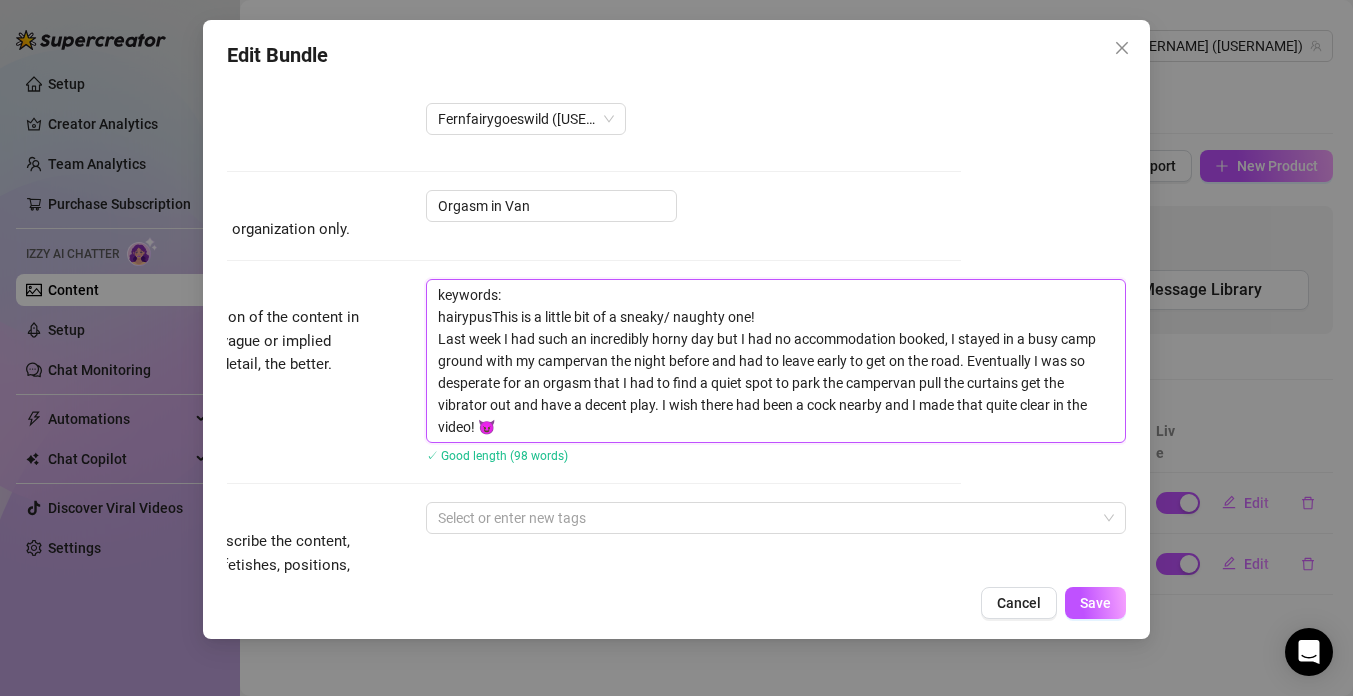 type on "keywords:
hairypussThis is a little bit of a sneaky/ naughty one!
Last week I had such an incredibly horny day but I had no accommodation booked, I stayed in a busy camp ground with my campervan the night before and had to leave early to get on the road. Eventually I was so desperate for an orgasm that I had to find a quiet spot to park the campervan pull the curtains get the vibrator out and have a decent play. I wish there had been a cock nearby and I made that quite clear in the video! 😈" 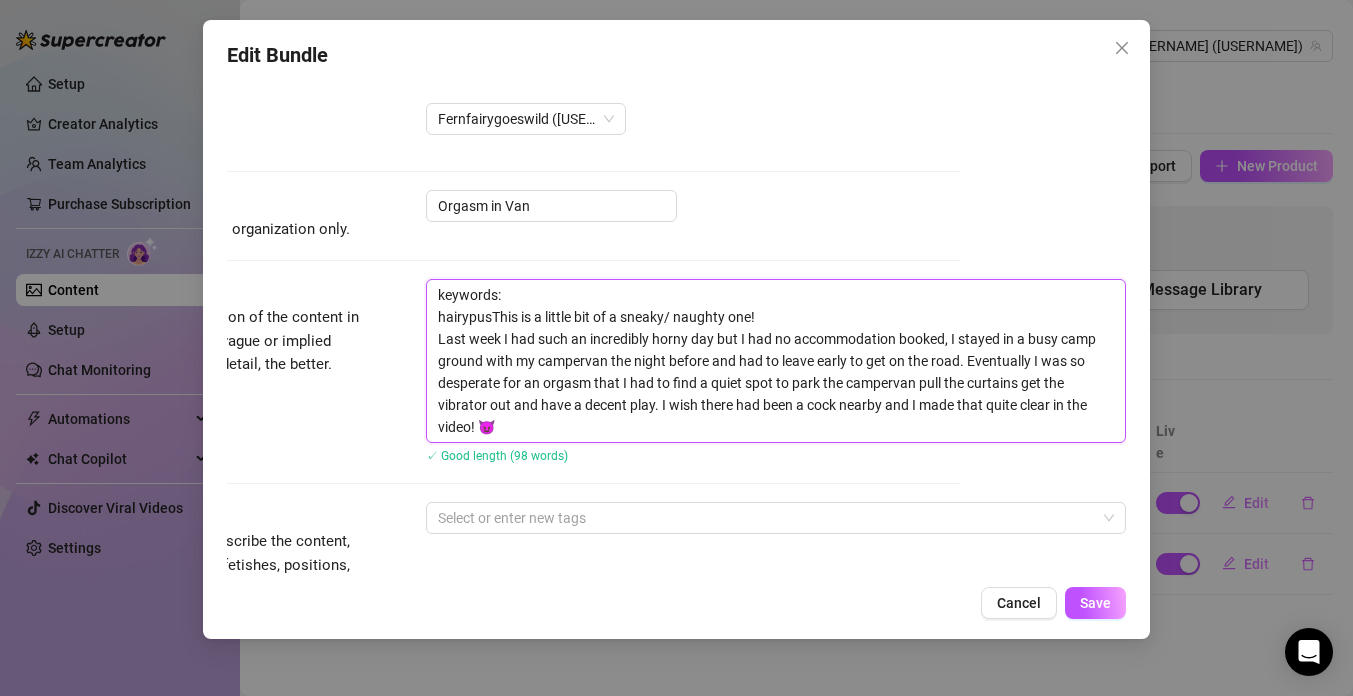 type on "keywords:
hairypussThis is a little bit of a sneaky/ naughty one!
Last week I had such an incredibly horny day but I had no accommodation booked, I stayed in a busy camp ground with my campervan the night before and had to leave early to get on the road. Eventually I was so desperate for an orgasm that I had to find a quiet spot to park the campervan pull the curtains get the vibrator out and have a decent play. I wish there had been a cock nearby and I made that quite clear in the video! 😈" 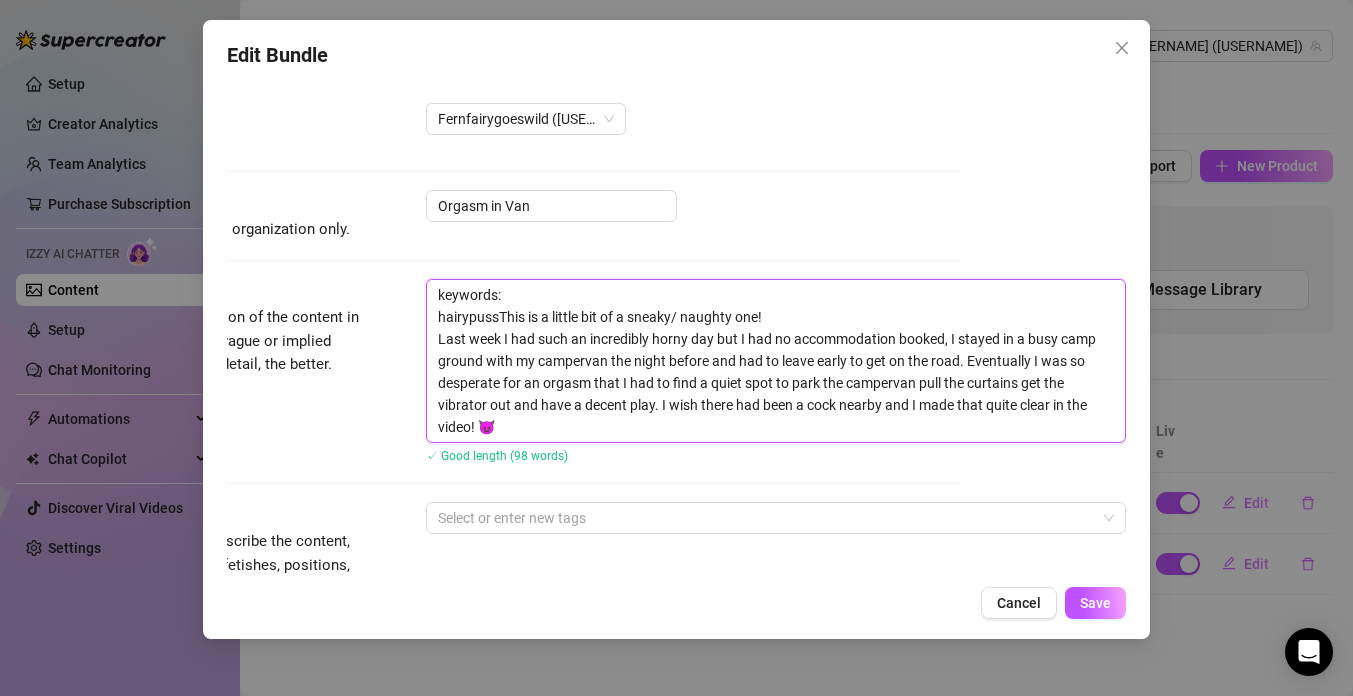type on "keywords:
hairypussyThis is a little bit of a sneaky/ naughty one!
Last week I had such an incredibly horny day but I had no accommodation booked, I stayed in a busy camp ground with my campervan the night before and had to leave early to get on the road. Eventually I was so desperate for an orgasm that I had to find a quiet spot to park the campervan pull the curtains get the vibrator out and have a decent play. I wish there had been a cock nearby and I made that quite clear in the video! 😈" 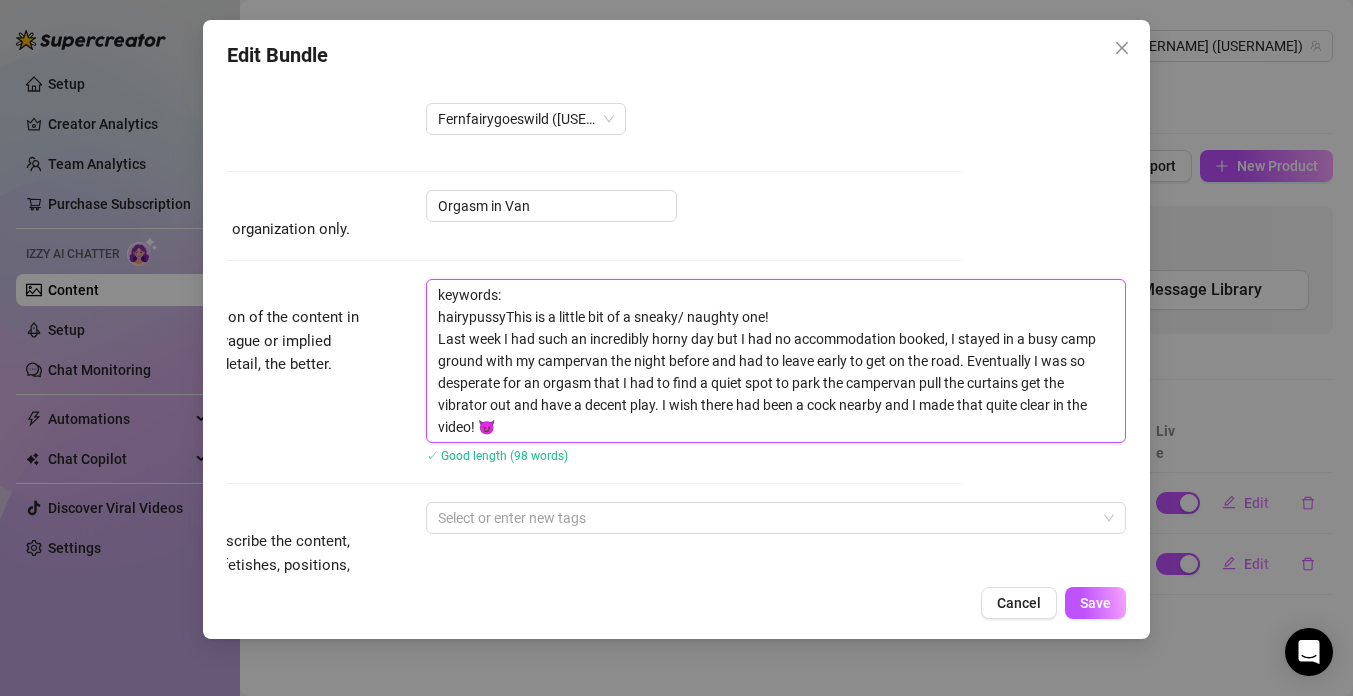 type on "keywords:
hairypussy This is a little bit of a sneaky/ naughty one!
Last week I had such an incredibly horny day but I had no accommodation booked, I stayed in a busy camp ground with my campervan the night before and had to leave early to get on the road. Eventually I was so desperate for an orgasm that I had to find a quiet spot to park the campervan pull the curtains get the vibrator out and have a decent play. I wish there had been a cock nearby and I made that quite clear in the video! 😈" 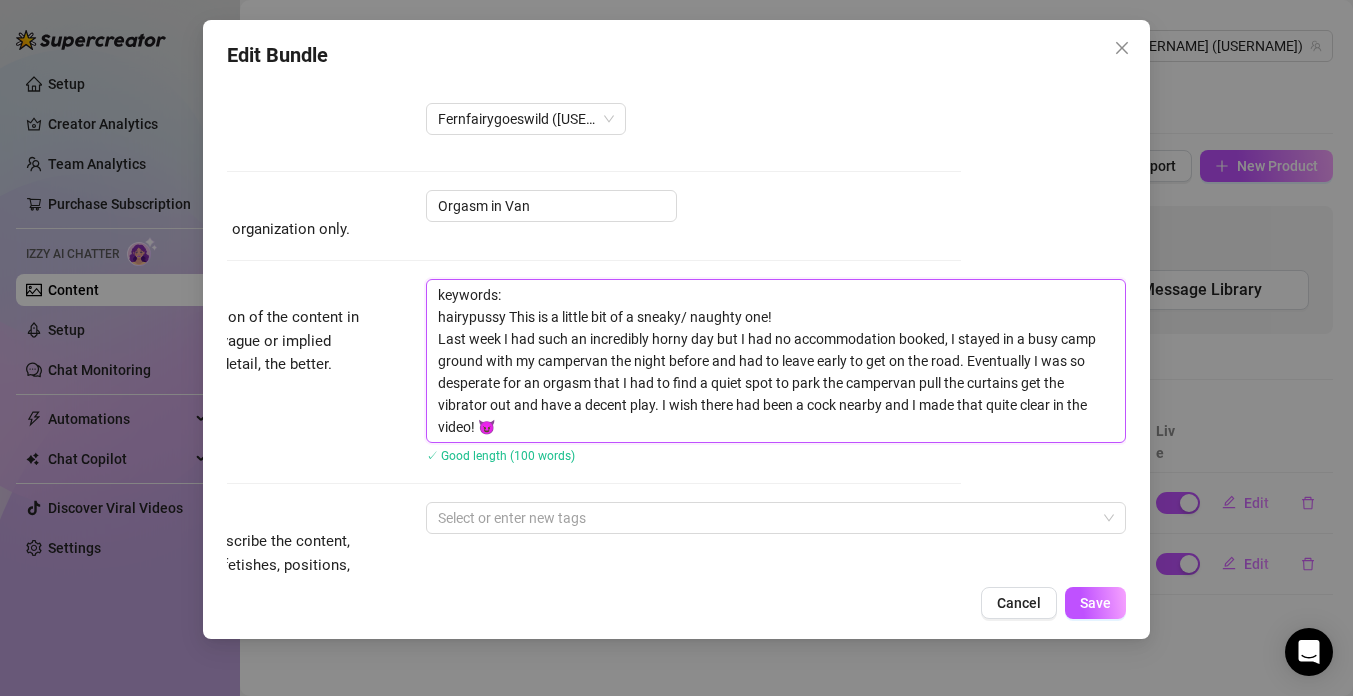 type on "keywords:
hairypussyThis is a little bit of a sneaky/ naughty one!
Last week I had such an incredibly horny day but I had no accommodation booked, I stayed in a busy camp ground with my campervan the night before and had to leave early to get on the road. Eventually I was so desperate for an orgasm that I had to find a quiet spot to park the campervan pull the curtains get the vibrator out and have a decent play. I wish there had been a cock nearby and I made that quite clear in the video! 😈" 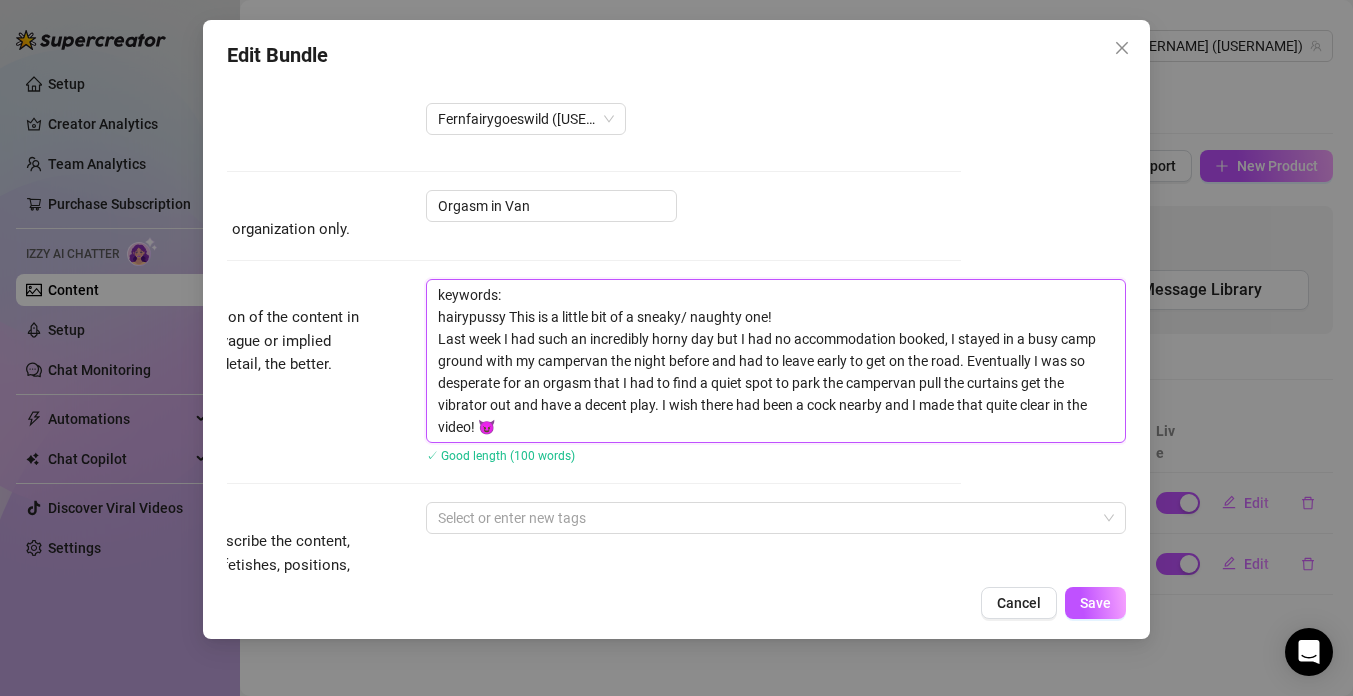 type on "keywords:
hairypussyThis is a little bit of a sneaky/ naughty one!
Last week I had such an incredibly horny day but I had no accommodation booked, I stayed in a busy camp ground with my campervan the night before and had to leave early to get on the road. Eventually I was so desperate for an orgasm that I had to find a quiet spot to park the campervan pull the curtains get the vibrator out and have a decent play. I wish there had been a cock nearby and I made that quite clear in the video! 😈" 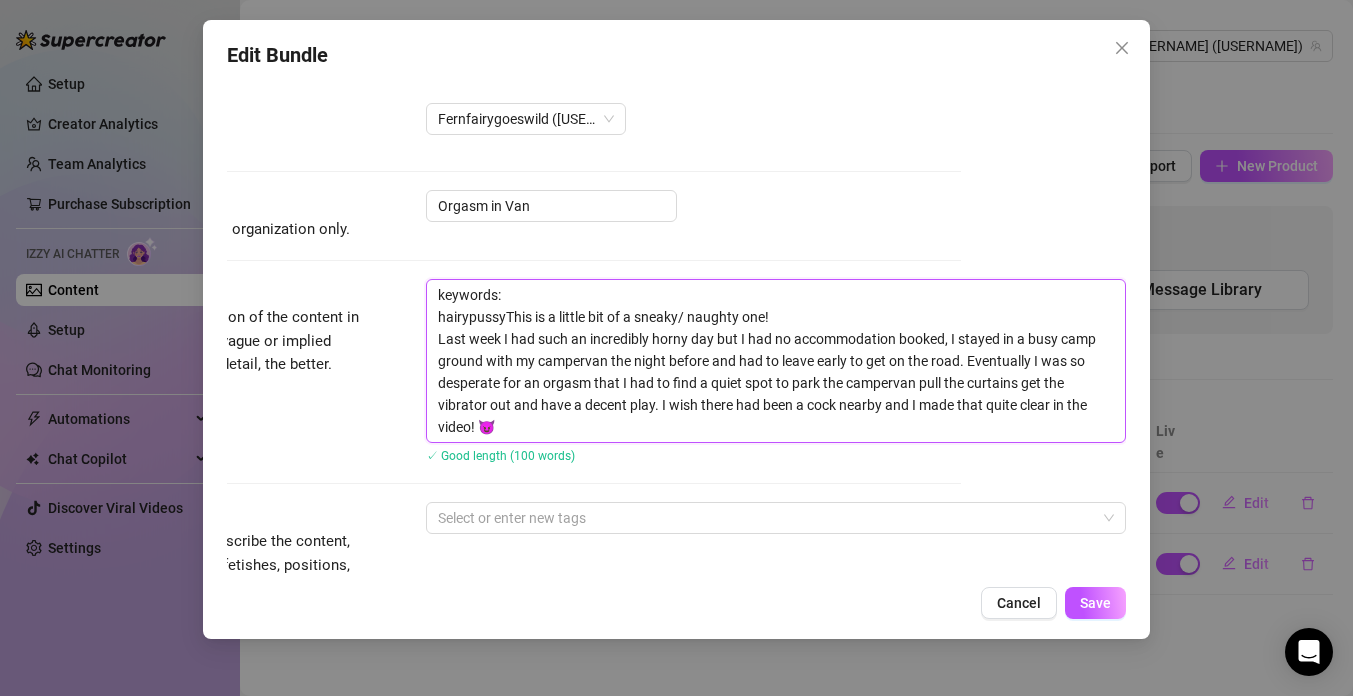 type on "keywords:
hairypussy, This is a little bit of a sneaky/ naughty one!
Last week I had such an incredibly horny day but I had no accommodation booked, I stayed in a busy camp ground with my campervan the night before and had to leave early to get on the road. Eventually I was so desperate for an orgasm that I had to find a quiet spot to park the campervan pull the curtains get the vibrator out and have a decent play. I wish there had been a cock nearby and I made that quite clear in the video! 😈" 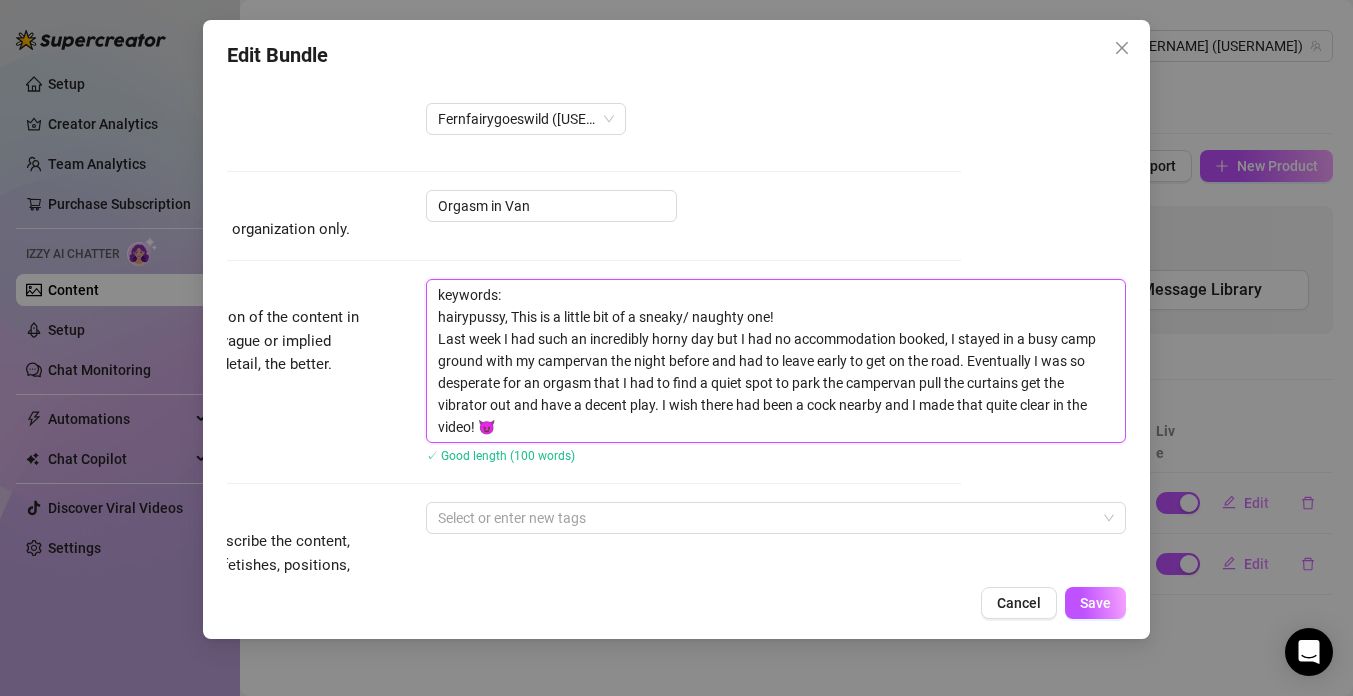 type on "keywords:
hairypussy, This is a little bit of a sneaky/ naughty one!
Last week I had such an incredibly horny day but I had no accommodation booked, I stayed in a busy camp ground with my campervan the night before and had to leave early to get on the road. Eventually I was so desperate for an orgasm that I had to find a quiet spot to park the campervan pull the curtains get the vibrator out and have a decent play. I wish there had been a cock nearby and I made that quite clear in the video! 😈" 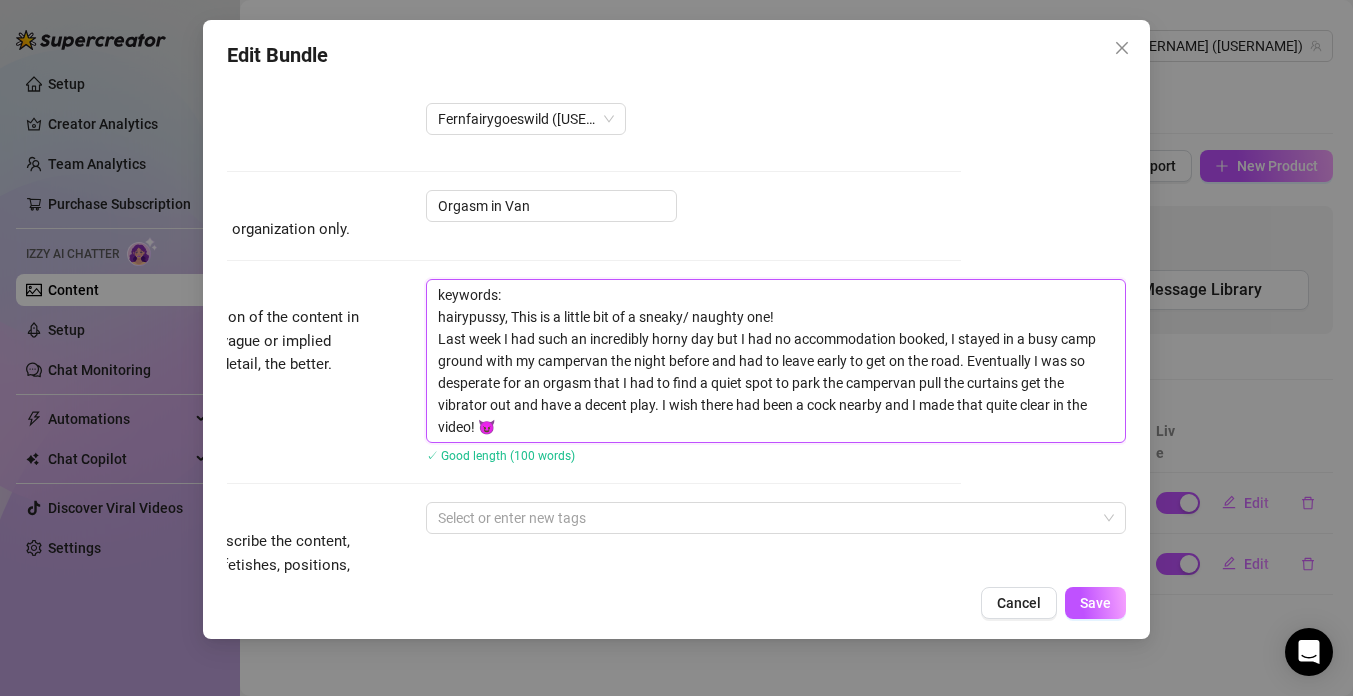 type on "keywords:
hairypussy, This is a little bit of a sneaky/ naughty one!
Last week I had such an incredibly horny day but I had no accommodation booked, I stayed in a busy camp ground with my campervan the night before and had to leave early to get on the road. Eventually I was so desperate for an orgasm that I had to find a quiet spot to park the campervan pull the curtains get the vibrator out and have a decent play. I wish there had been a cock nearby and I made that quite clear in the video! 😈" 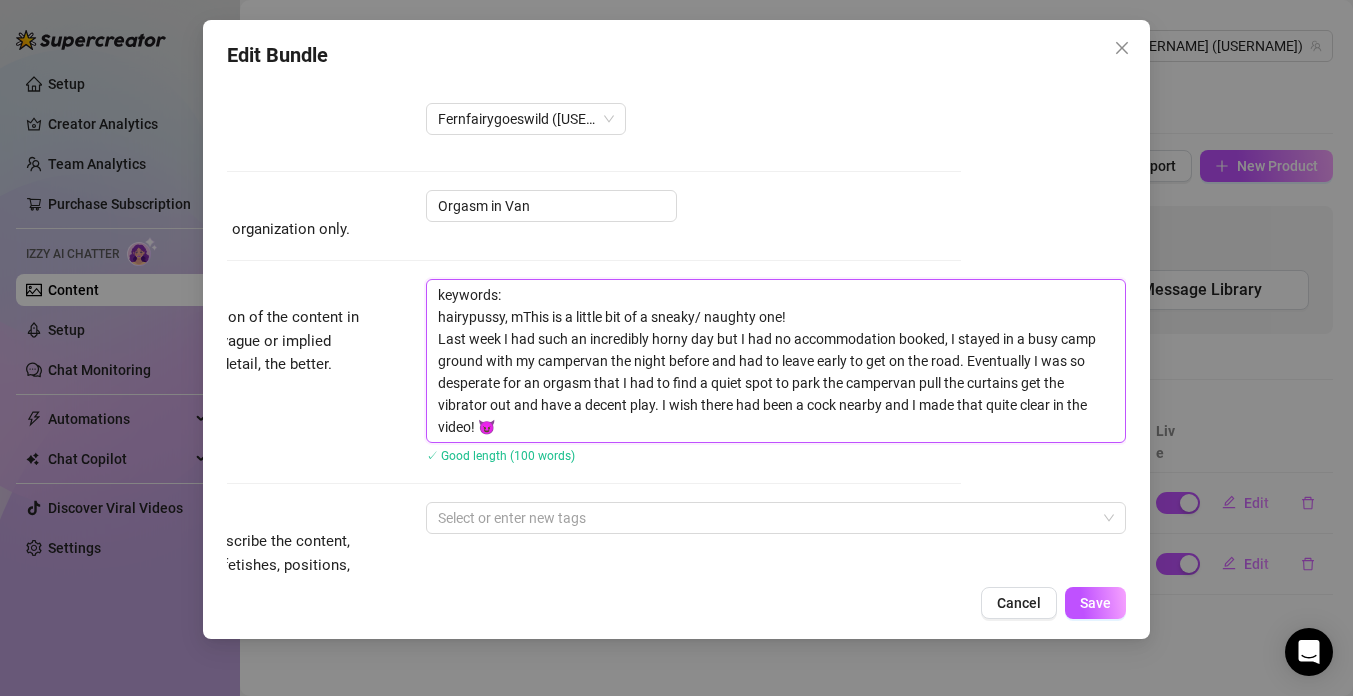 type on "keywords:
hairypussy, muThis is a little bit of a sneaky/ naughty one!
Last week I had such an incredibly horny day but I had no accommodation booked, I stayed in a busy camp ground with my campervan the night before and had to leave early to get on the road. Eventually I was so desperate for an orgasm that I had to find a quiet spot to park the campervan pull the curtains get the vibrator out and have a decent play. I wish there had been a cock nearby and I made that quite clear in the video! 😈" 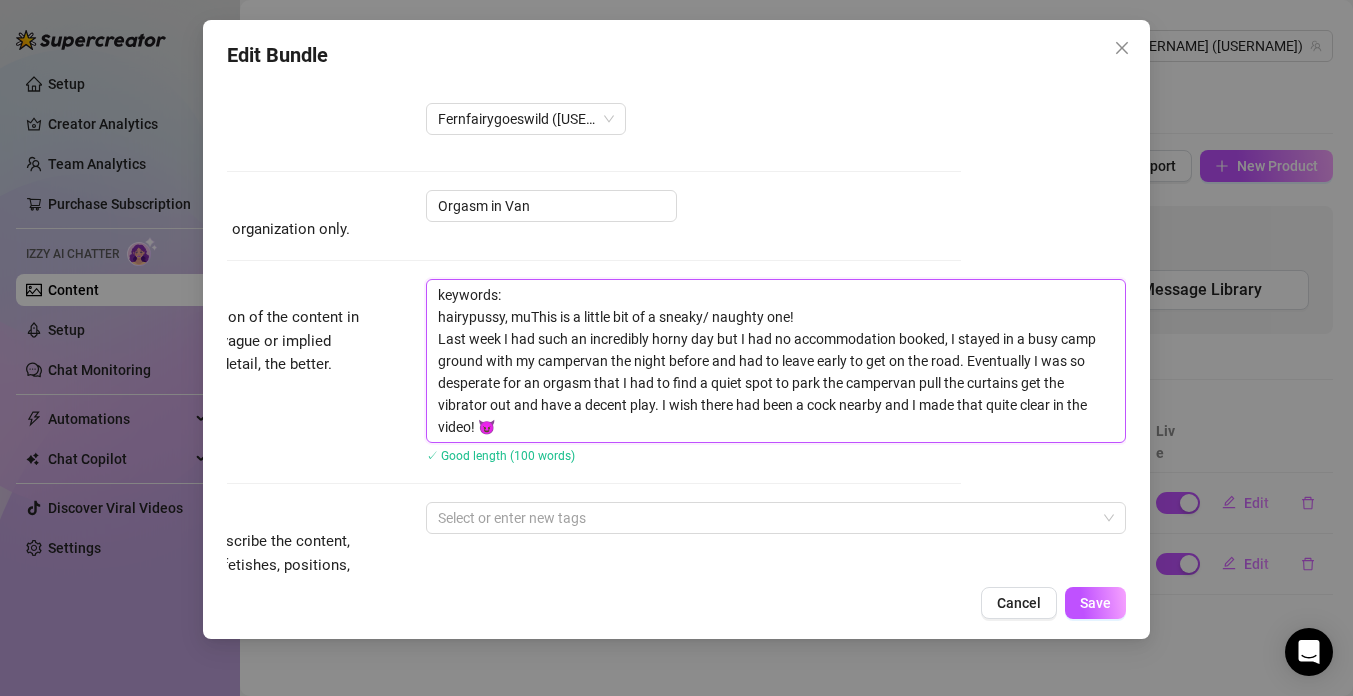 type on "keywords:
hairypussy, mulThis is a little bit of a sneaky/ naughty one!
Last week I had such an incredibly horny day but I had no accommodation booked, I stayed in a busy camp ground with my campervan the night before and had to leave early to get on the road. Eventually I was so desperate for an orgasm that I had to find a quiet spot to park the campervan pull the curtains get the vibrator out and have a decent play. I wish there had been a cock nearby and I made that quite clear in the video! 😈" 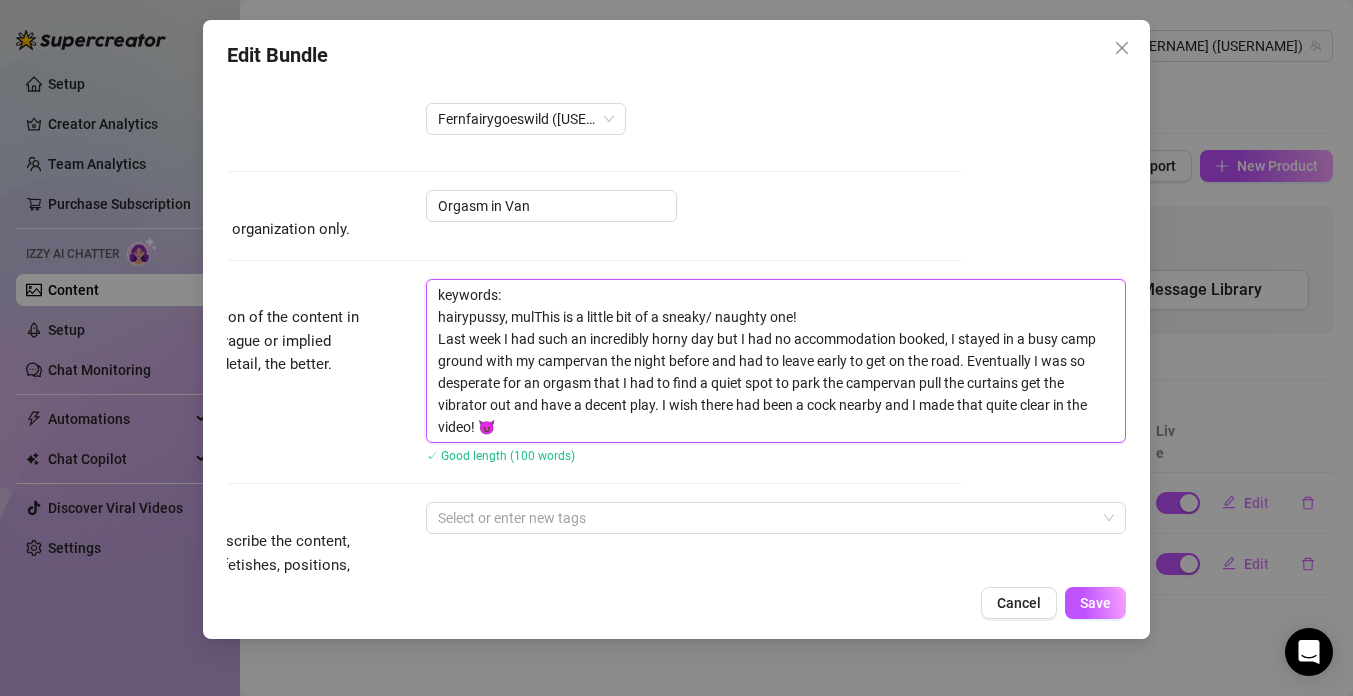 type on "keywords:
hairypussy, multThis is a little bit of a sneaky/ naughty one!
Last week I had such an incredibly horny day but I had no accommodation booked, I stayed in a busy camp ground with my campervan the night before and had to leave early to get on the road. Eventually I was so desperate for an orgasm that I had to find a quiet spot to park the campervan pull the curtains get the vibrator out and have a decent play. I wish there had been a cock nearby and I made that quite clear in the video! 😈" 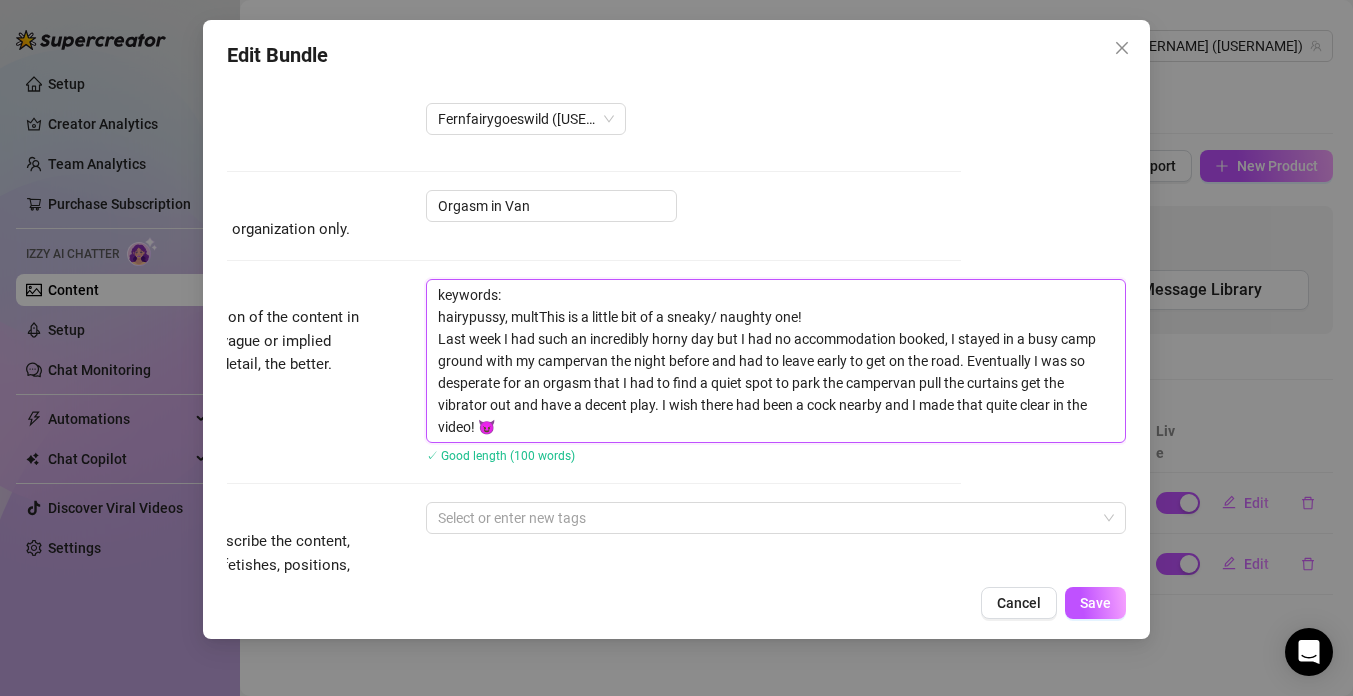 type on "keywords:
hairypussy, multiThis is a little bit of a sneaky/ naughty one!
Last week I had such an incredibly horny day but I had no accommodation booked, I stayed in a busy camp ground with my campervan the night before and had to leave early to get on the road. Eventually I was so desperate for an orgasm that I had to find a quiet spot to park the campervan pull the curtains get the vibrator out and have a decent play. I wish there had been a cock nearby and I made that quite clear in the video! 😈" 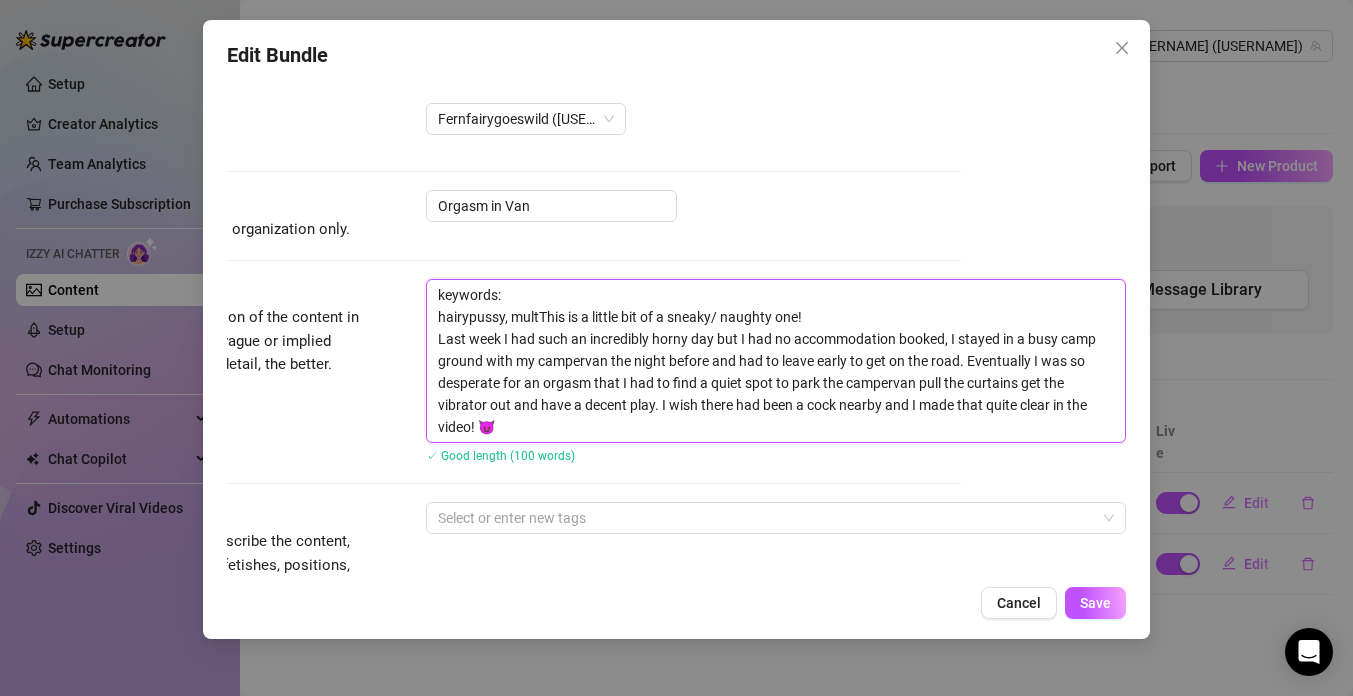 type on "keywords:
hairypussy, multiThis is a little bit of a sneaky/ naughty one!
Last week I had such an incredibly horny day but I had no accommodation booked, I stayed in a busy camp ground with my campervan the night before and had to leave early to get on the road. Eventually I was so desperate for an orgasm that I had to find a quiet spot to park the campervan pull the curtains get the vibrator out and have a decent play. I wish there had been a cock nearby and I made that quite clear in the video! 😈" 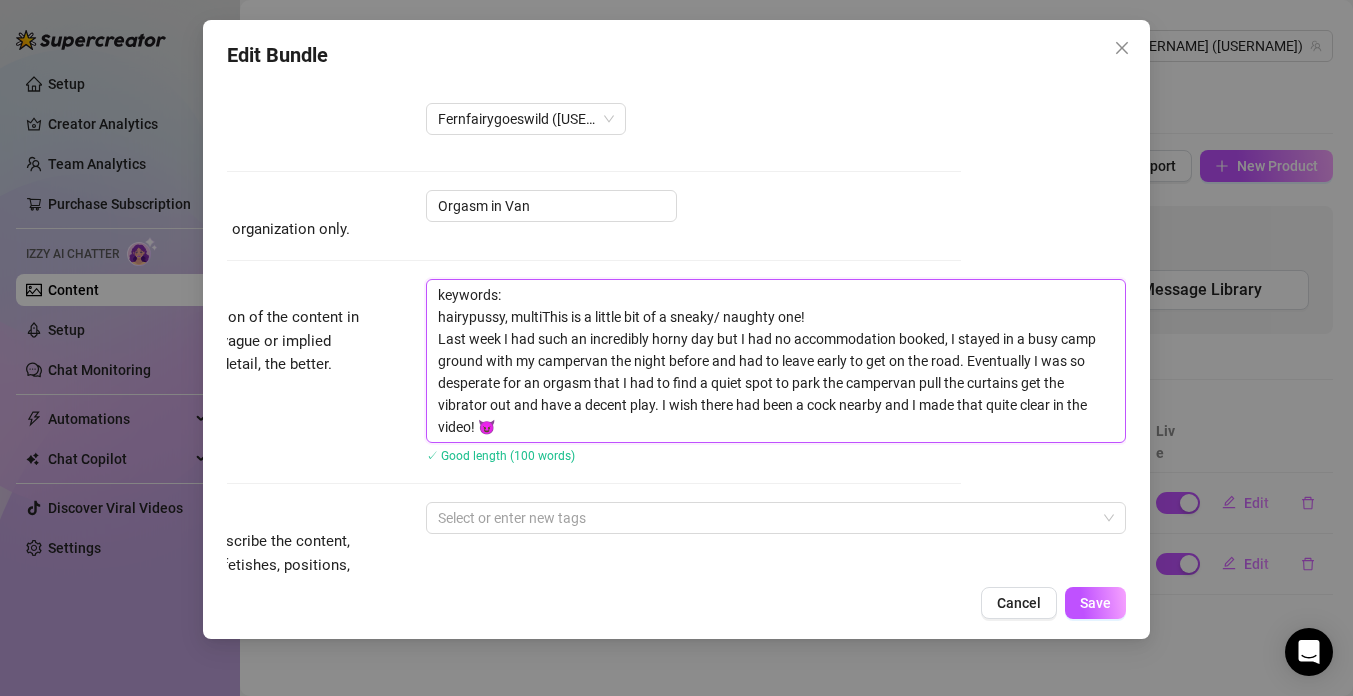type on "keywords:
hairypussy, multifThis is a little bit of a sneaky/ naughty one!
Last week I had such an incredibly horny day but I had no accommodation booked, I stayed in a busy camp ground with my campervan the night before and had to leave early to get on the road. Eventually I was so desperate for an orgasm that I had to find a quiet spot to park the campervan pull the curtains get the vibrator out and have a decent play. I wish there had been a cock nearby and I made that quite clear in the video! 😈" 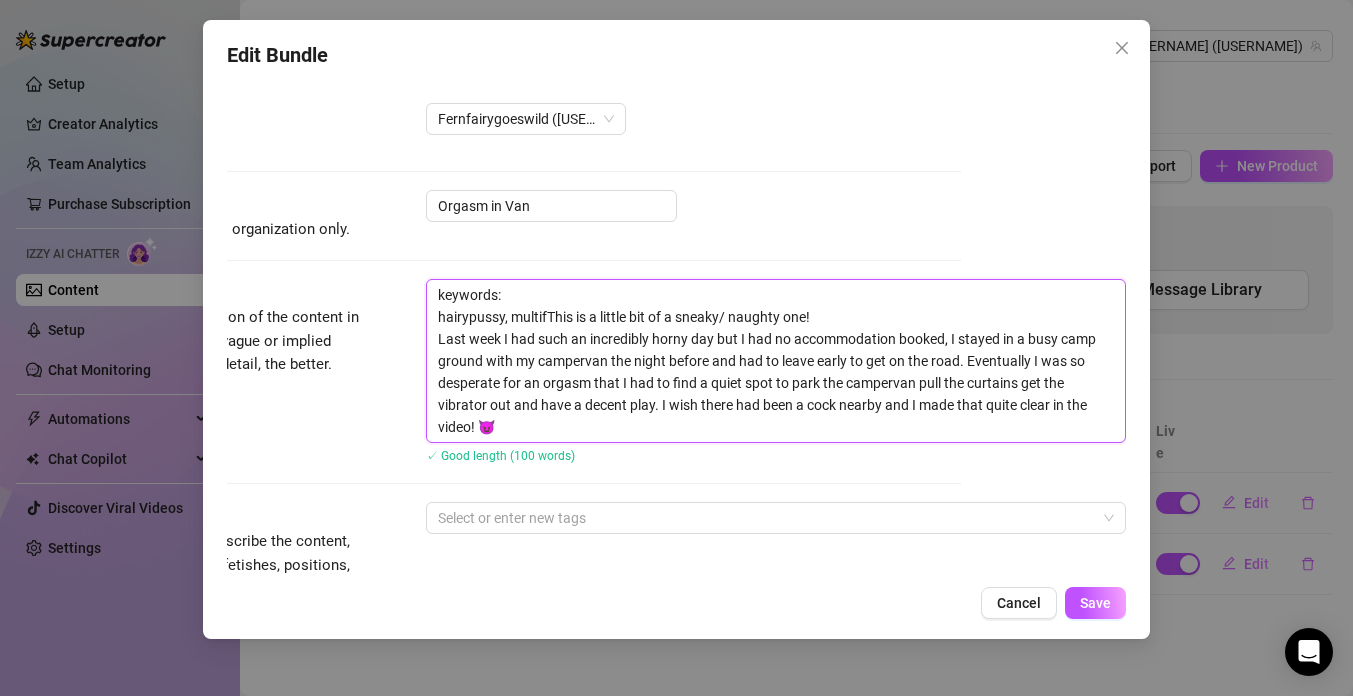 type on "keywords:
hairypussy, multifoThis is a little bit of a sneaky/ naughty one!
Last week I had such an incredibly horny day but I had no accommodation booked, I stayed in a busy camp ground with my campervan the night before and had to leave early to get on the road. Eventually I was so desperate for an orgasm that I had to find a quiet spot to park the campervan pull the curtains get the vibrator out and have a decent play. I wish there had been a cock nearby and I made that quite clear in the video! 😈" 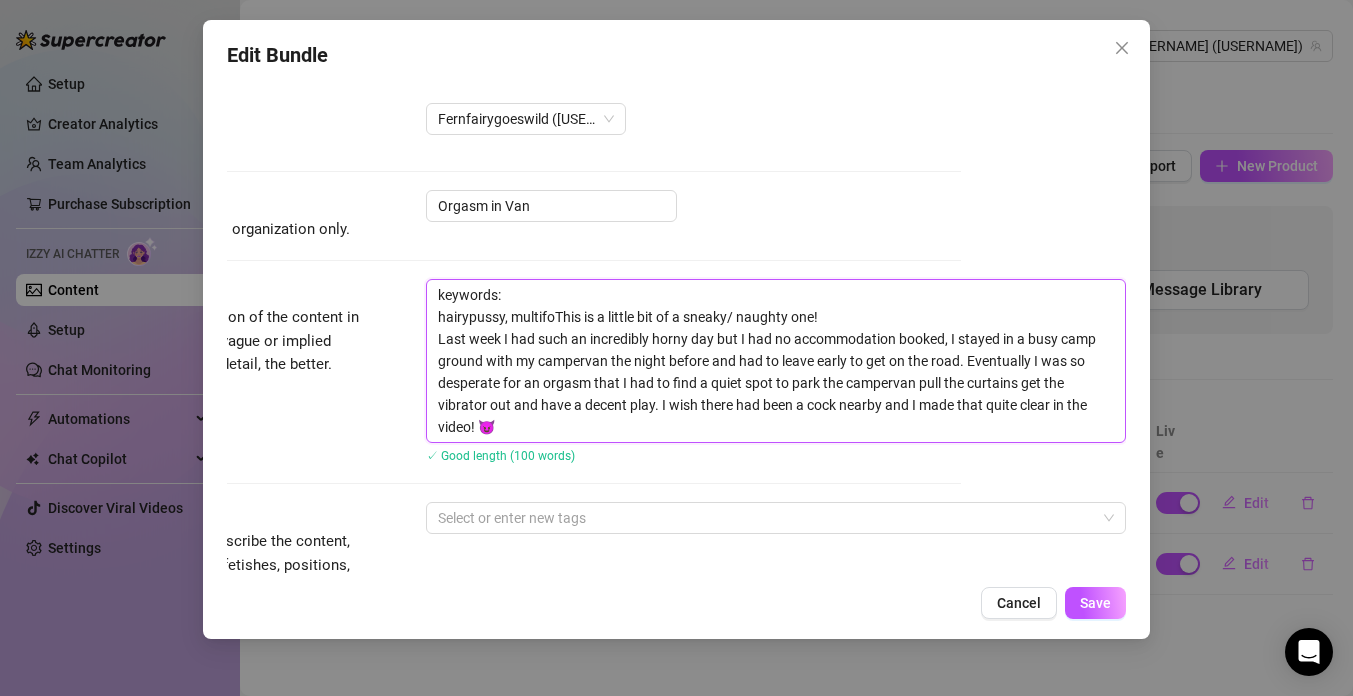 type on "keywords:
hairypussy, multifThis is a little bit of a sneaky/ naughty one!
Last week I had such an incredibly horny day but I had no accommodation booked, I stayed in a busy camp ground with my campervan the night before and had to leave early to get on the road. Eventually I was so desperate for an orgasm that I had to find a quiet spot to park the campervan pull the curtains get the vibrator out and have a decent play. I wish there had been a cock nearby and I made that quite clear in the video! 😈" 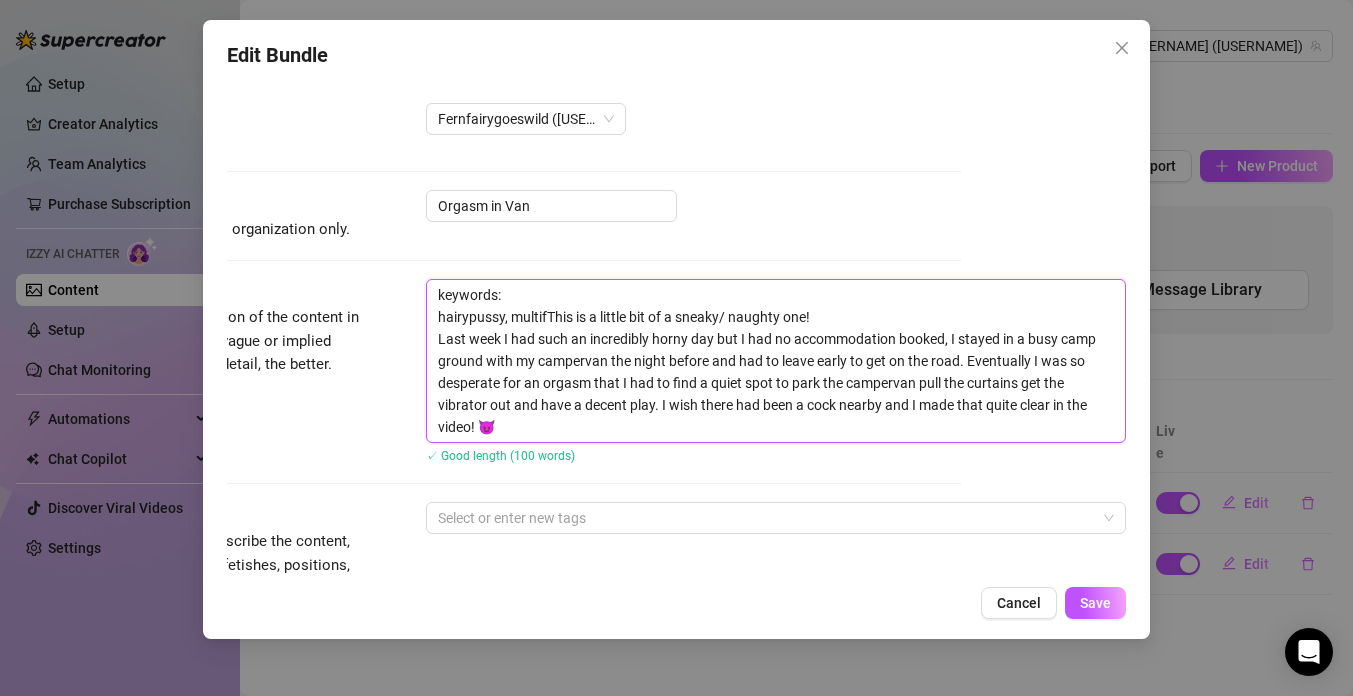 type on "keywords:
hairypussy, multiThis is a little bit of a sneaky/ naughty one!
Last week I had such an incredibly horny day but I had no accommodation booked, I stayed in a busy camp ground with my campervan the night before and had to leave early to get on the road. Eventually I was so desperate for an orgasm that I had to find a quiet spot to park the campervan pull the curtains get the vibrator out and have a decent play. I wish there had been a cock nearby and I made that quite clear in the video! 😈" 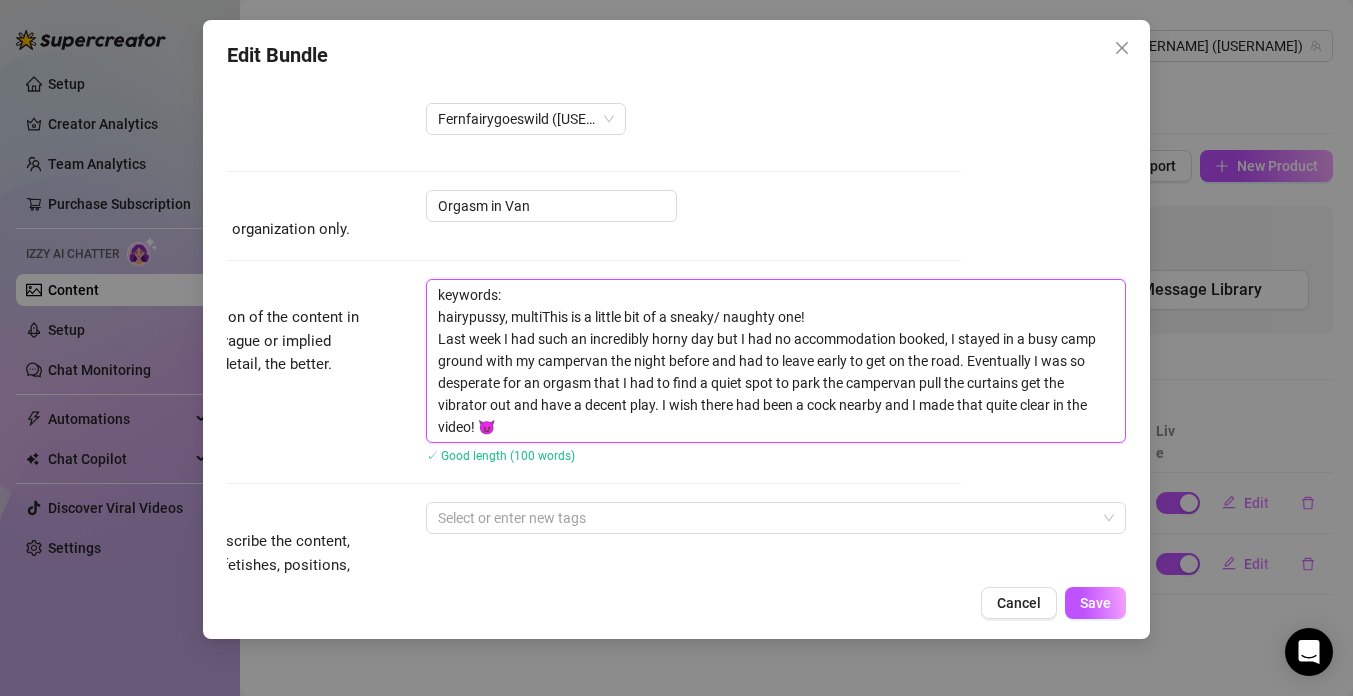 type on "keywords:
[KEYWORD], [KEYWORD]This is a little bit of a sneaky/ naughty one!
Last week I had such an incredibly horny day but I had no accommodation booked, I stayed in a busy camp ground with my campervan the night before and had to leave early to get on the road. Eventually I was so desperate for an orgasm that I had to find a quiet spot to park the campervan pull the curtains get the vibrator out and have a decent play. I wish there had been a cock nearby and I made that quite clear in the video! 😈" 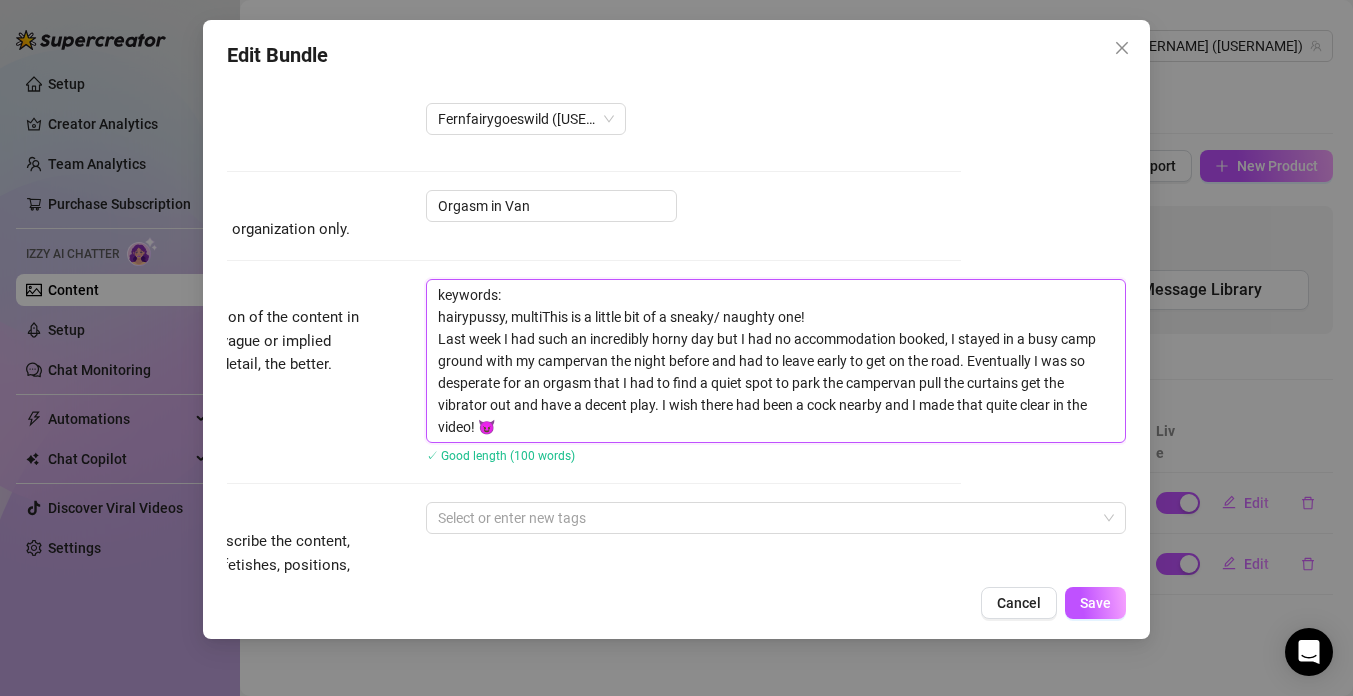 type on "keywords:
[KEYWORD], [KEYWORD]This is a little bit of a sneaky/ naughty one!
Last week I had such an incredibly horny day but I had no accommodation booked, I stayed in a busy camp ground with my campervan the night before and had to leave early to get on the road. Eventually I was so desperate for an orgasm that I had to find a quiet spot to park the campervan pull the curtains get the vibrator out and have a decent play. I wish there had been a cock nearby and I made that quite clear in the video! 😈" 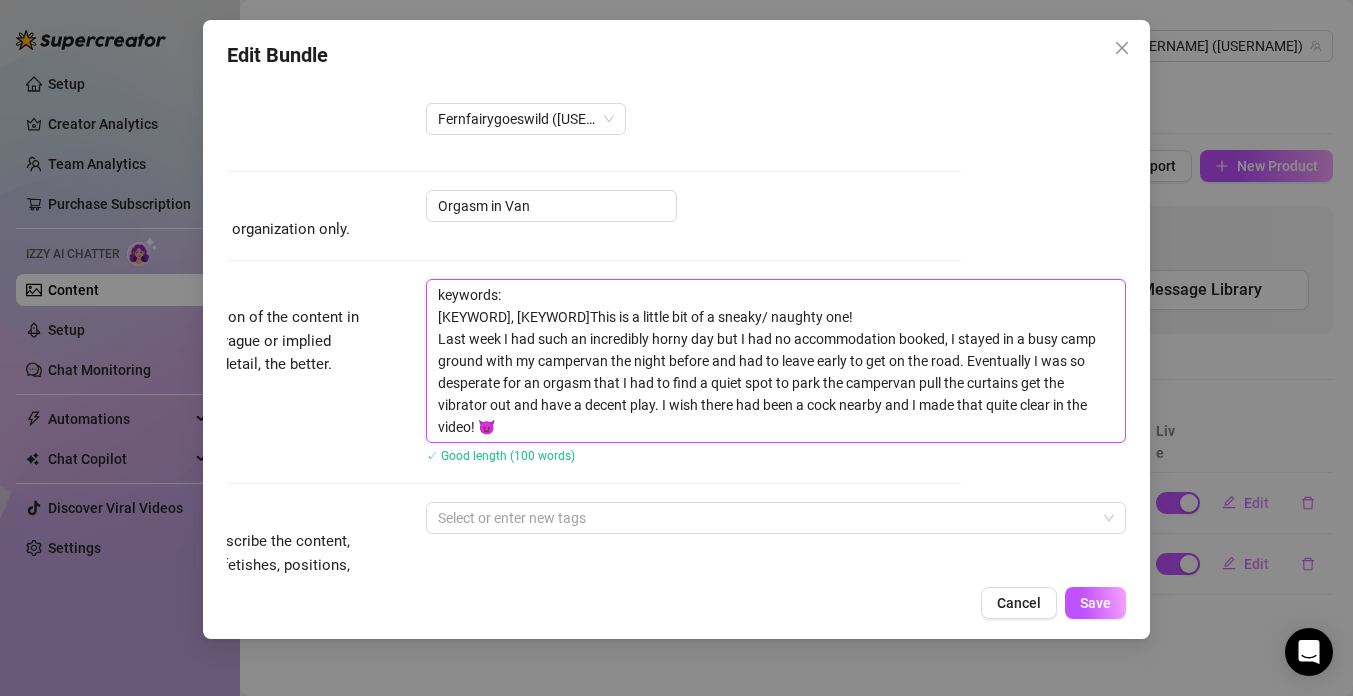 type on "keywords:
hairypussy, multiorThis is a little bit of a sneaky/ naughty one!
Last week I had such an incredibly horny day but I had no accommodation booked, I stayed in a busy camp ground with my campervan the night before and had to leave early to get on the road. Eventually I was so desperate for an orgasm that I had to find a quiet spot to park the campervan pull the curtains get the vibrator out and have a decent play. I wish there had been a cock nearby and I made that quite clear in the video! 😈" 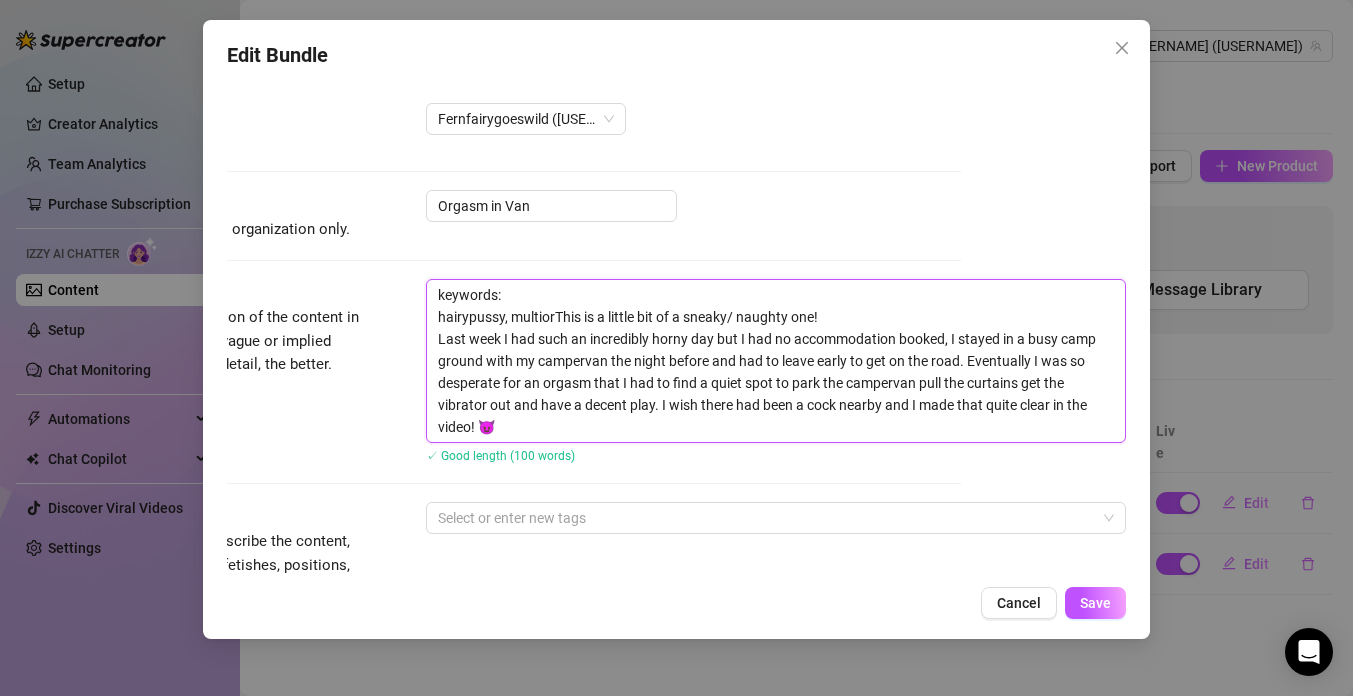 type on "keywords:
hairypussy, multiorgasm, van, This is a little bit of a sneaky/ naughty one!
Last week I had such an incredibly horny day but I had no accommodation booked, I stayed in a busy camp ground with my campervan the night before and had to leave early to get on the road. Eventually I was so desperate for an orgasm that I had to find a quiet spot to park the campervan pull the curtains get the vibrator out and have a decent play. I wish there had been a cock nearby and I made that quite clear in the video! 😈" 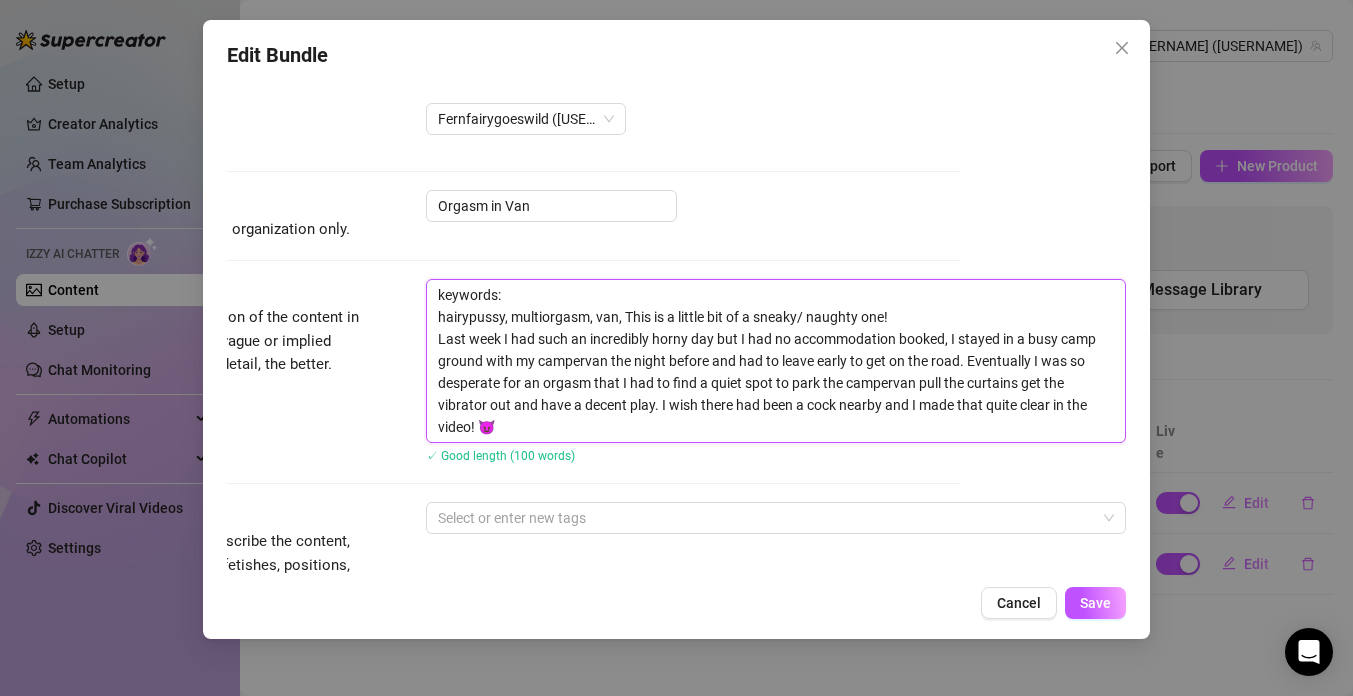 type on "keywords:
[KEYWORD], [KEYWORD]This is a little bit of a sneaky/ naughty one!
Last week I had such an incredibly horny day but I had no accommodation booked, I stayed in a busy camp ground with my campervan the night before and had to leave early to get on the road. Eventually I was so desperate for an orgasm that I had to find a quiet spot to park the campervan pull the curtains get the vibrator out and have a decent play. I wish there had been a cock nearby and I made that quite clear in the video! 😈" 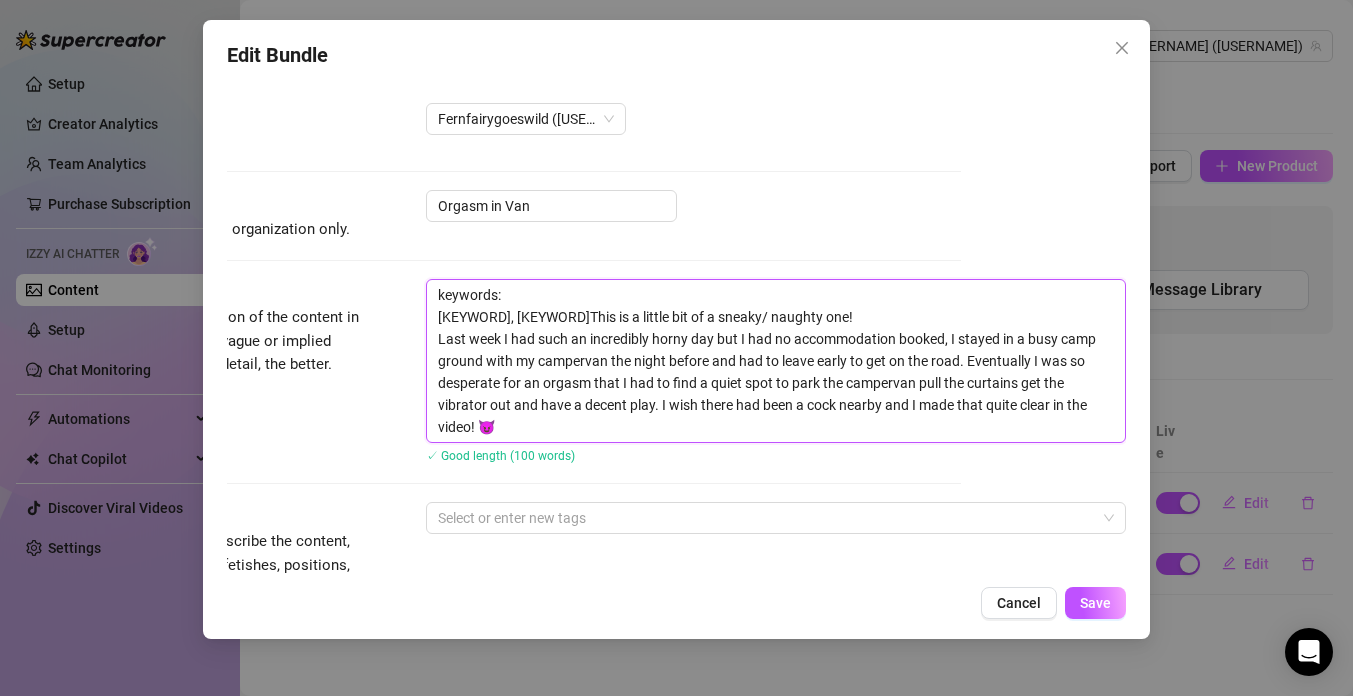 type on "keywords:
hairypussy, multiorgasThis is a little bit of a sneaky/ naughty one!
Last week I had such an incredibly horny day but I had no accommodation booked, I stayed in a busy camp ground with my campervan the night before and had to leave early to get on the road. Eventually I was so desperate for an orgasm that I had to find a quiet spot to park the campervan pull the curtains get the vibrator out and have a decent play. I wish there had been a cock nearby and I made that quite clear in the video! 😈" 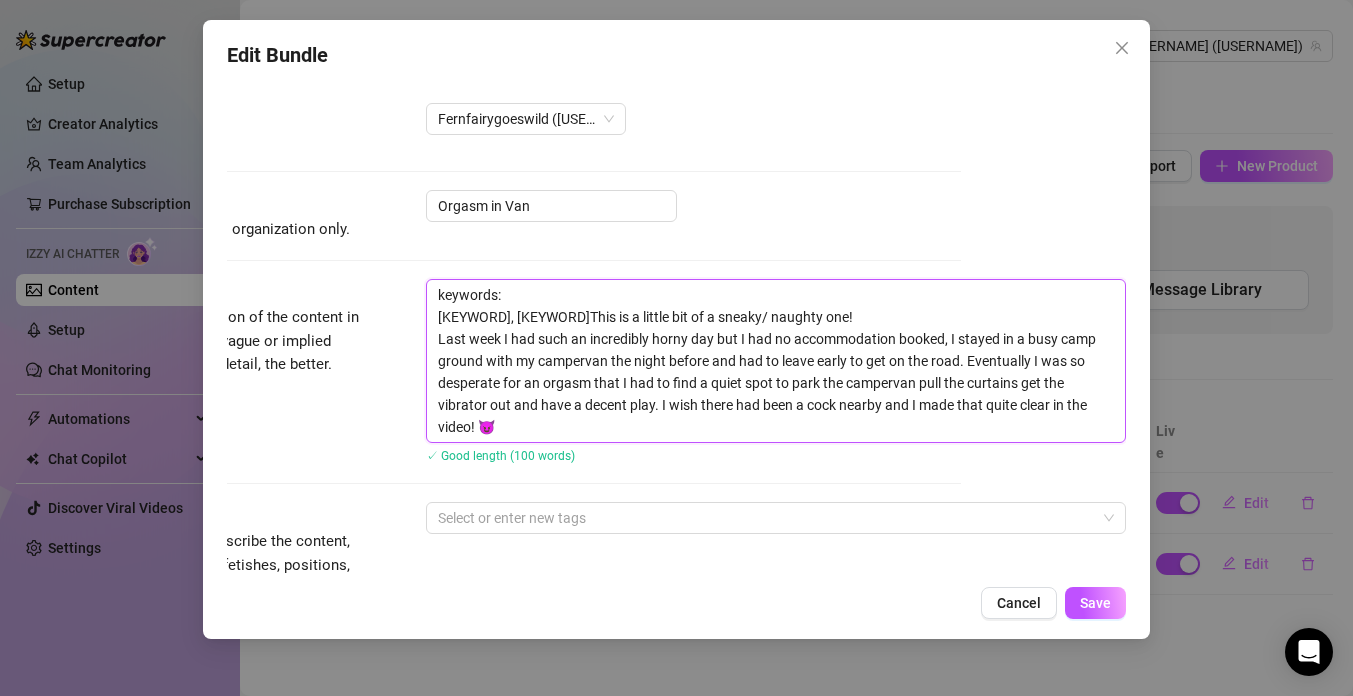 type on "keywords:
hairypussy, multiorgasThis is a little bit of a sneaky/ naughty one!
Last week I had such an incredibly horny day but I had no accommodation booked, I stayed in a busy camp ground with my campervan the night before and had to leave early to get on the road. Eventually I was so desperate for an orgasm that I had to find a quiet spot to park the campervan pull the curtains get the vibrator out and have a decent play. I wish there had been a cock nearby and I made that quite clear in the video! 😈" 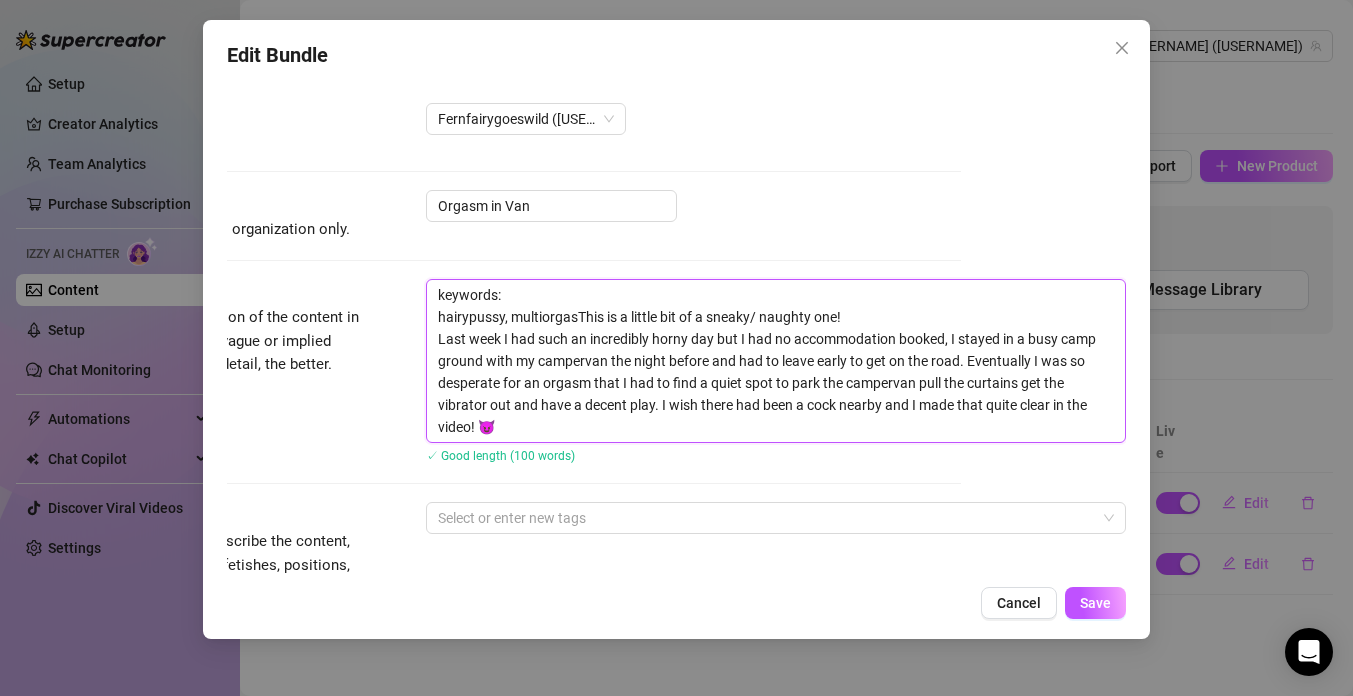 type on "keywords:
hairypussy, multiorgasmThis is a little bit of a sneaky/ naughty one!
Last week I had such an incredibly horny day but I had no accommodation booked, I stayed in a busy camp ground with my campervan the night before and had to leave early to get on the road. Eventually I was so desperate for an orgasm that I had to find a quiet spot to park the campervan pull the curtains get the vibrator out and have a decent play. I wish there had been a cock nearby and I made that quite clear in the video! 😈" 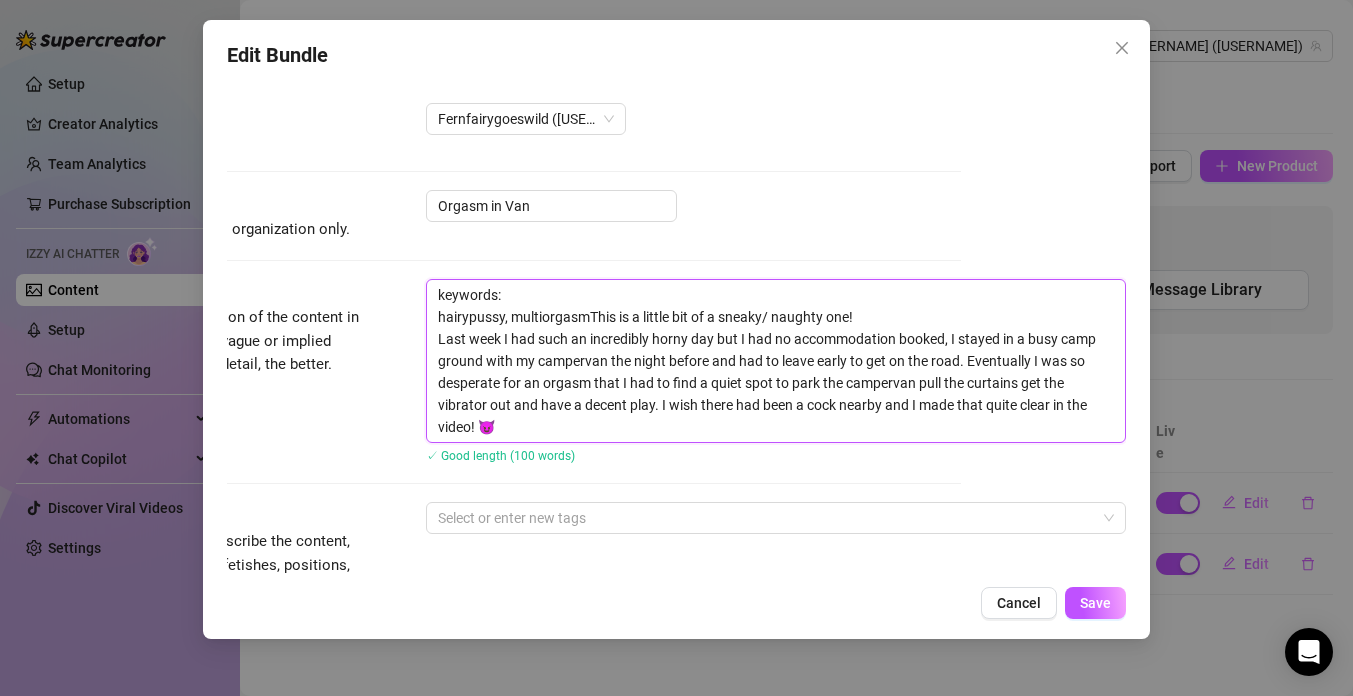 type on "keywords:
hairypussy, multiorgasm,This is a little bit of a sneaky/ naughty one!
Last week I had such an incredibly horny day but I had no accommodation booked, I stayed in a busy camp ground with my campervan the night before and had to leave early to get on the road. Eventually I was so desperate for an orgasm that I had to find a quiet spot to park the campervan pull the curtains get the vibrator out and have a decent play. I wish there had been a cock nearby and I made that quite clear in the video! 😈" 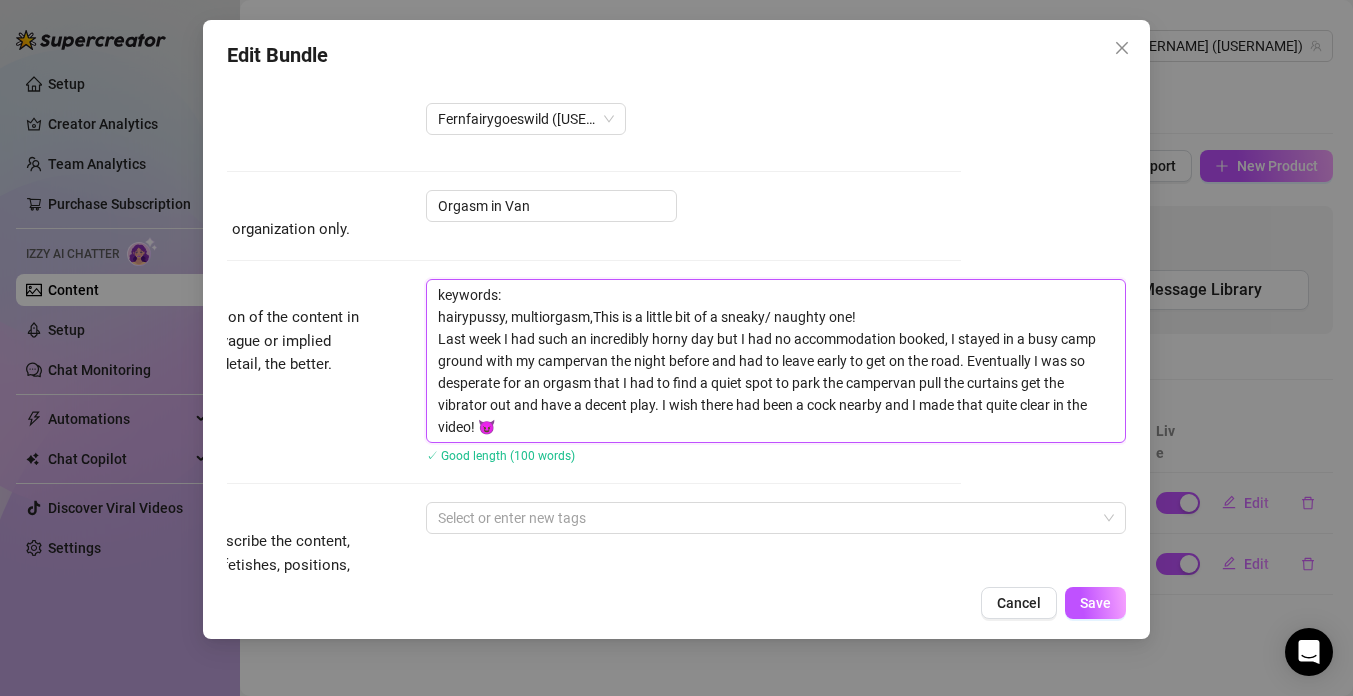 type on "keywords:
hairypussy, multiorgasm, This is a little bit of a sneaky/ naughty one!
Last week I had such an incredibly horny day but I had no accommodation booked, I stayed in a busy camp ground with my campervan the night before and had to leave early to get on the road. Eventually I was so desperate for an orgasm that I had to find a quiet spot to park the campervan pull the curtains get the vibrator out and have a decent play. I wish there had been a cock nearby and I made that quite clear in the video! 😈" 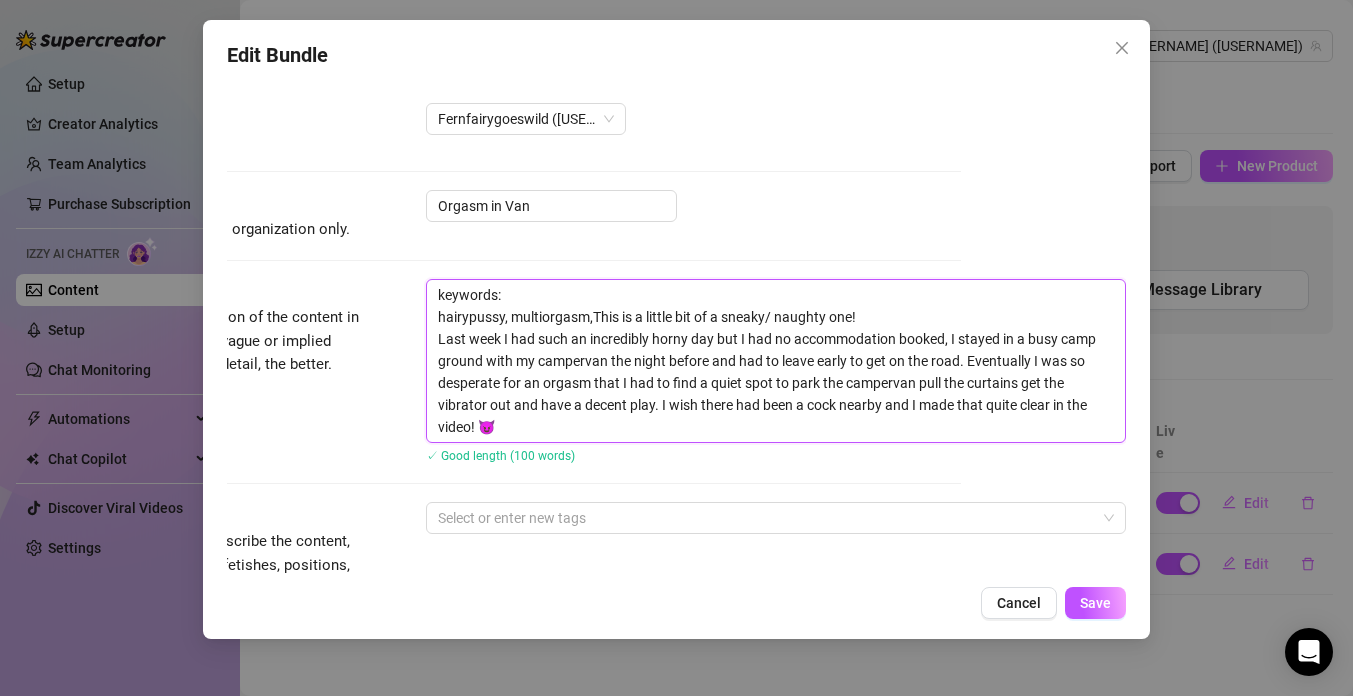 type on "keywords:
hairypussy, multiorgasm, This is a little bit of a sneaky/ naughty one!
Last week I had such an incredibly horny day but I had no accommodation booked, I stayed in a busy camp ground with my campervan the night before and had to leave early to get on the road. Eventually I was so desperate for an orgasm that I had to find a quiet spot to park the campervan pull the curtains get the vibrator out and have a decent play. I wish there had been a cock nearby and I made that quite clear in the video! 😈" 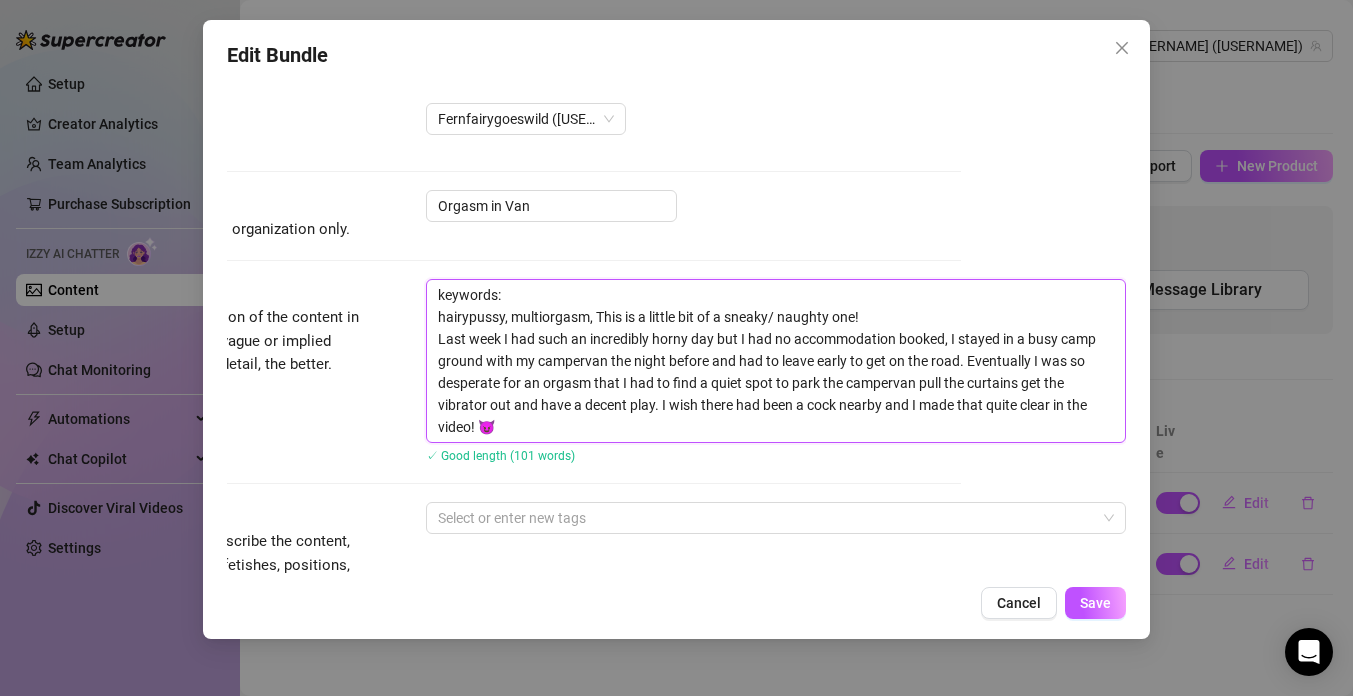 type on "keywords:
hairypussy, multiorgasm, vThis is a little bit of a sneaky/ naughty one!
Last week I had such an incredibly horny day but I had no accommodation booked, I stayed in a busy camp ground with my campervan the night before and had to leave early to get on the road. Eventually I was so desperate for an orgasm that I had to find a quiet spot to park the campervan pull the curtains get the vibrator out and have a decent play. I wish there had been a cock nearby and I made that quite clear in the video! 😈" 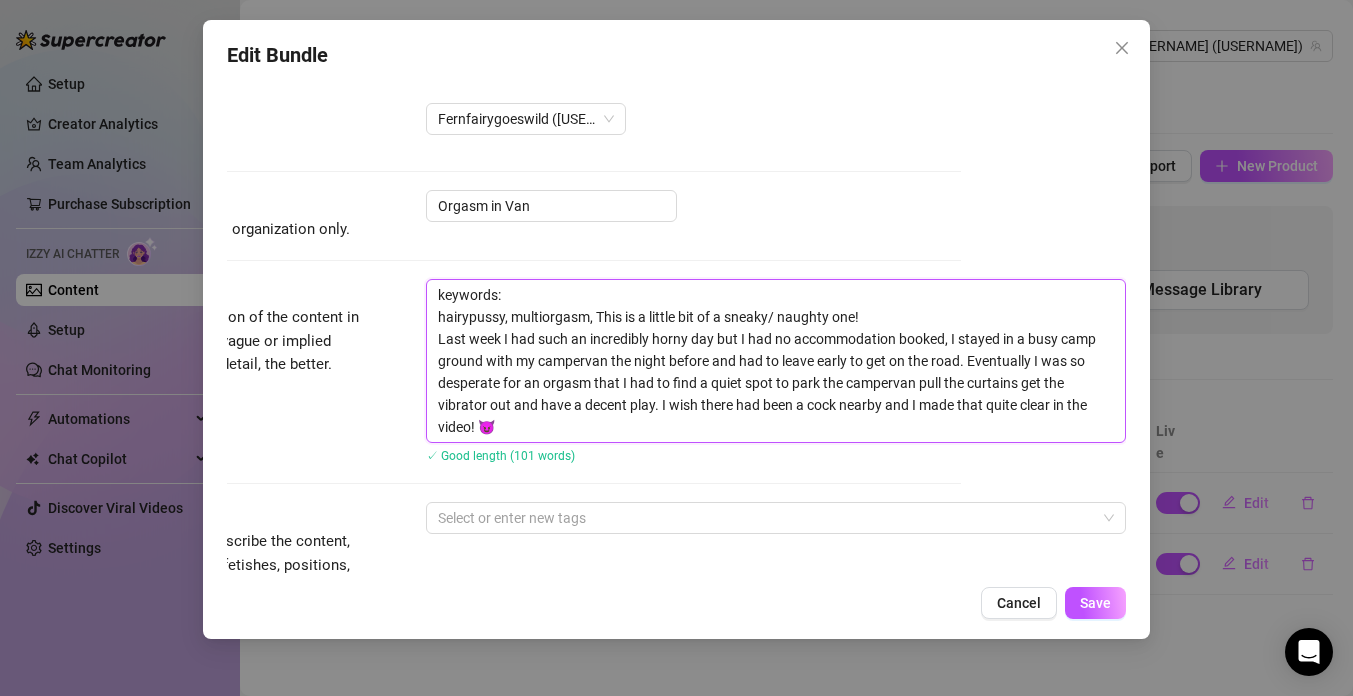 type on "keywords:
hairypussy, multiorgasm, vThis is a little bit of a sneaky/ naughty one!
Last week I had such an incredibly horny day but I had no accommodation booked, I stayed in a busy camp ground with my campervan the night before and had to leave early to get on the road. Eventually I was so desperate for an orgasm that I had to find a quiet spot to park the campervan pull the curtains get the vibrator out and have a decent play. I wish there had been a cock nearby and I made that quite clear in the video! 😈" 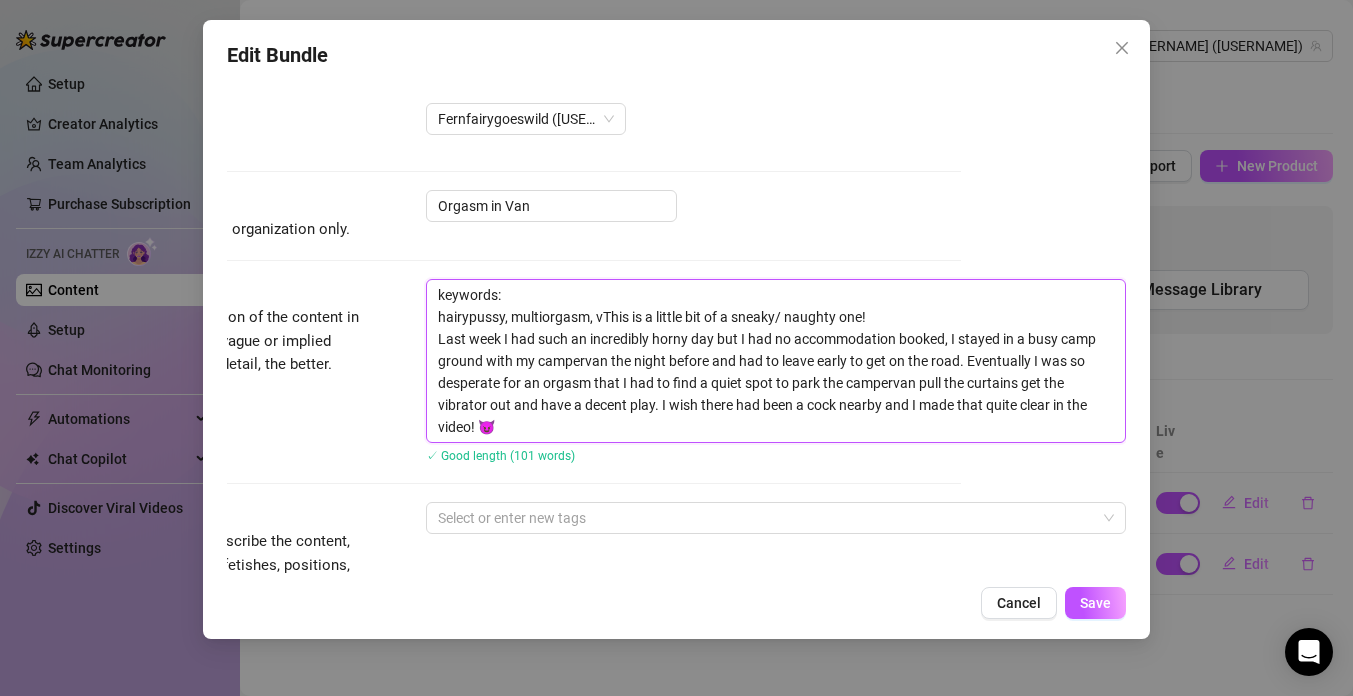 type on "keywords:
hairypussy, multiorgasm, vaThis is a little bit of a sneaky/ naughty one!
Last week I had such an incredibly horny day but I had no accommodation booked, I stayed in a busy camp ground with my campervan the night before and had to leave early to get on the road. Eventually I was so desperate for an orgasm that I had to find a quiet spot to park the campervan pull the curtains get the vibrator out and have a decent play. I wish there had been a cock nearby and I made that quite clear in the video! 😈" 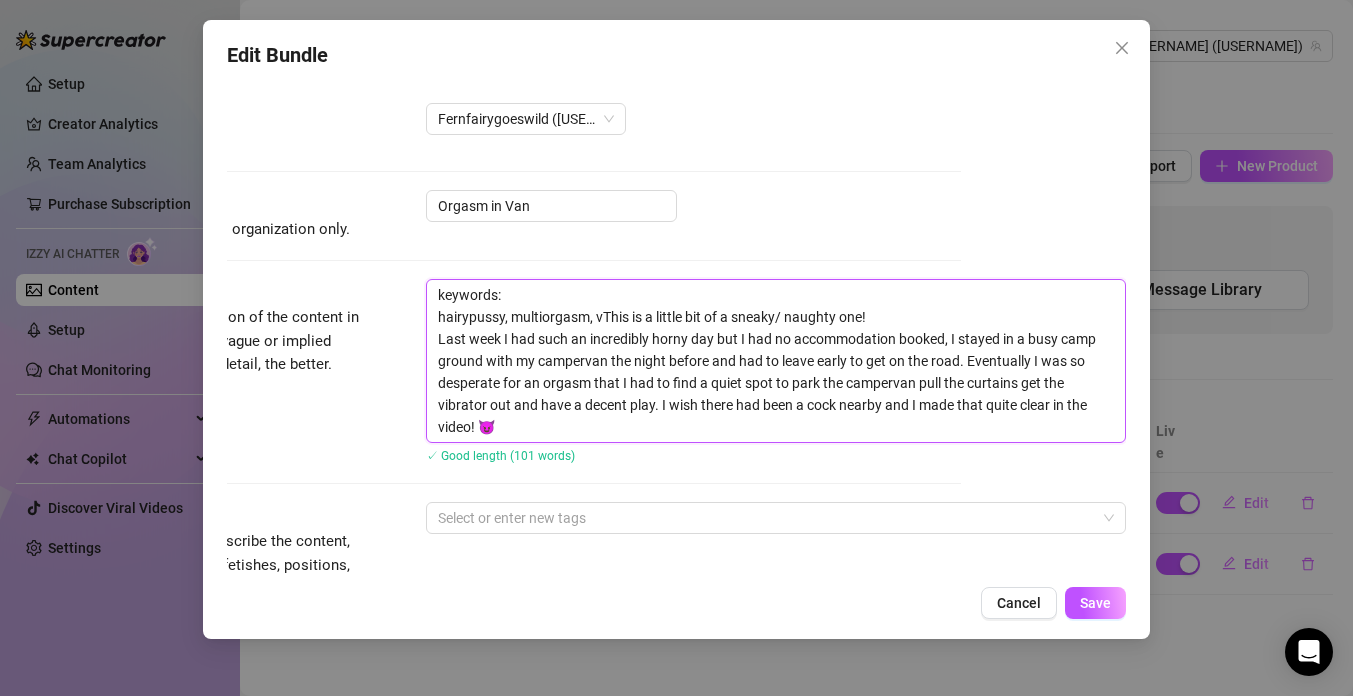 type on "keywords:
hairypussy, multiorgasm, vaThis is a little bit of a sneaky/ naughty one!
Last week I had such an incredibly horny day but I had no accommodation booked, I stayed in a busy camp ground with my campervan the night before and had to leave early to get on the road. Eventually I was so desperate for an orgasm that I had to find a quiet spot to park the campervan pull the curtains get the vibrator out and have a decent play. I wish there had been a cock nearby and I made that quite clear in the video! 😈" 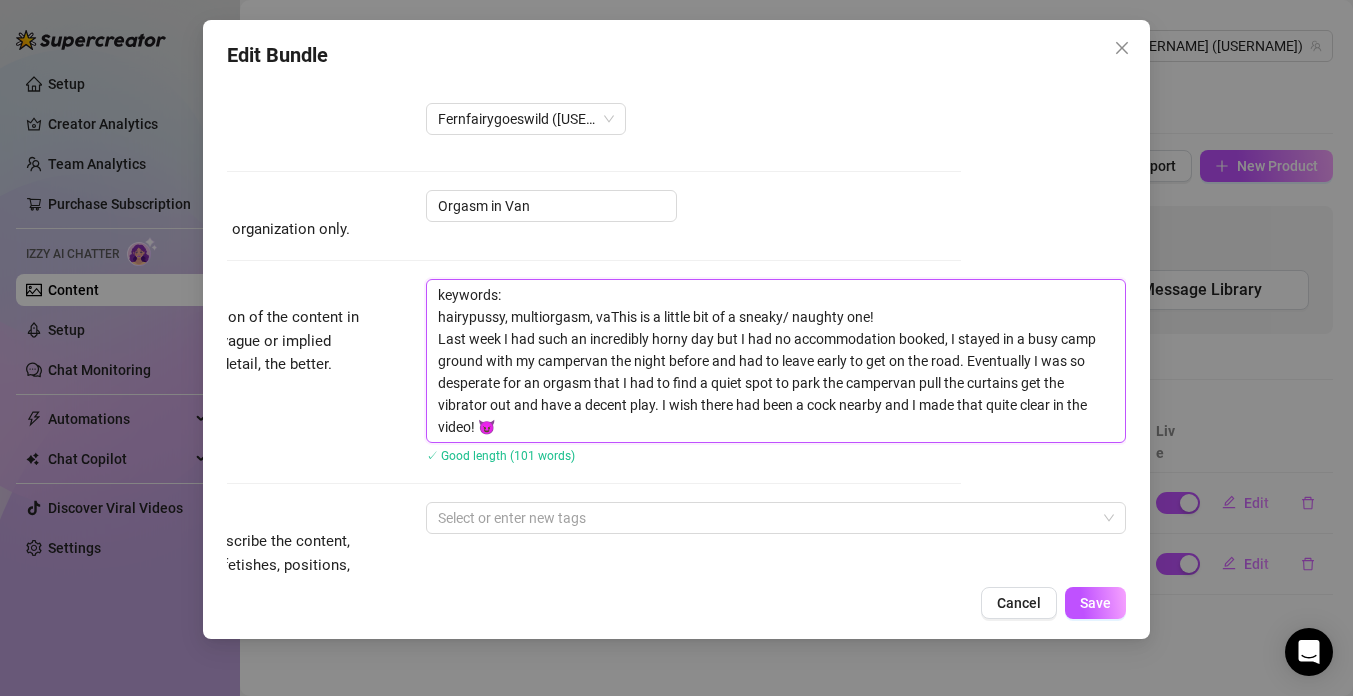 type on "keywords:
hairypussy, multiorgasm, vanThis is a little bit of a sneaky/ naughty one!
Last week I had such an incredibly horny day but I had no accommodation booked, I stayed in a busy camp ground with my campervan the night before and had to leave early to get on the road. Eventually I was so desperate for an orgasm that I had to find a quiet spot to park the campervan pull the curtains get the vibrator out and have a decent play. I wish there had been a cock nearby and I made that quite clear in the video! 😈" 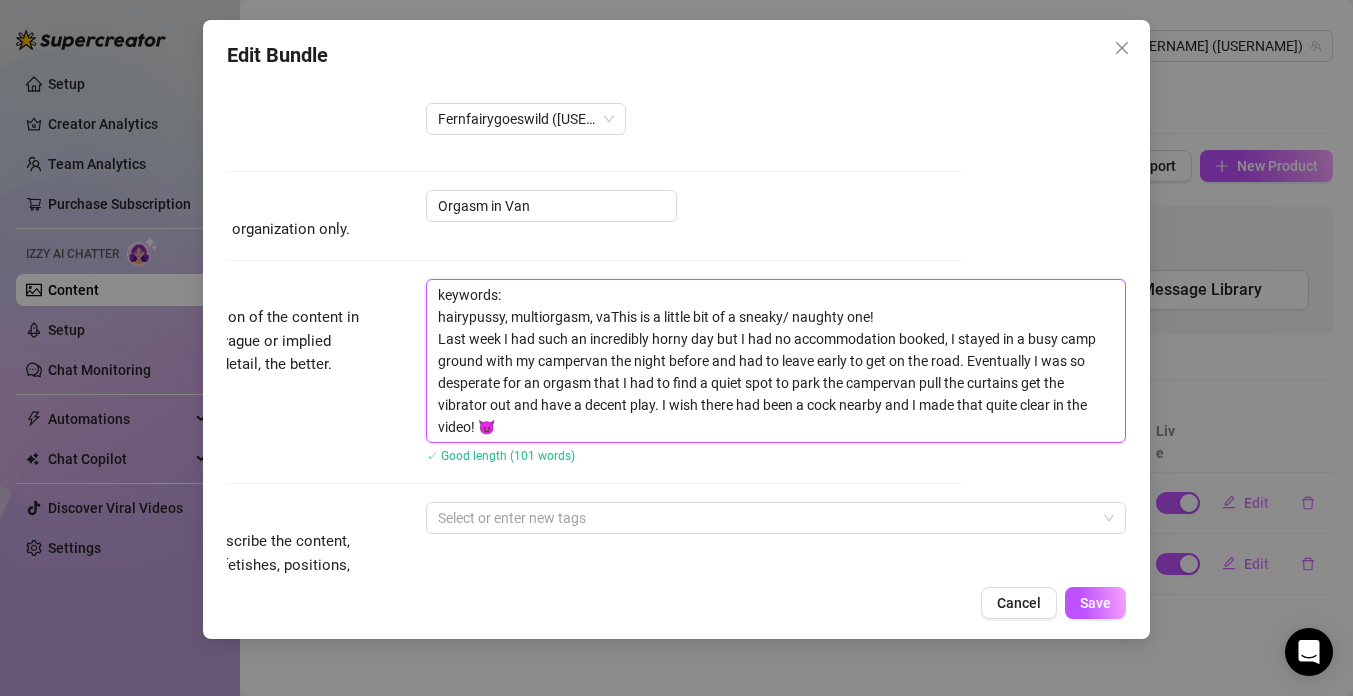 type on "keywords:
hairypussy, multiorgasm, vanThis is a little bit of a sneaky/ naughty one!
Last week I had such an incredibly horny day but I had no accommodation booked, I stayed in a busy camp ground with my campervan the night before and had to leave early to get on the road. Eventually I was so desperate for an orgasm that I had to find a quiet spot to park the campervan pull the curtains get the vibrator out and have a decent play. I wish there had been a cock nearby and I made that quite clear in the video! 😈" 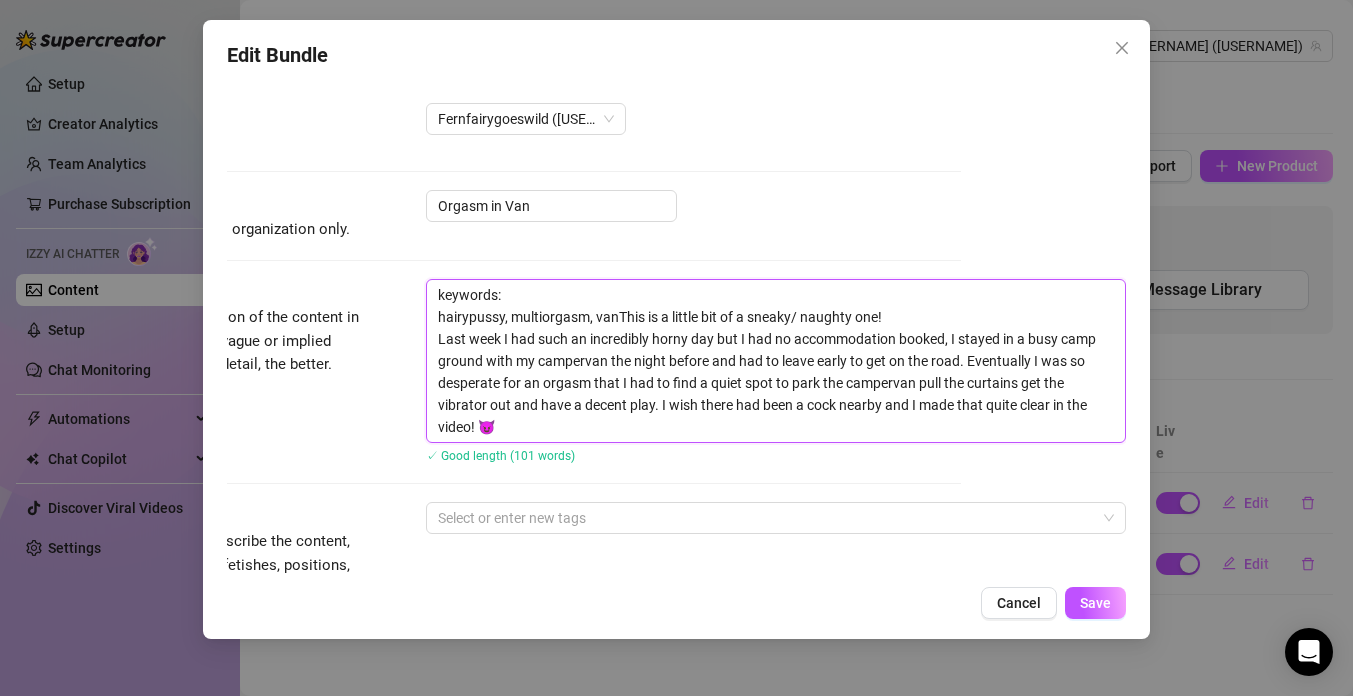 type on "keywords:
hairypussy, multiorgasm, van, This is a little bit of a sneaky/ naughty one!
Last week I had such an incredibly horny day but I had no accommodation booked, I stayed in a busy camp ground with my campervan the night before and had to leave early to get on the road. Eventually I was so desperate for an orgasm that I had to find a quiet spot to park the campervan pull the curtains get the vibrator out and have a decent play. I wish there had been a cock nearby and I made that quite clear in the video! 😈" 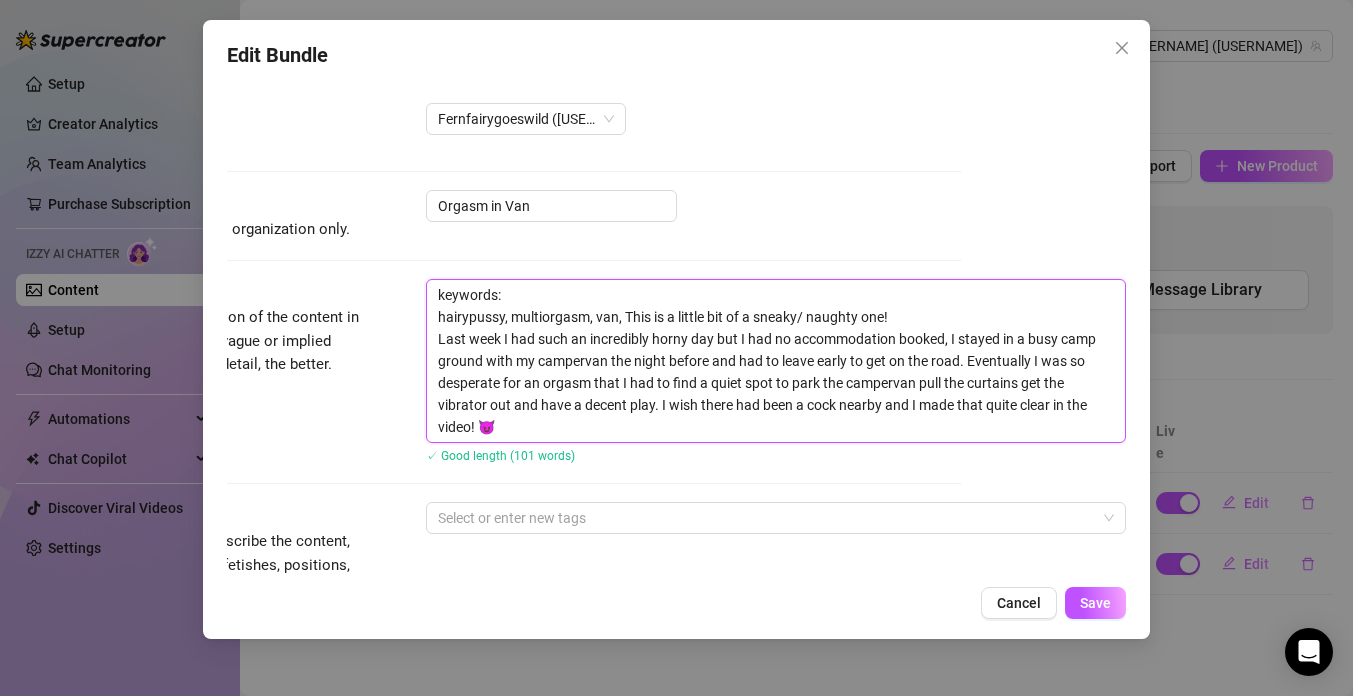 type on "keywords:
hairypussy, multiorgasm, van, This is a little bit of a sneaky/ naughty one!
Last week I had such an incredibly horny day but I had no accommodation booked, I stayed in a busy camp ground with my campervan the night before and had to leave early to get on the road. Eventually I was so desperate for an orgasm that I had to find a quiet spot to park the campervan pull the curtains get the vibrator out and have a decent play. I wish there had been a cock nearby and I made that quite clear in the video! 😈" 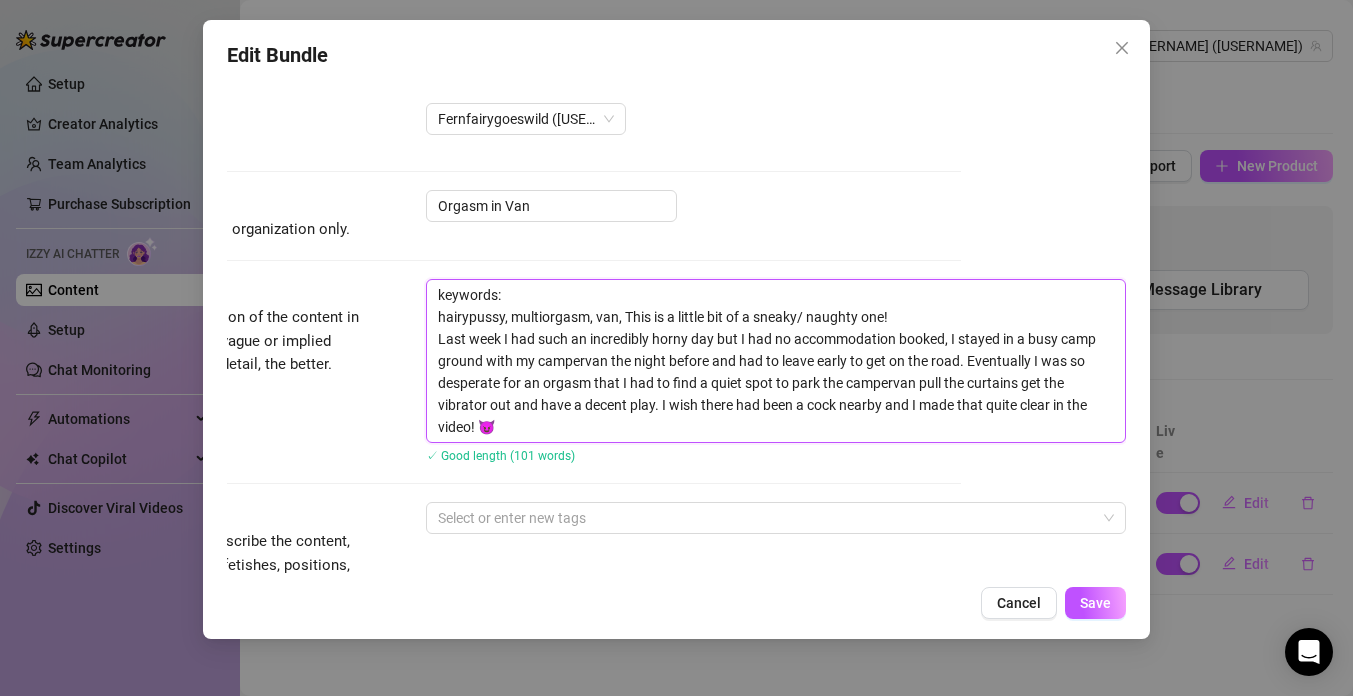 type on "keywords:
hairypussy, multiorgasm, van, This is a little bit of a sneaky/ naughty one!
Last week I had such an incredibly horny day but I had no accommodation booked, I stayed in a busy camp ground with my campervan the night before and had to leave early to get on the road. Eventually I was so desperate for an orgasm that I had to find a quiet spot to park the campervan pull the curtains get the vibrator out and have a decent play. I wish there had been a cock nearby and I made that quite clear in the video! 😈" 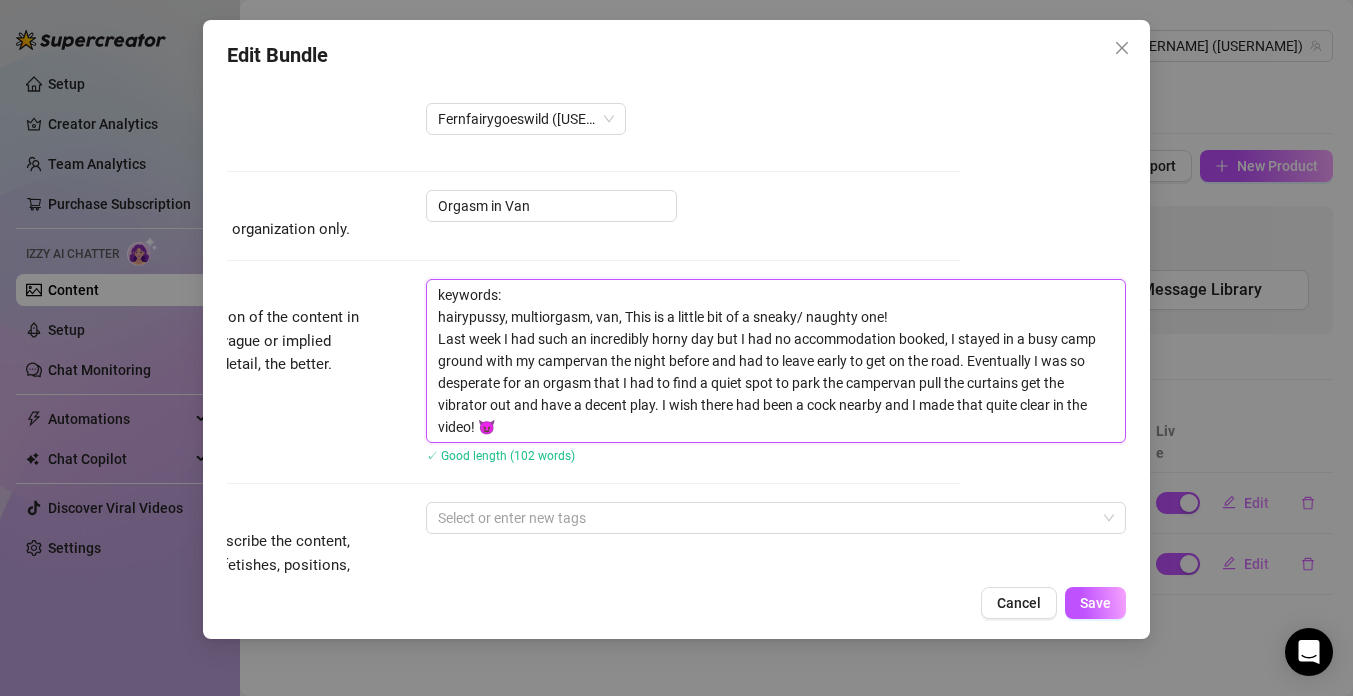 type on "keywords:
hairypussy, multiorgasm, van, dThis is a little bit of a sneaky/ naughty one!
Last week I had such an incredibly horny day but I had no accommodation booked, I stayed in a busy camp ground with my campervan the night before and had to leave early to get on the road. Eventually I was so desperate for an orgasm that I had to find a quiet spot to park the campervan pull the curtains get the vibrator out and have a decent play. I wish there had been a cock nearby and I made that quite clear in the video! 😈" 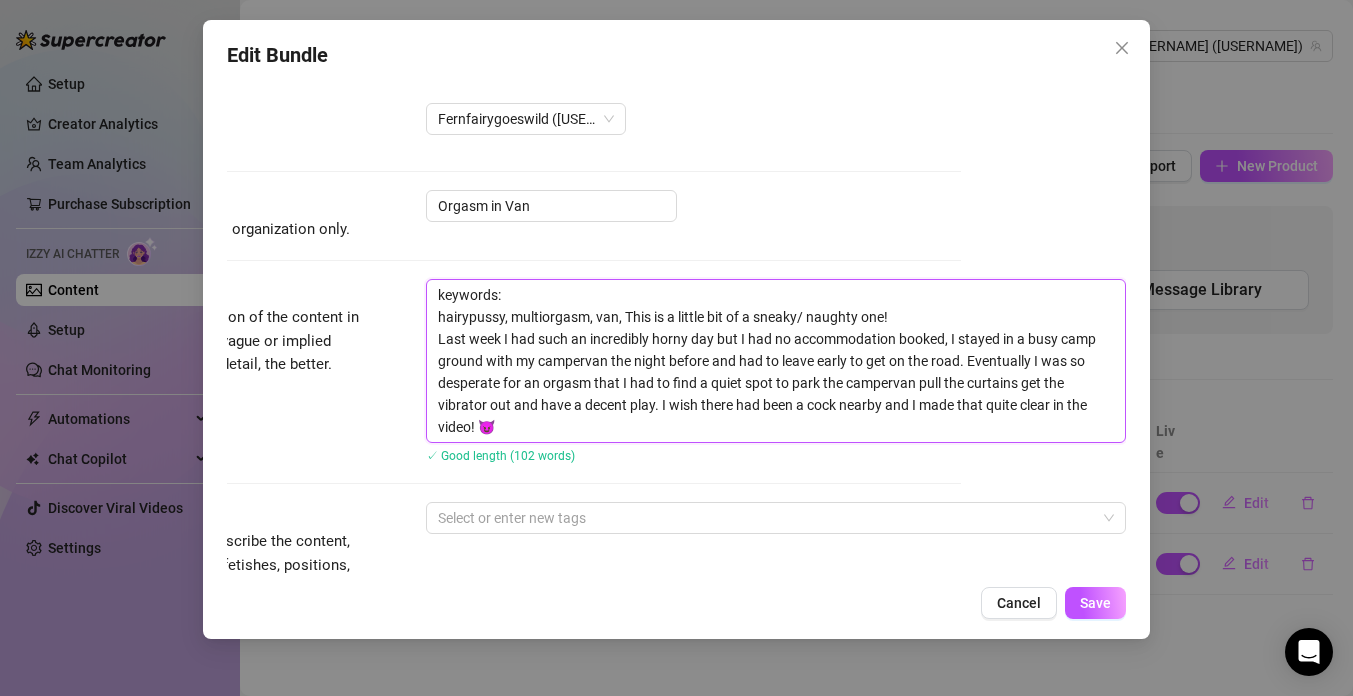 type on "keywords:
hairypussy, multiorgasm, van, dThis is a little bit of a sneaky/ naughty one!
Last week I had such an incredibly horny day but I had no accommodation booked, I stayed in a busy camp ground with my campervan the night before and had to leave early to get on the road. Eventually I was so desperate for an orgasm that I had to find a quiet spot to park the campervan pull the curtains get the vibrator out and have a decent play. I wish there had been a cock nearby and I made that quite clear in the video! 😈" 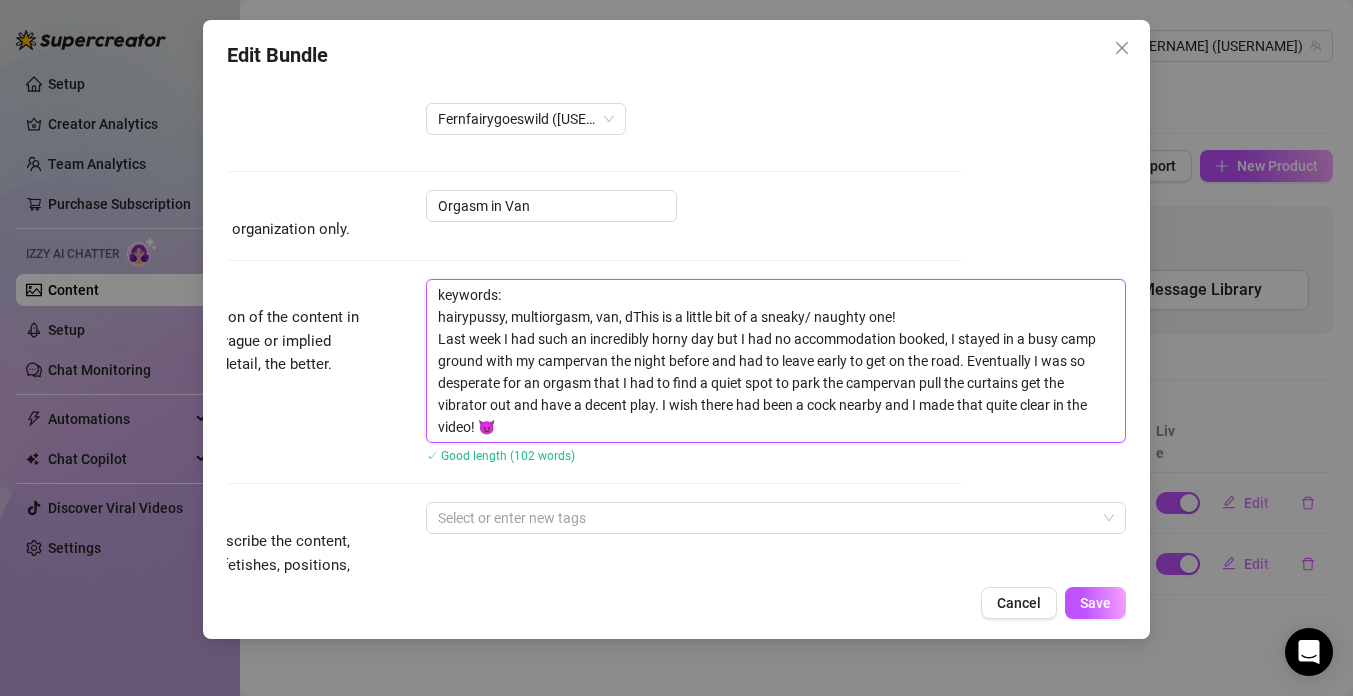 type on "keywords:
hairypussy, multiorgasm, van, diThis is a little bit of a sneaky/ naughty one!
Last week I had such an incredibly horny day but I had no accommodation booked, I stayed in a busy camp ground with my campervan the night before and had to leave early to get on the road. Eventually I was so desperate for an orgasm that I had to find a quiet spot to park the campervan pull the curtains get the vibrator out and have a decent play. I wish there had been a cock nearby and I made that quite clear in the video! 😈" 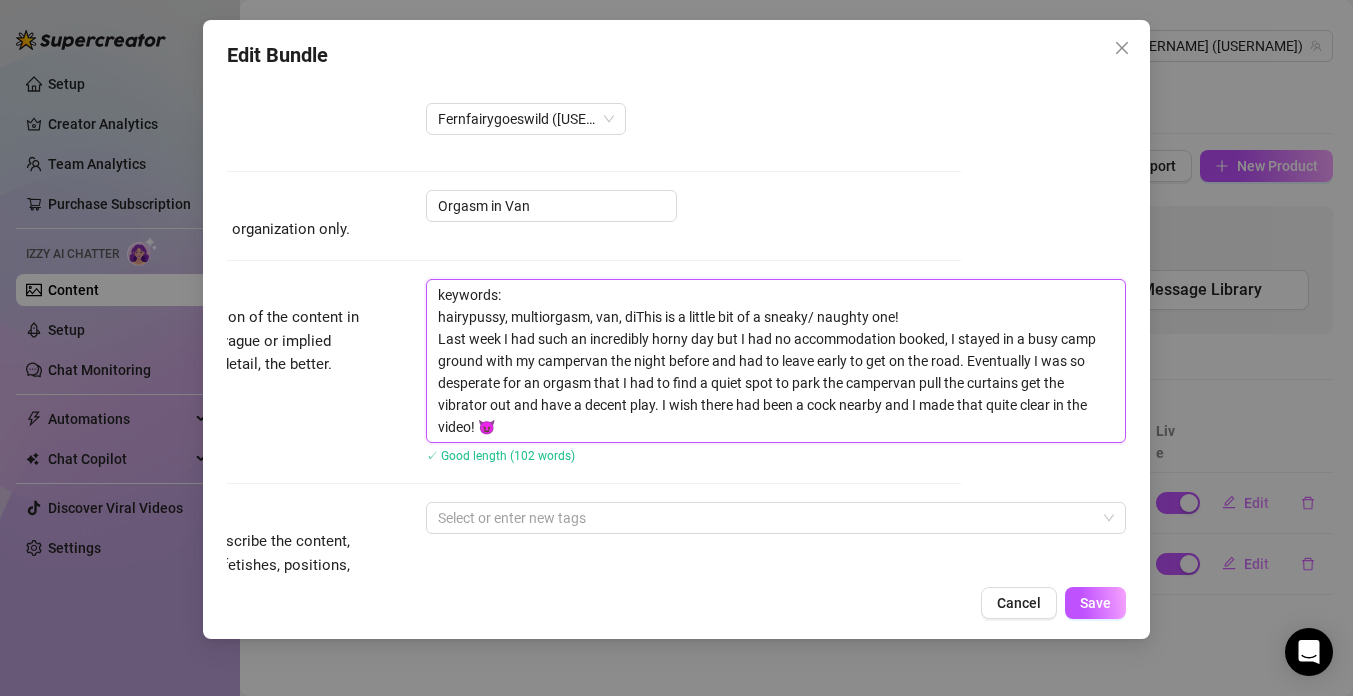 type on "keywords:
hairypussy, multiorgasm, van, dirThis is a little bit of a sneaky/ naughty one!
Last week I had such an incredibly horny day but I had no accommodation booked, I stayed in a busy camp ground with my campervan the night before and had to leave early to get on the road. Eventually I was so desperate for an orgasm that I had to find a quiet spot to park the campervan pull the curtains get the vibrator out and have a decent play. I wish there had been a cock nearby and I made that quite clear in the video! 😈" 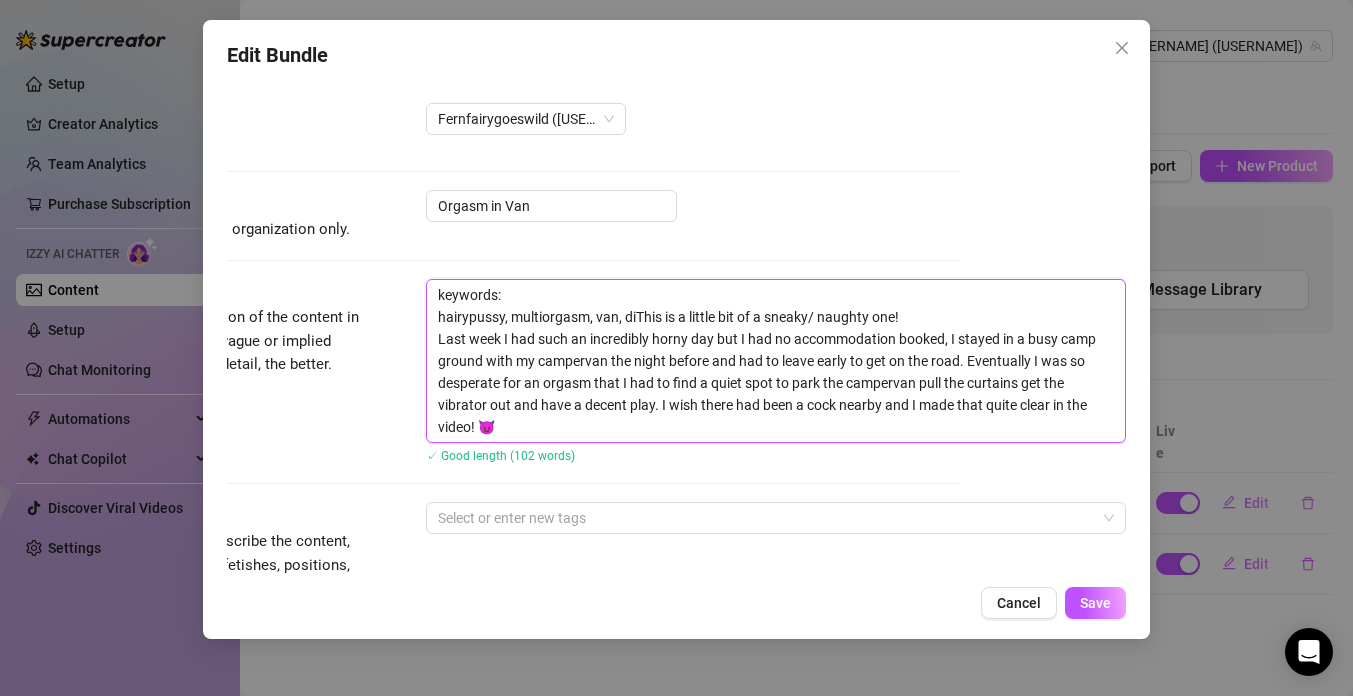 type on "keywords:
hairypussy, multiorgasm, van, dirThis is a little bit of a sneaky/ naughty one!
Last week I had such an incredibly horny day but I had no accommodation booked, I stayed in a busy camp ground with my campervan the night before and had to leave early to get on the road. Eventually I was so desperate for an orgasm that I had to find a quiet spot to park the campervan pull the curtains get the vibrator out and have a decent play. I wish there had been a cock nearby and I made that quite clear in the video! 😈" 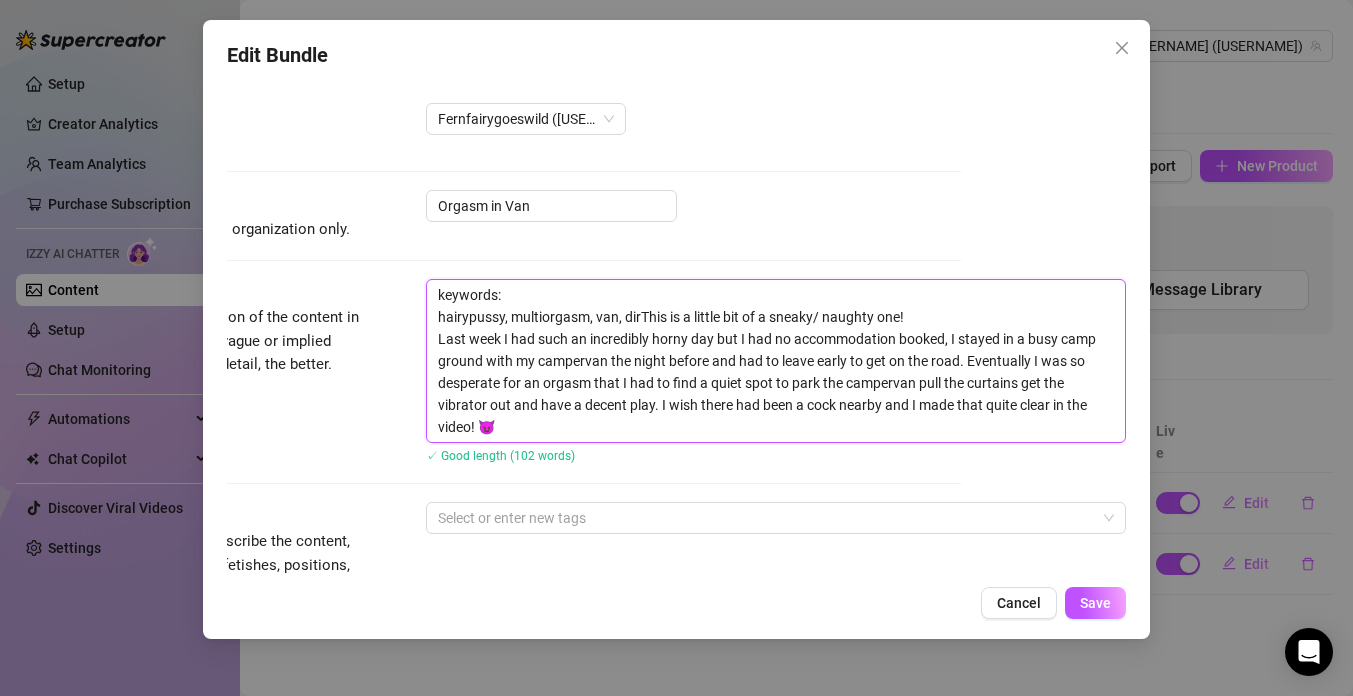 type on "keywords:
hairypussy, multiorgasm, van, diThis is a little bit of a sneaky/ naughty one!
Last week I had such an incredibly horny day but I had no accommodation booked, I stayed in a busy camp ground with my campervan the night before and had to leave early to get on the road. Eventually I was so desperate for an orgasm that I had to find a quiet spot to park the campervan pull the curtains get the vibrator out and have a decent play. I wish there had been a cock nearby and I made that quite clear in the video! 😈" 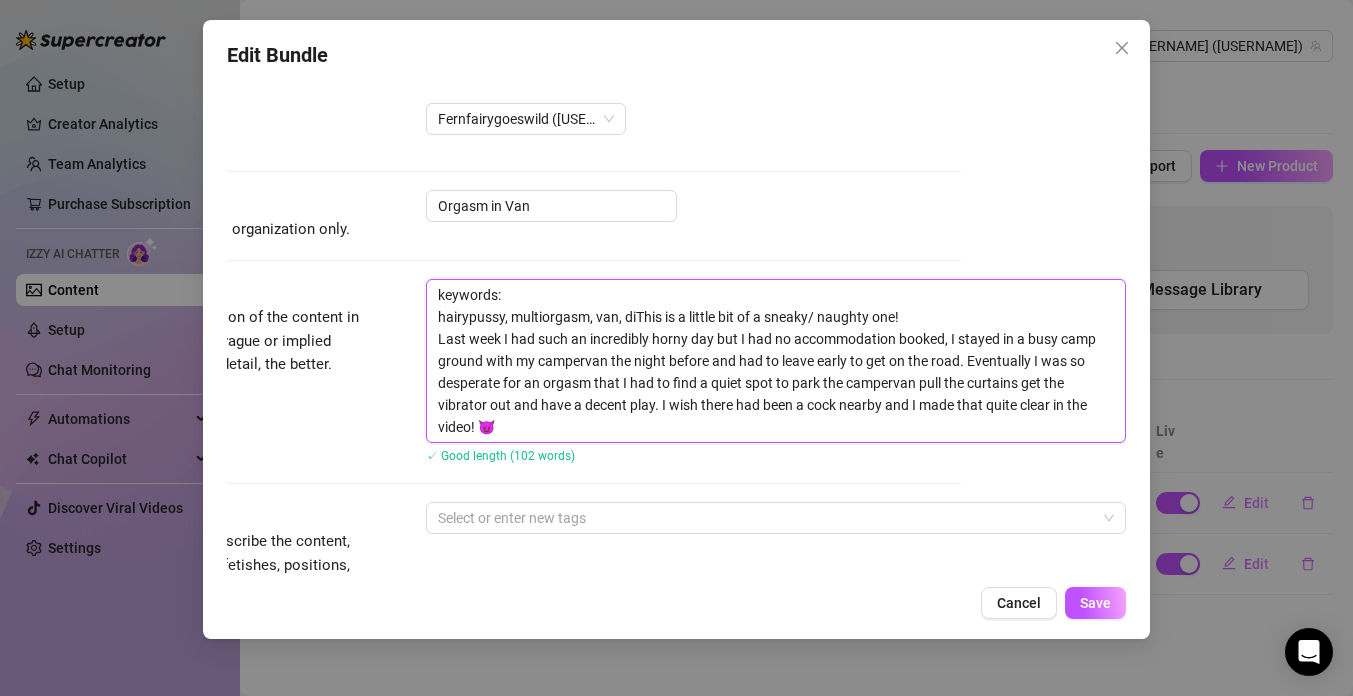 type on "keywords:
hairypussy, multiorgasm, van, dThis is a little bit of a sneaky/ naughty one!
Last week I had such an incredibly horny day but I had no accommodation booked, I stayed in a busy camp ground with my campervan the night before and had to leave early to get on the road. Eventually I was so desperate for an orgasm that I had to find a quiet spot to park the campervan pull the curtains get the vibrator out and have a decent play. I wish there had been a cock nearby and I made that quite clear in the video! 😈" 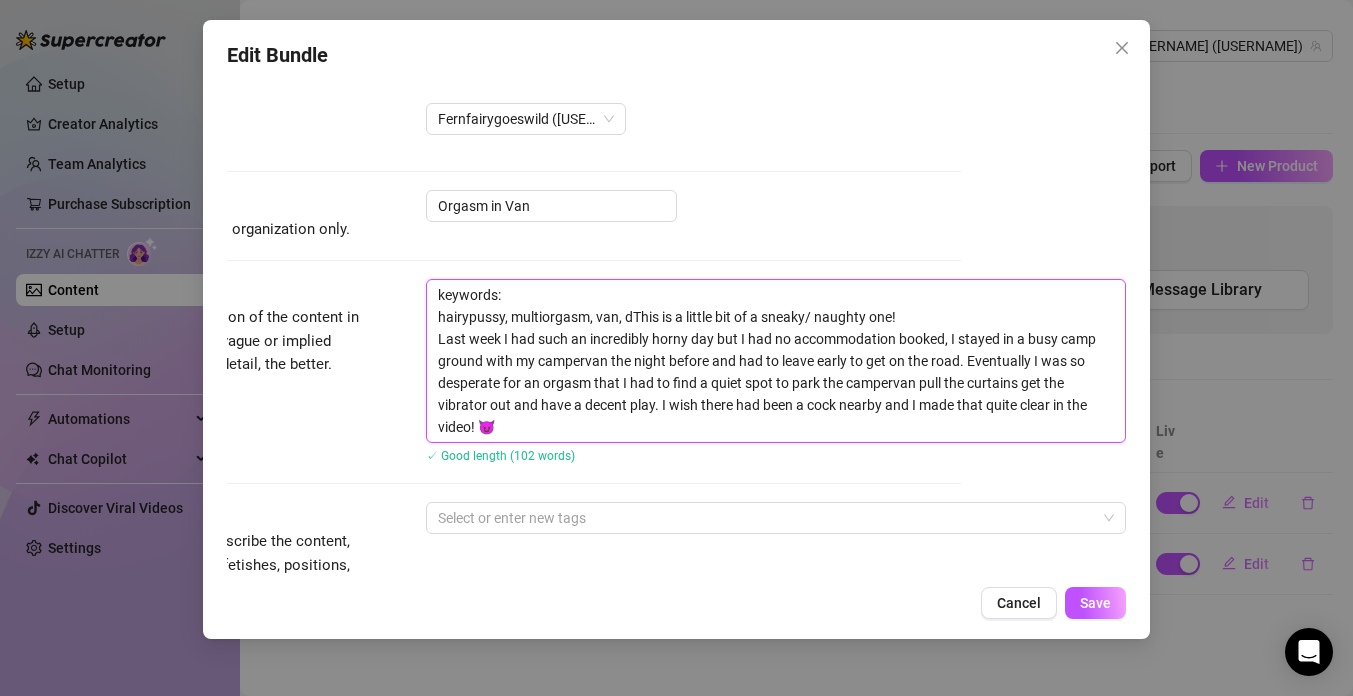 type on "keywords:
hairypussy, multiorgasm, van, This is a little bit of a sneaky/ naughty one!
Last week I had such an incredibly horny day but I had no accommodation booked, I stayed in a busy camp ground with my campervan the night before and had to leave early to get on the road. Eventually I was so desperate for an orgasm that I had to find a quiet spot to park the campervan pull the curtains get the vibrator out and have a decent play. I wish there had been a cock nearby and I made that quite clear in the video! 😈" 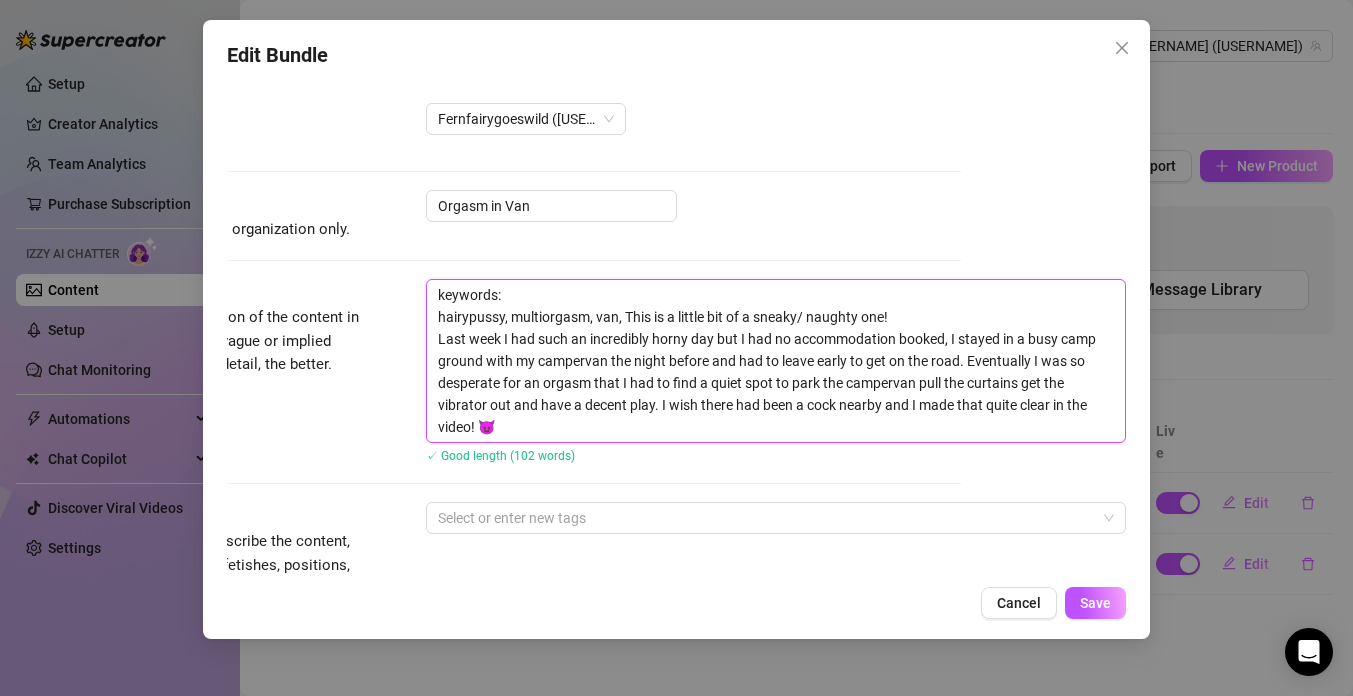 type on "keywords:
hairypussy, multiorgasm, van, dThis is a little bit of a sneaky/ naughty one!
Last week I had such an incredibly horny day but I had no accommodation booked, I stayed in a busy camp ground with my campervan the night before and had to leave early to get on the road. Eventually I was so desperate for an orgasm that I had to find a quiet spot to park the campervan pull the curtains get the vibrator out and have a decent play. I wish there had been a cock nearby and I made that quite clear in the video! 😈" 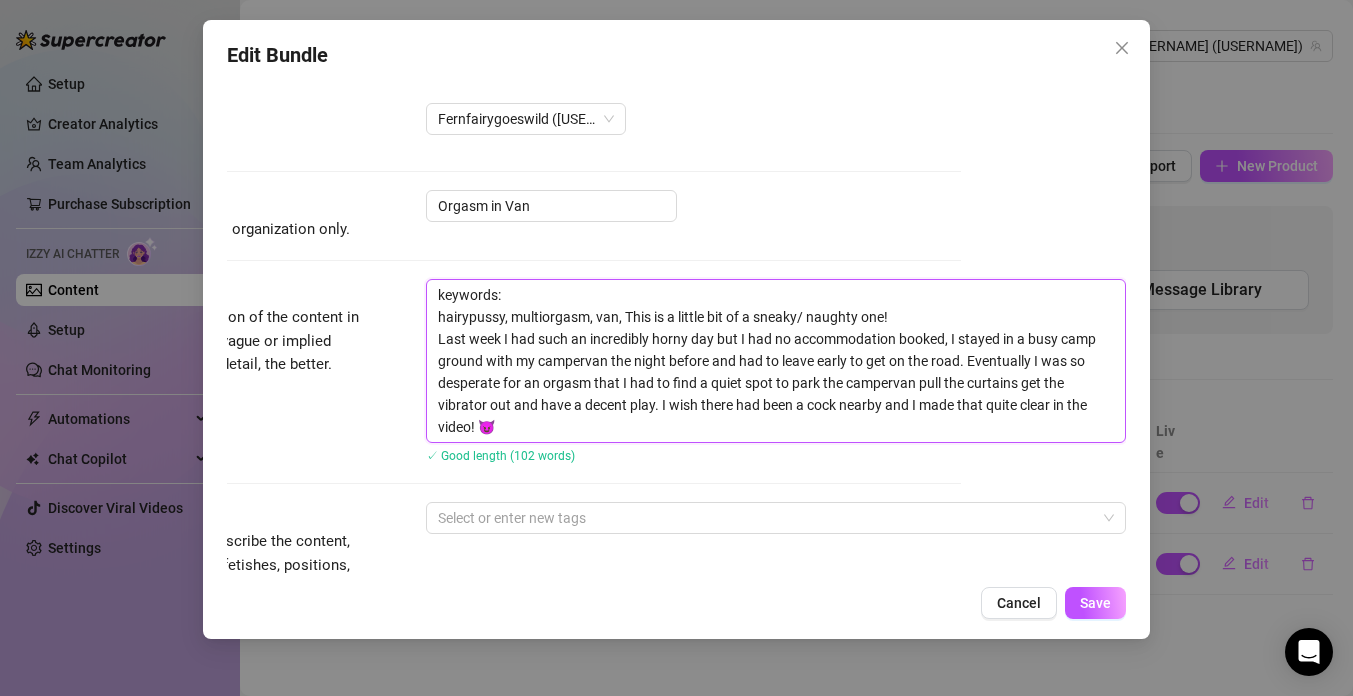 type on "keywords:
hairypussy, multiorgasm, van, dThis is a little bit of a sneaky/ naughty one!
Last week I had such an incredibly horny day but I had no accommodation booked, I stayed in a busy camp ground with my campervan the night before and had to leave early to get on the road. Eventually I was so desperate for an orgasm that I had to find a quiet spot to park the campervan pull the curtains get the vibrator out and have a decent play. I wish there had been a cock nearby and I made that quite clear in the video! 😈" 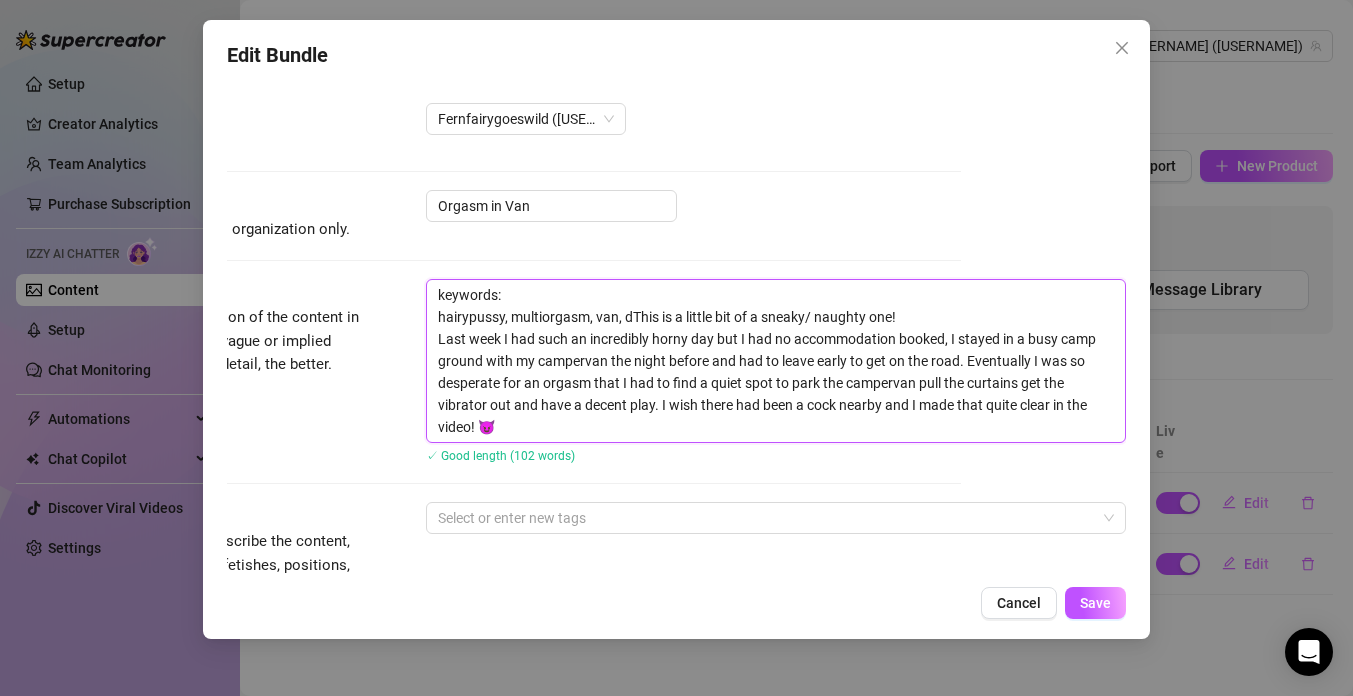 type on "keywords:
hairypussy, multiorgasm, van, diThis is a little bit of a sneaky/ naughty one!
Last week I had such an incredibly horny day but I had no accommodation booked, I stayed in a busy camp ground with my campervan the night before and had to leave early to get on the road. Eventually I was so desperate for an orgasm that I had to find a quiet spot to park the campervan pull the curtains get the vibrator out and have a decent play. I wish there had been a cock nearby and I made that quite clear in the video! 😈" 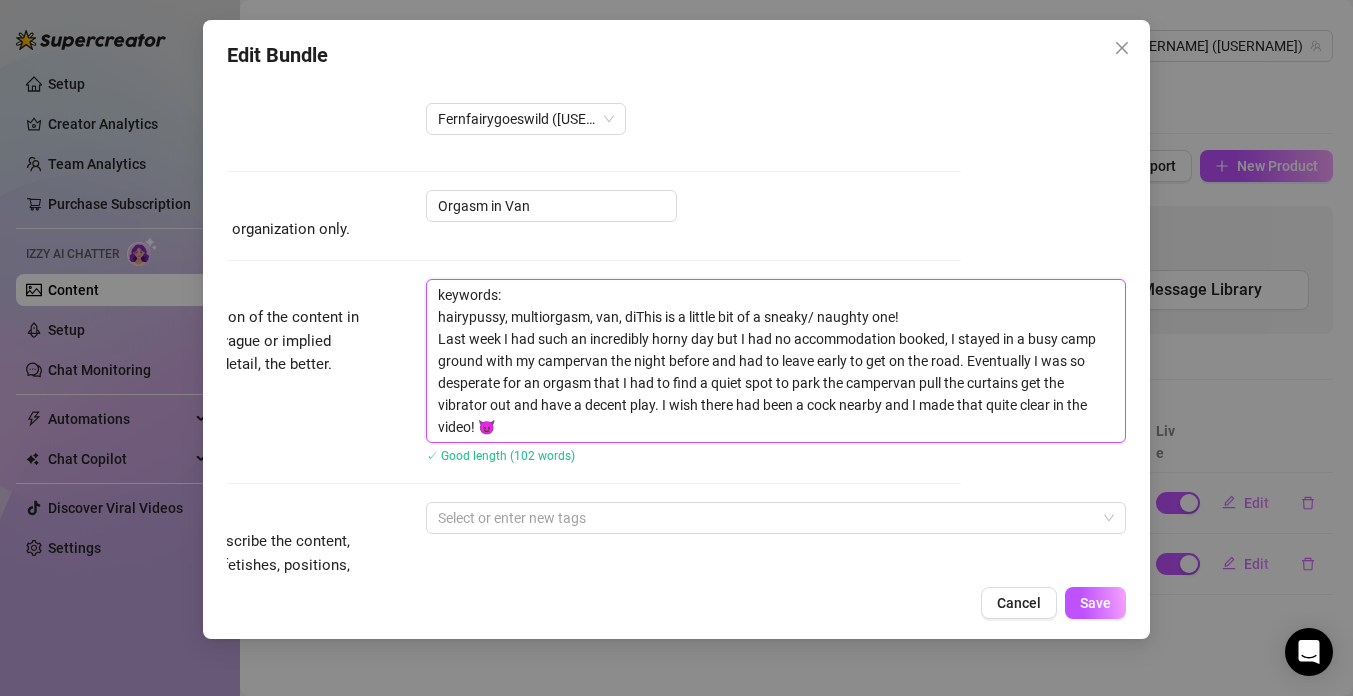 type on "keywords:
hairypussy, multiorgasm, van, dirThis is a little bit of a sneaky/ naughty one!
Last week I had such an incredibly horny day but I had no accommodation booked, I stayed in a busy camp ground with my campervan the night before and had to leave early to get on the road. Eventually I was so desperate for an orgasm that I had to find a quiet spot to park the campervan pull the curtains get the vibrator out and have a decent play. I wish there had been a cock nearby and I made that quite clear in the video! 😈" 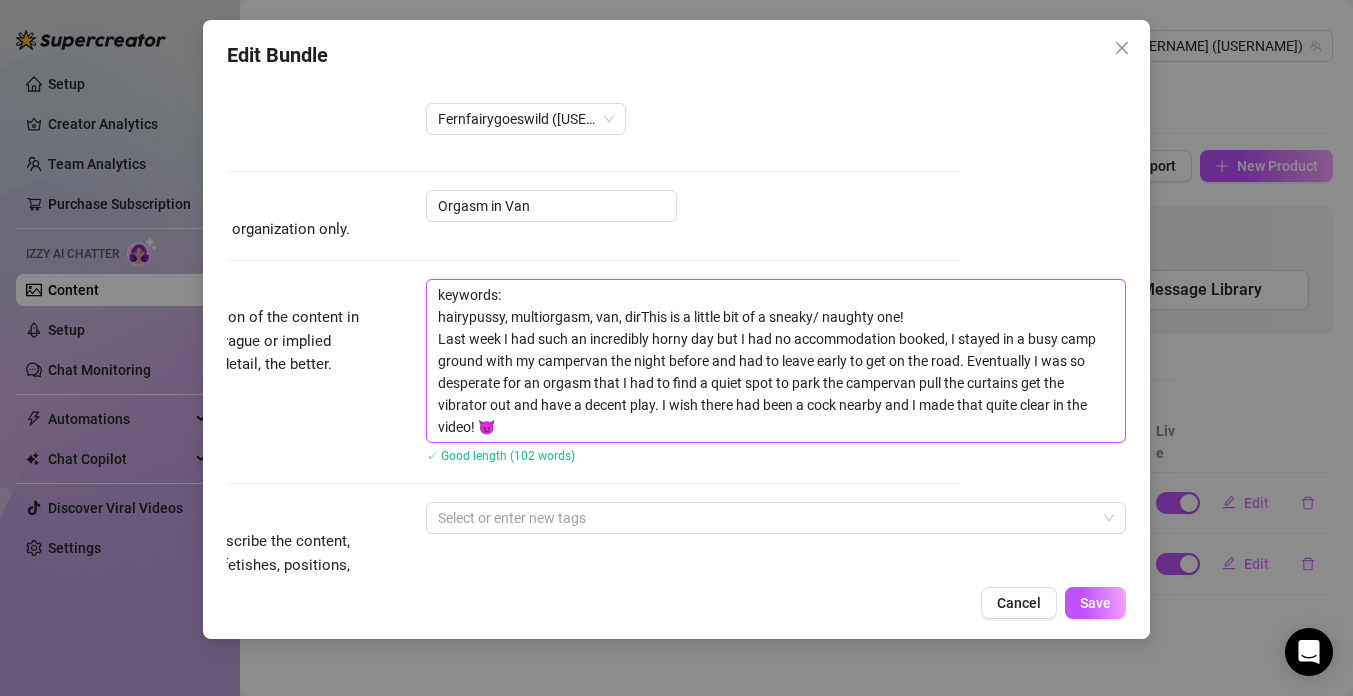 type on "keywords:
This is a little bit of a sneaky/ naughty one!
Last week I had such an incredibly horny day but I had no accommodation booked, I stayed in a busy camp ground with my campervan the night before and had to leave early to get on the road. Eventually I was so desperate for an orgasm that I had to find a quiet spot to park the campervan pull the curtains get the vibrator out and have a decent play. I wish there had been a cock nearby and I made that quite clear in the video! 😈" 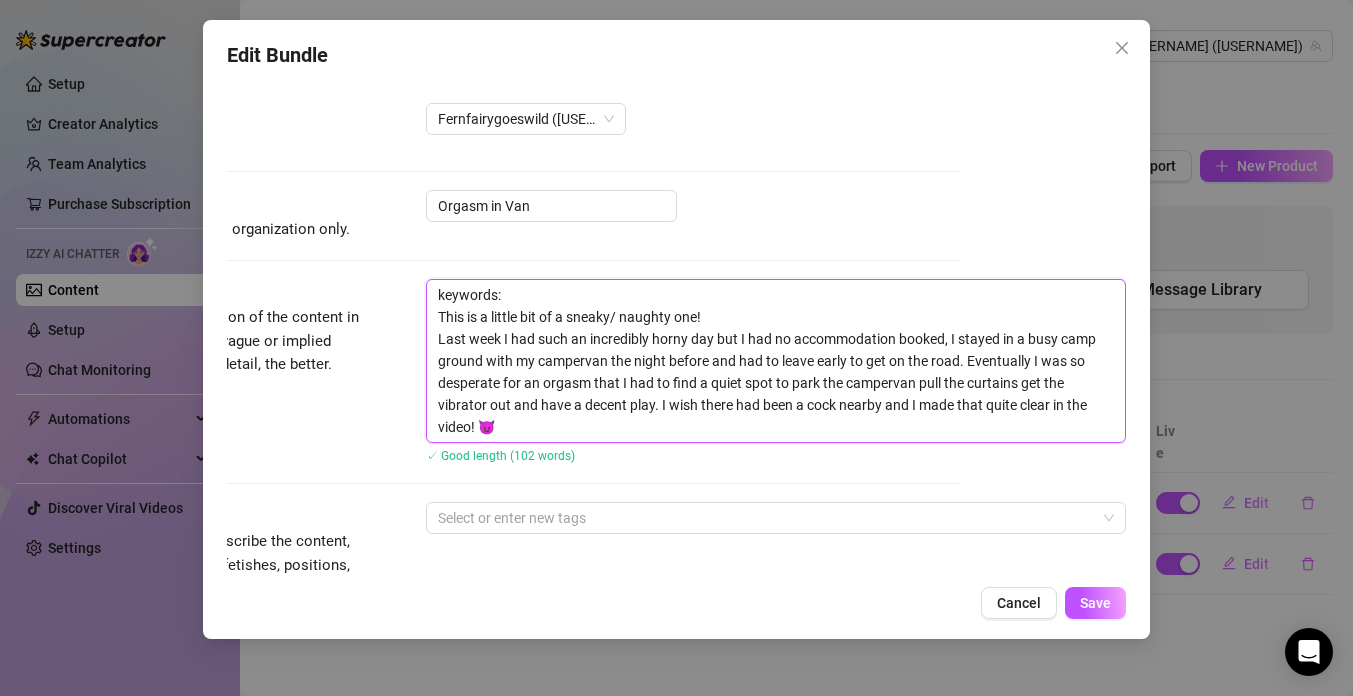type on "keywords:
hairypussy, multiorgasm, van, dirtyThis is a little bit of a sneaky/ naughty one!
Last week I had such an incredibly horny day but I had no accommodation booked, I stayed in a busy camp ground with my campervan the night before and had to leave early to get on the road. Eventually I was so desperate for an orgasm that I had to find a quiet spot to park the campervan pull the curtains get the vibrator out and have a decent play. I wish there had been a cock nearby and I made that quite clear in the video! 😈" 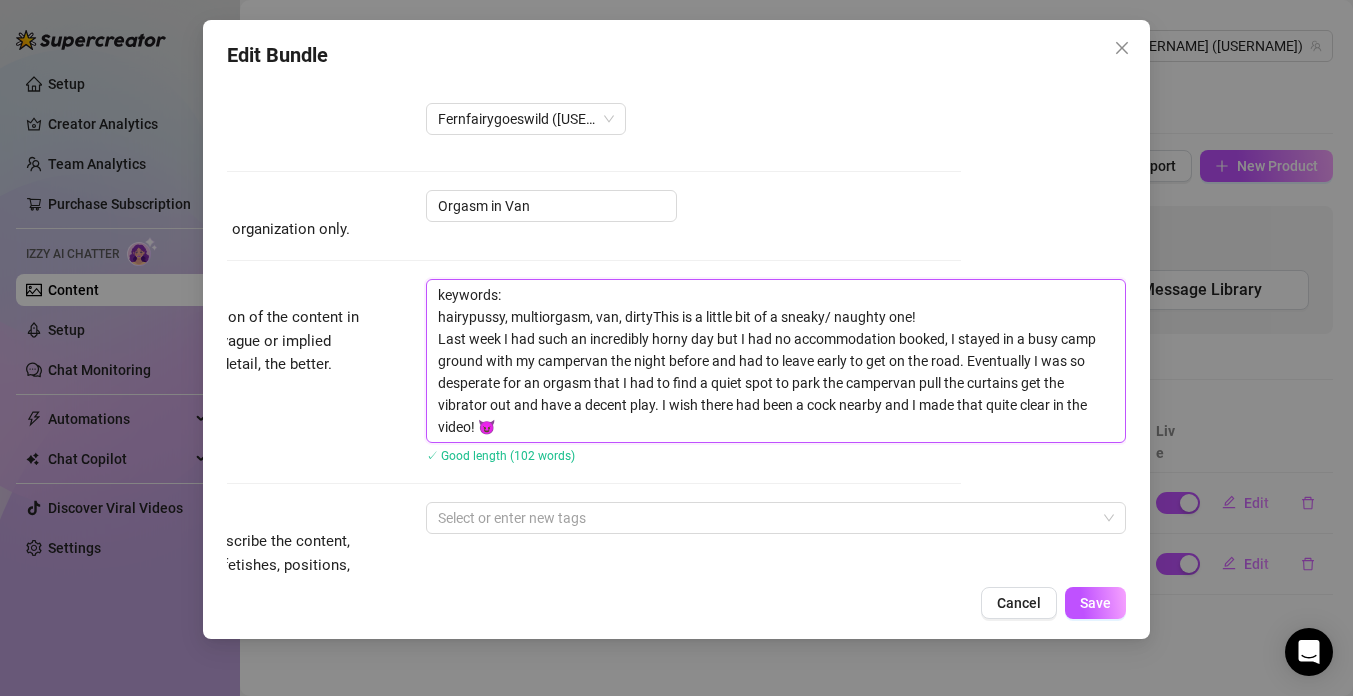 type on "keywords:
This is a little bit of a sneaky/ naughty one!
Last week I had such an incredibly horny day but I had no accommodation booked, I stayed in a busy camp ground with my campervan the night before and had to leave early to get on the road. Eventually I was so desperate for an orgasm that I had to find a quiet spot to park the campervan pull the curtains get the vibrator out and have a decent play. I wish there had been a cock nearby and I made that quite clear in the video! 😈" 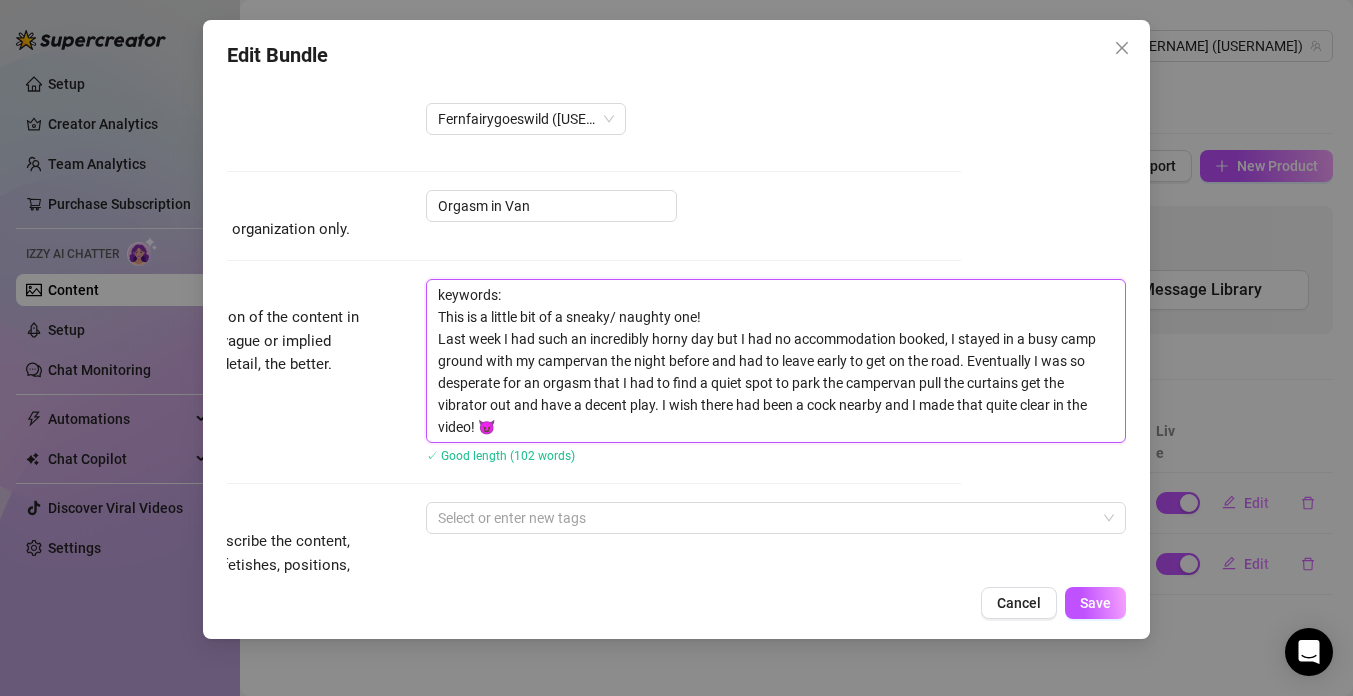 type on "keywords:
hairypussy, multiorgasm, van, dirtytaThis is a little bit of a sneaky/ naughty one!
Last week I had such an incredibly horny day but I had no accommodation booked, I stayed in a busy camp ground with my campervan the night before and had to leave early to get on the road. Eventually I was so desperate for an orgasm that I had to find a quiet spot to park the campervan pull the curtains get the vibrator out and have a decent play. I wish there had been a cock nearby and I made that quite clear in the video! 😈" 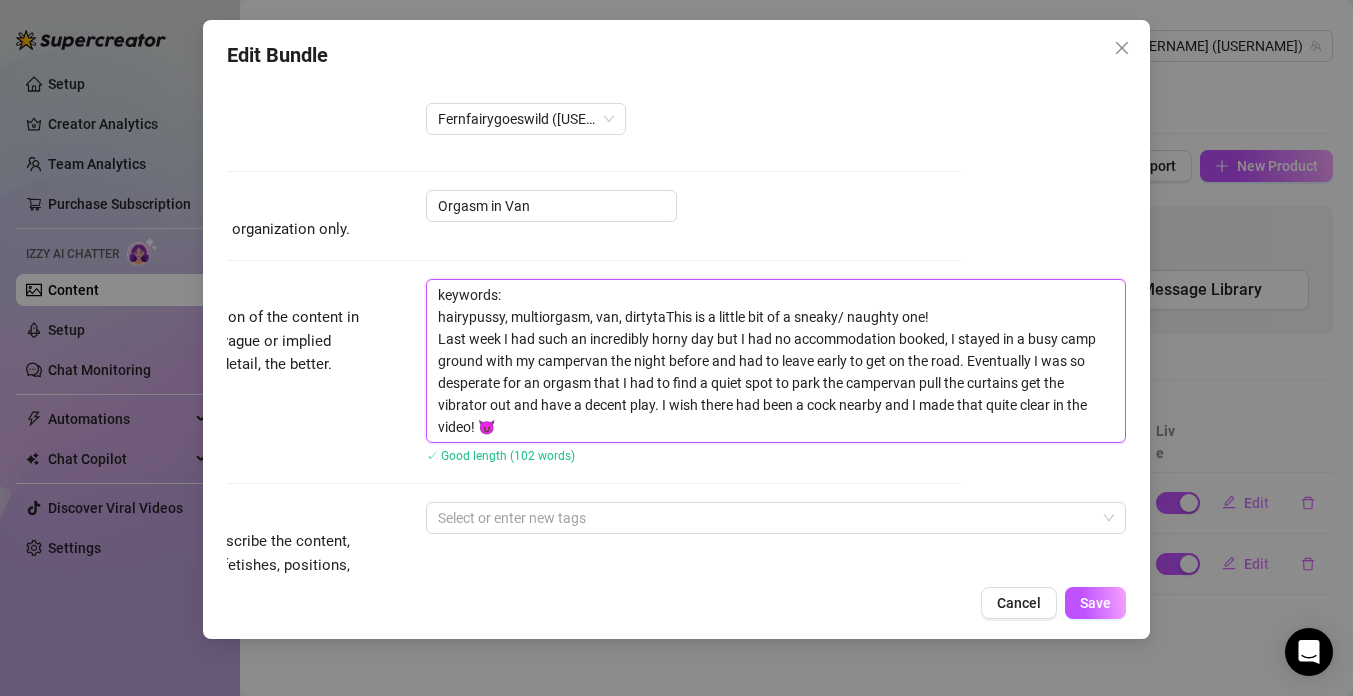 type on "keywords:
hairypussy, multiorgasm, van, dirtytalThis is a little bit of a sneaky/ naughty one!
Last week I had such an incredibly horny day but I had no accommodation booked, I stayed in a busy camp ground with my campervan the night before and had to leave early to get on the road. Eventually I was so desperate for an orgasm that I had to find a quiet spot to park the campervan pull the curtains get the vibrator out and have a decent play. I wish there had been a cock nearby and I made that quite clear in the video! 😈" 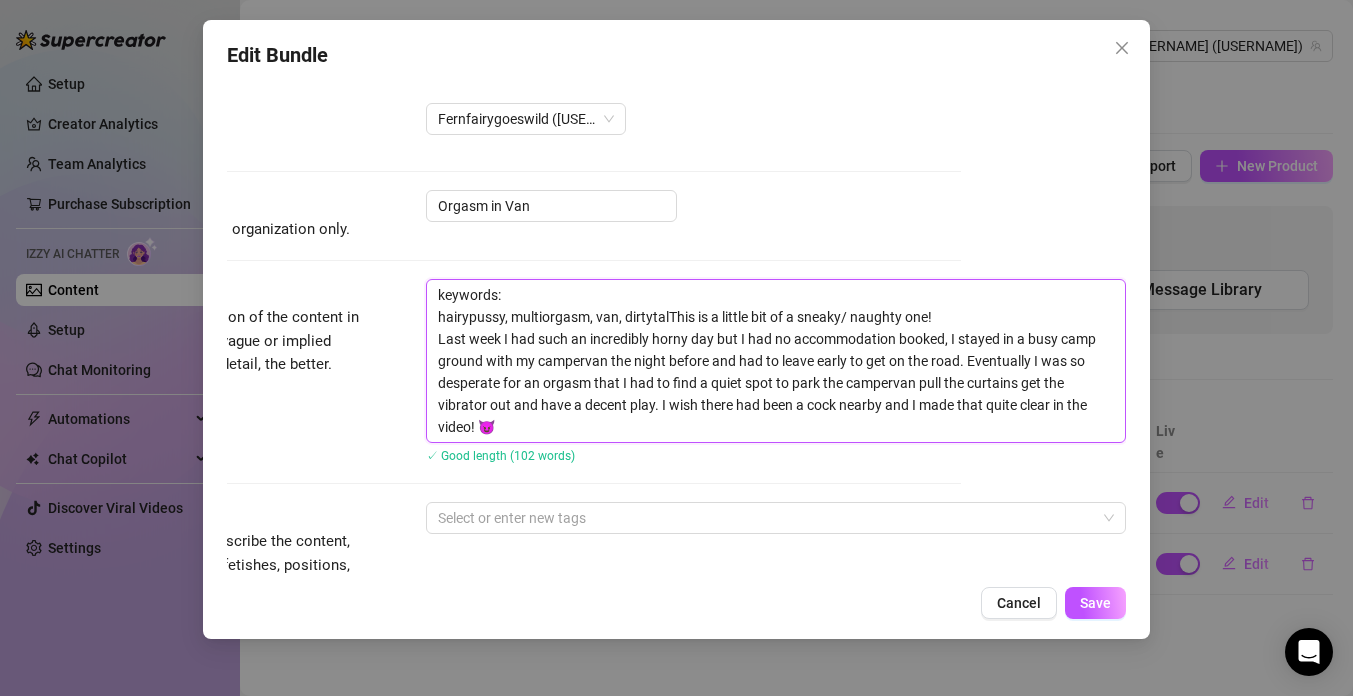 type on "keywords:
hairypussy, multiorgasm, van, dirtytalkThis is a little bit of a sneaky/ naughty one!
Last week I had such an incredibly horny day but I had no accommodation booked, I stayed in a busy camp ground with my campervan the night before and had to leave early to get on the road. Eventually I was so desperate for an orgasm that I had to find a quiet spot to park the campervan pull the curtains get the vibrator out and have a decent play. I wish there had been a cock nearby and I made that quite clear in the video! 😈" 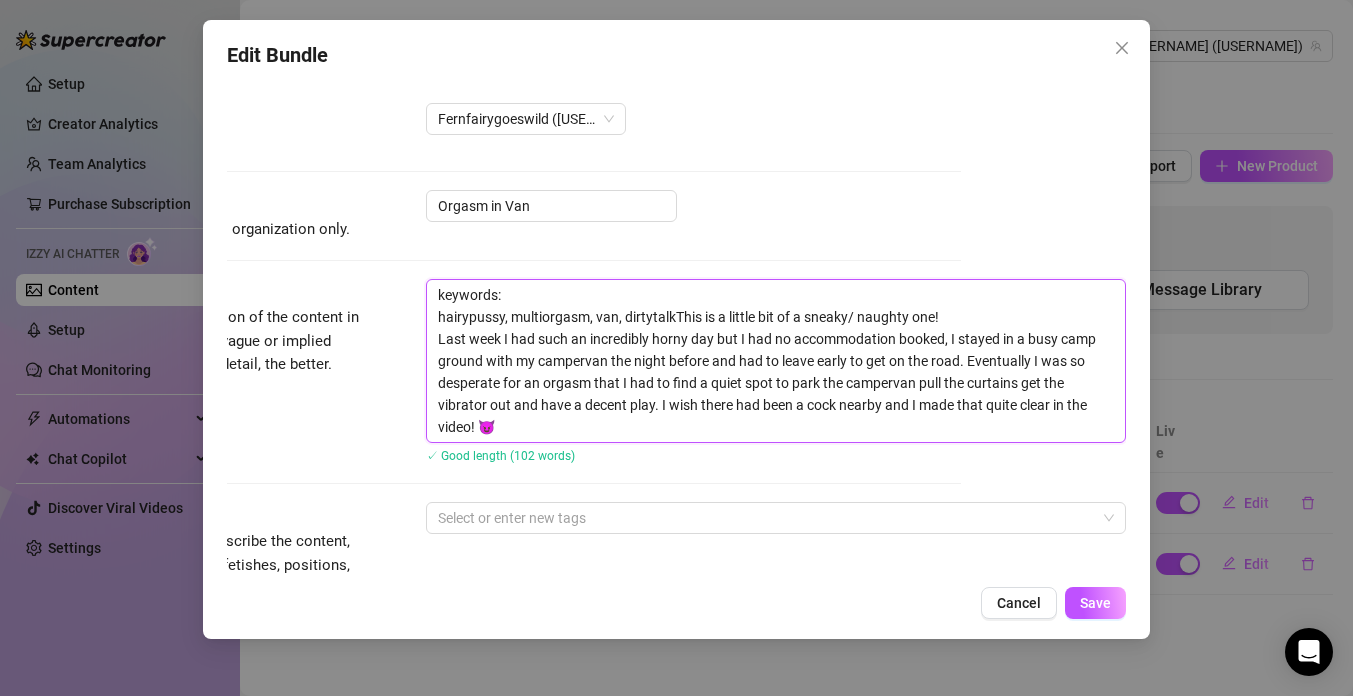 type on "keywords:
hairypussy, multiorgasm, van, dirtytalk,This is a little bit of a sneaky/ naughty one!
Last week I had such an incredibly horny day but I had no accommodation booked, I stayed in a busy camp ground with my campervan the night before and had to leave early to get on the road. Eventually I was so desperate for an orgasm that I had to find a quiet spot to park the campervan pull the curtains get the vibrator out and have a decent play. I wish there had been a cock nearby and I made that quite clear in the video! 😈" 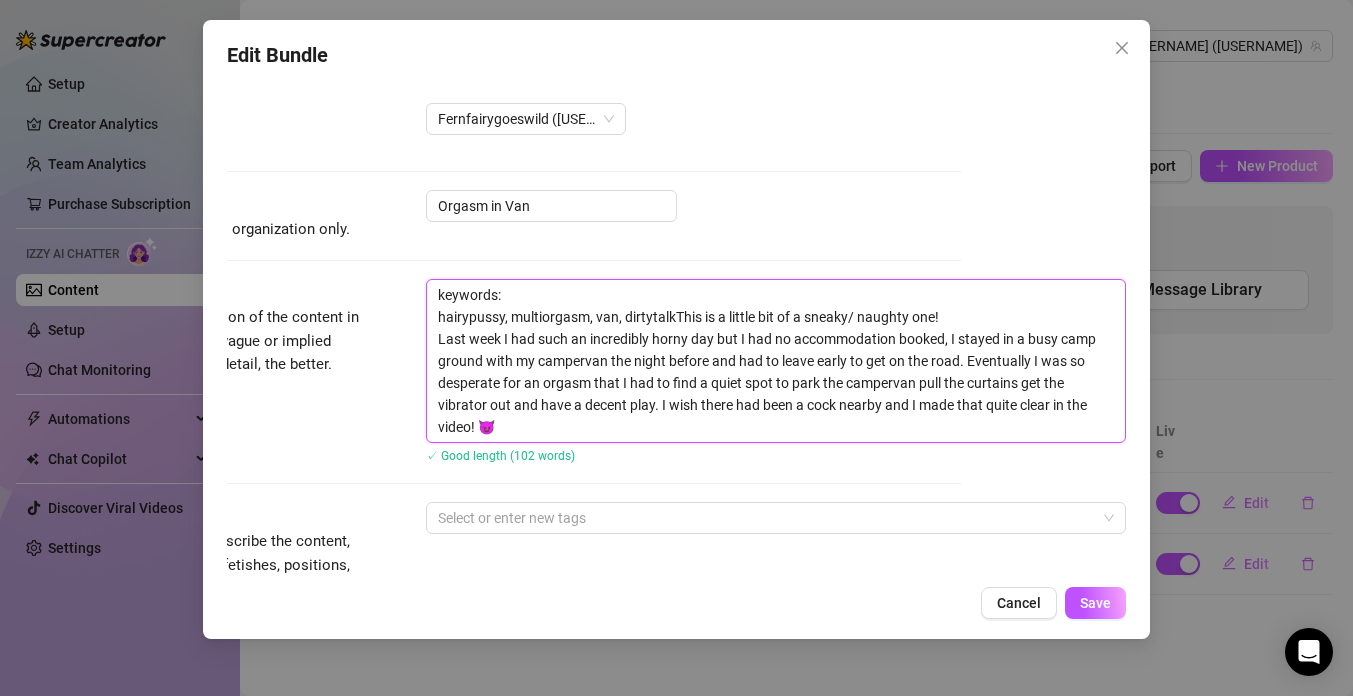 type on "keywords:
hairypussy, multiorgasm, van, dirtytalk,This is a little bit of a sneaky/ naughty one!
Last week I had such an incredibly horny day but I had no accommodation booked, I stayed in a busy camp ground with my campervan the night before and had to leave early to get on the road. Eventually I was so desperate for an orgasm that I had to find a quiet spot to park the campervan pull the curtains get the vibrator out and have a decent play. I wish there had been a cock nearby and I made that quite clear in the video! 😈" 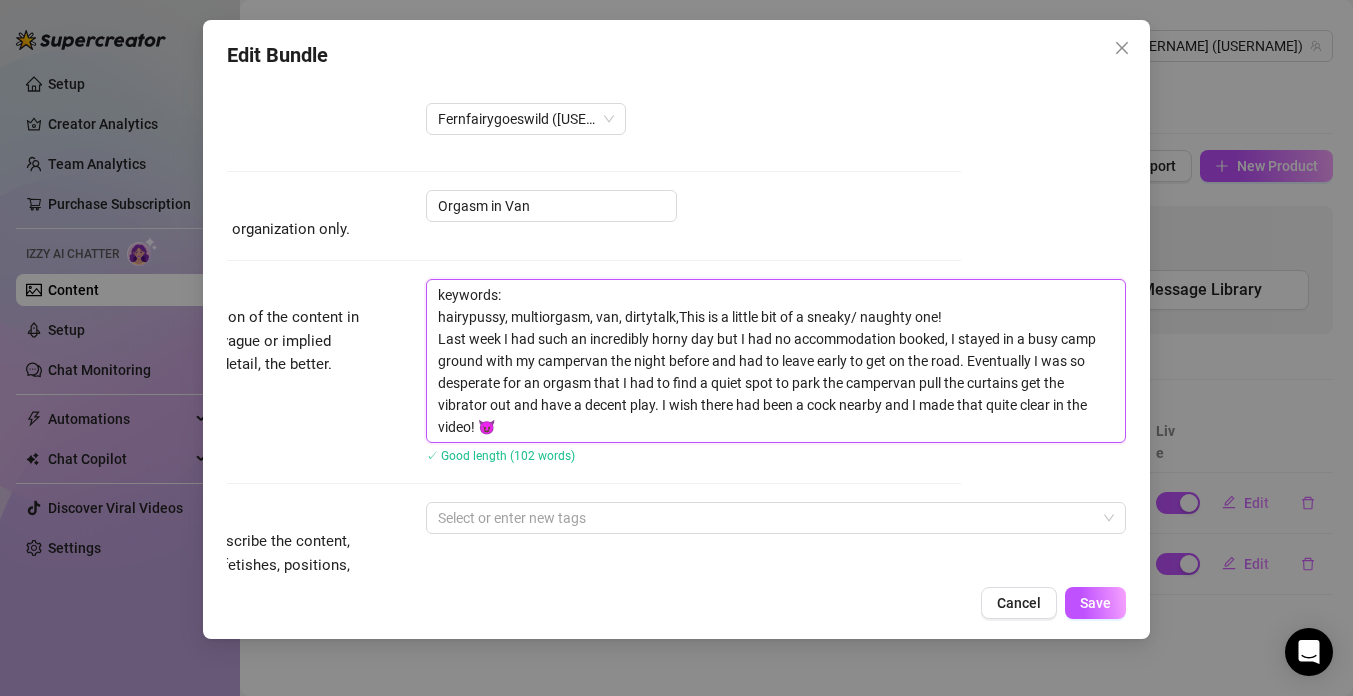 type on "keywords:
hairypussy, multiorgasm, van, dirtytalk, This is a little bit of a sneaky/ naughty one!
Last week I had such an incredibly horny day but I had no accommodation booked, I stayed in a busy camp ground with my campervan the night before and had to leave early to get on the road. Eventually I was so desperate for an orgasm that I had to find a quiet spot to park the campervan pull the curtains get the vibrator out and have a decent play. I wish there had been a cock nearby and I made that quite clear in the video! 😈" 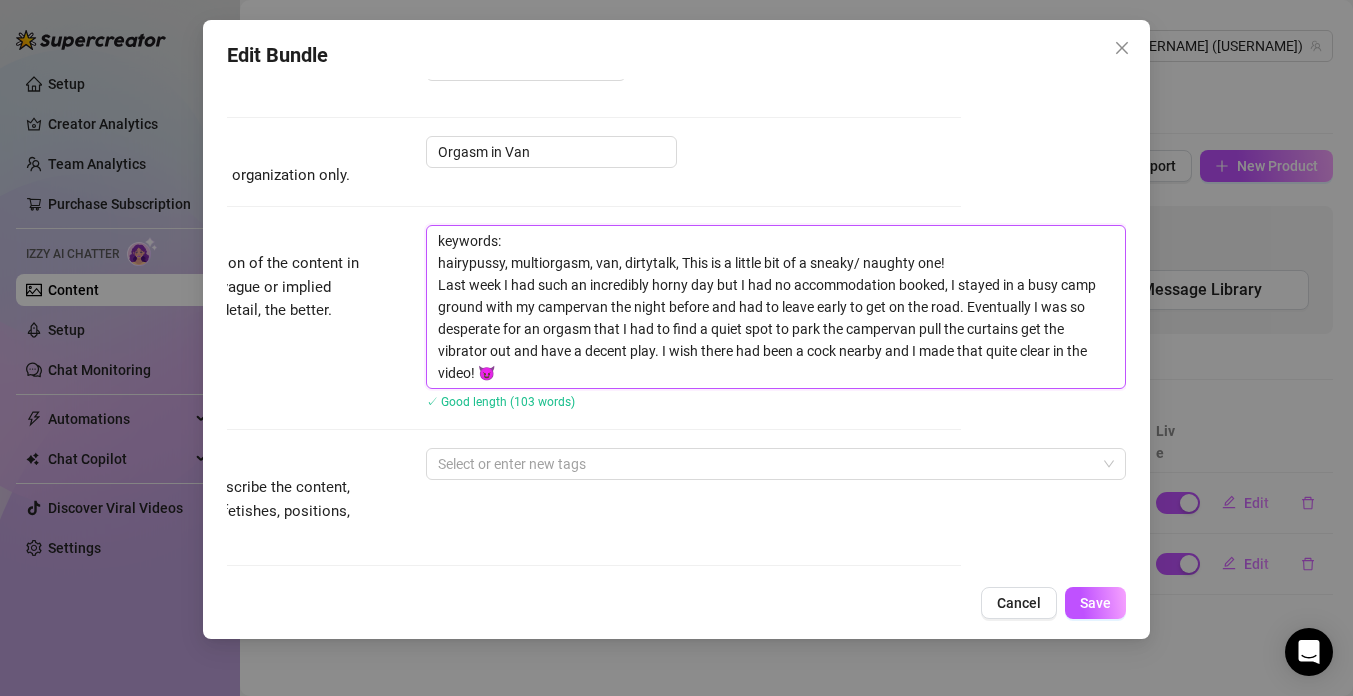 scroll, scrollTop: 94, scrollLeft: 165, axis: both 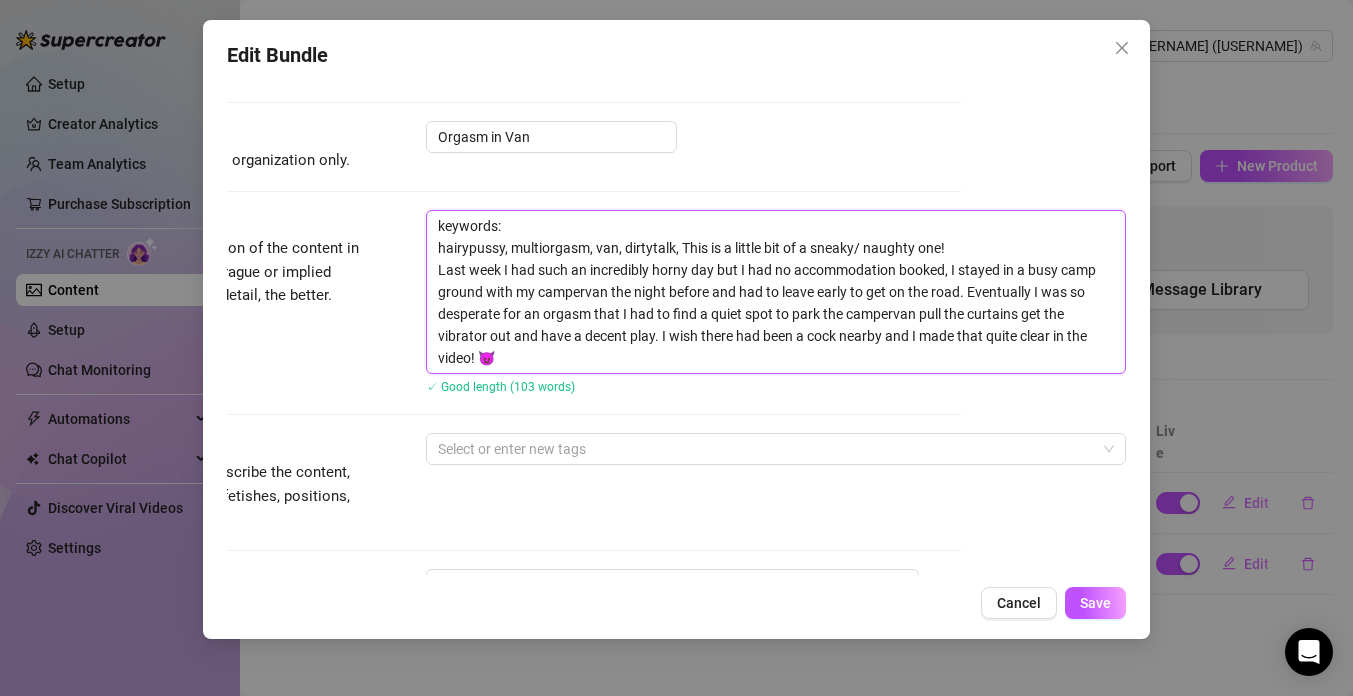 click on "keywords:
hairypussy, multiorgasm, van, dirtytalk, This is a little bit of a sneaky/ naughty one!
Last week I had such an incredibly horny day but I had no accommodation booked, I stayed in a busy camp ground with my campervan the night before and had to leave early to get on the road. Eventually I was so desperate for an orgasm that I had to find a quiet spot to park the campervan pull the curtains get the vibrator out and have a decent play. I wish there had been a cock nearby and I made that quite clear in the video! 😈" at bounding box center [776, 292] 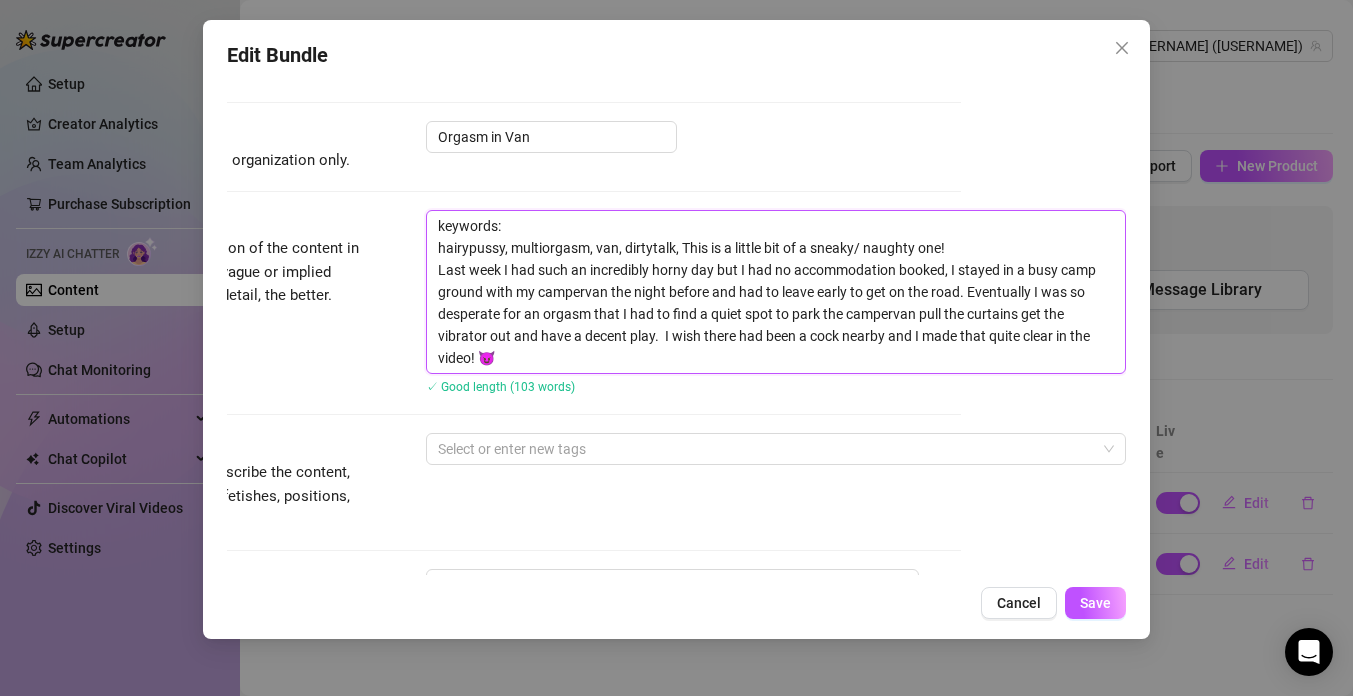 type on "keywords:
hairypussy, multiorgasm, van, dirtytalk, This is a little bit of a sneaky/ naughty one!
Last week I had such an incredibly horny day but I had no accommodation booked, I stayed in a busy camp ground with my campervan the night before and had to leave early to get on the road. Eventually I was so desperate for an orgasm that I had to find a quiet spot to park the campervan pull the curtains get the vibrator out and have a decent play.  II wish there had been a cock nearby and I made that quite clear in the video! 😈" 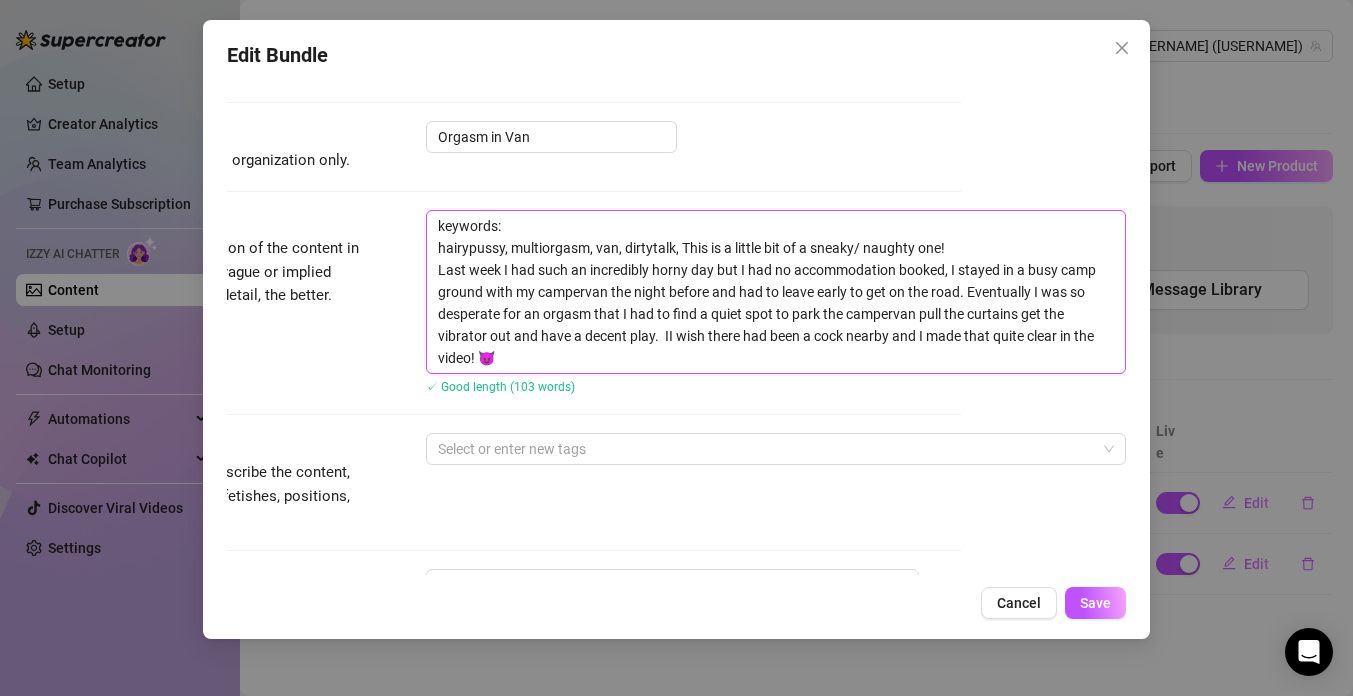 type on "keywords:
hairypussy, multiorgasm, van, dirtytalk, This is a little bit of a sneaky/ naughty one!
Last week I had such an incredibly horny day but I had no accommodation booked, I stayed in a busy camp ground with my campervan the night before and had to leave early to get on the road. Eventually I was so desperate for an orgasm that I had to find a quiet spot to park the campervan pull the curtains get the vibrator out and have a decent play.  I I wish there had been a cock nearby and I made that quite clear in the video! 😈" 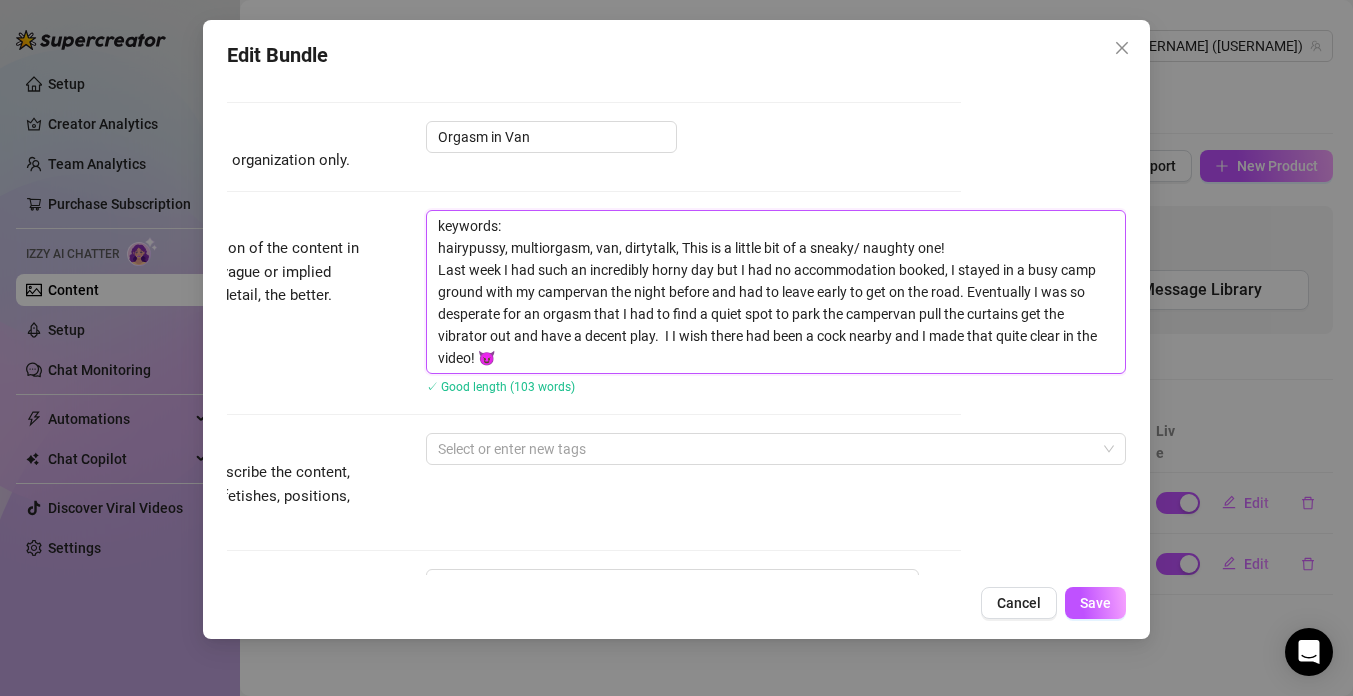 type on "keywords:
hairypussy, multiorgasm, van, dirtytalk, This is a little bit of a sneaky/ naughty one!
Last week I had such an incredibly horny day but I had no accommodation booked, I stayed in a busy camp ground with my campervan the night before and had to leave early to get on the road. Eventually I was so desperate for an orgasm that I had to find a quiet spot to park the campervan pull the curtains get the vibrator out and have a decent play.  I sI wish there had been a cock nearby and I made that quite clear in the video! 😈" 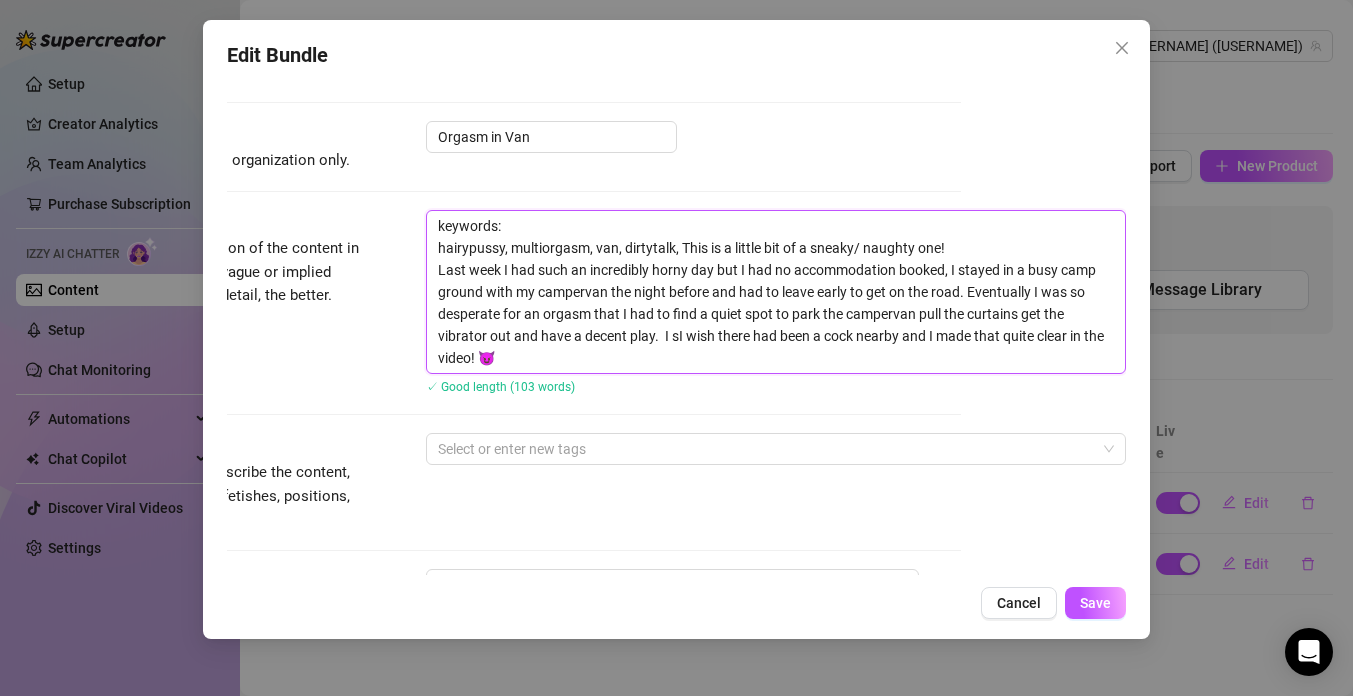 type on "keywords:
hairypussy, multiorgasm, van, dirtytalk, This is a little bit of a sneaky/ naughty one!
Last week I had such an incredibly horny day but I had no accommodation booked, I stayed in a busy camp ground with my campervan the night before and had to leave early to get on the road. Eventually I was so desperate for an orgasm that I had to find a quiet spot to park the campervan pull the curtains get the vibrator out and have a decent play.  I stI wish there had been a cock nearby and I made that quite clear in the video! 😈" 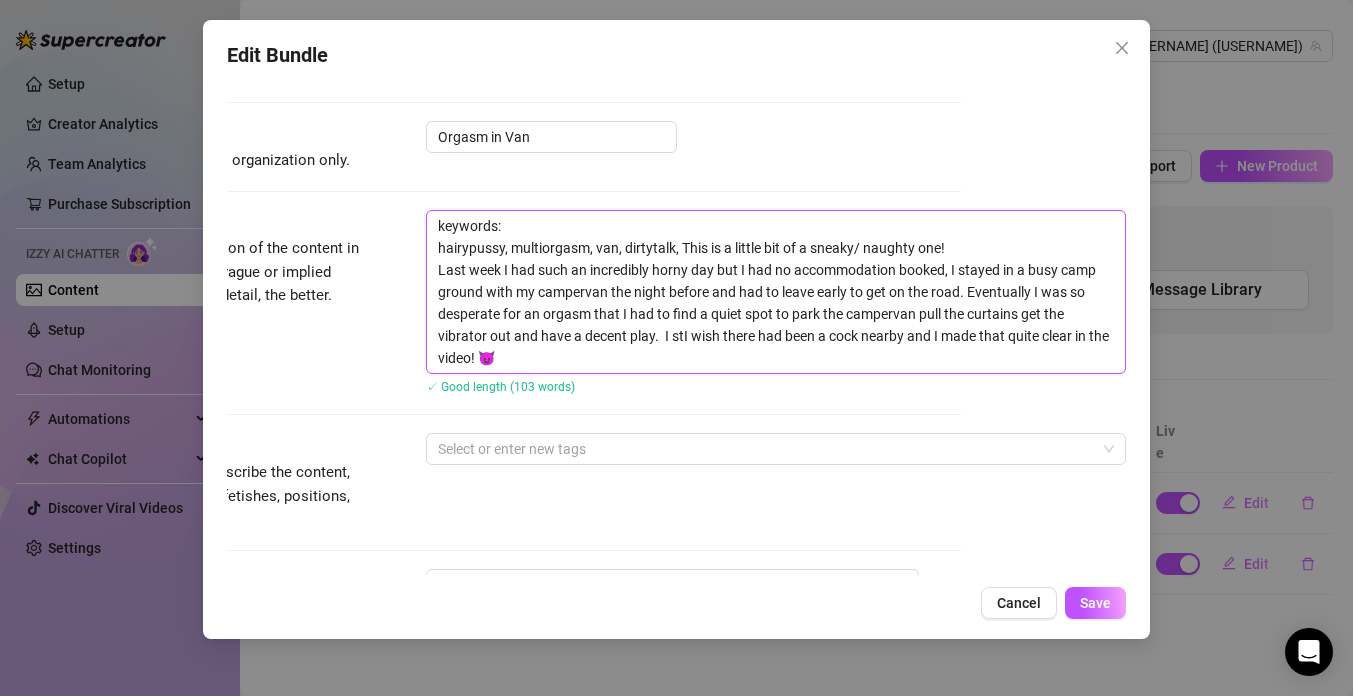 type on "keywords:
hairypussy, multiorgasm, van, dirtytalk, This is a little bit of a sneaky/ naughty one!
Last week I had such an incredibly horny day but I had no accommodation booked, I stayed in a busy camp ground with my campervan the night before and had to leave early to get on the road. Eventually I was so desperate for an orgasm that I had to find a quiet spot to park the campervan pull the curtains get the vibrator out and have a decent play.  I staI wish there had been a cock nearby and I made that quite clear in the video! 😈" 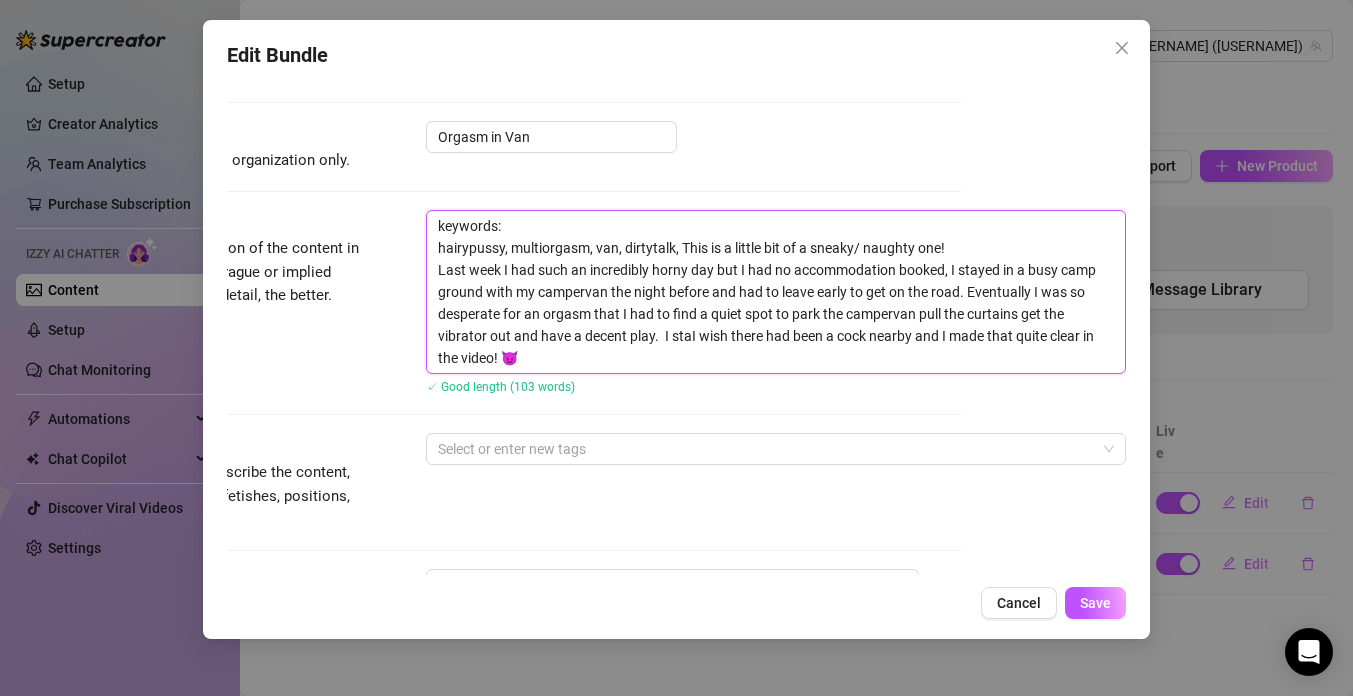 type on "keywords:
hairypussy, multiorgasm, van, dirtytalk, This is a little bit of a sneaky/ naughty one!
Last week I had such an incredibly horny day but I had no accommodation booked, I stayed in a busy camp ground with my campervan the night before and had to leave early to get on the road. Eventually I was so desperate for an orgasm that I had to find a quiet spot to park the campervan pull the curtains get the vibrator out and have a decent play.  I starI wish there had been a cock nearby and I made that quite clear in the video! 😈" 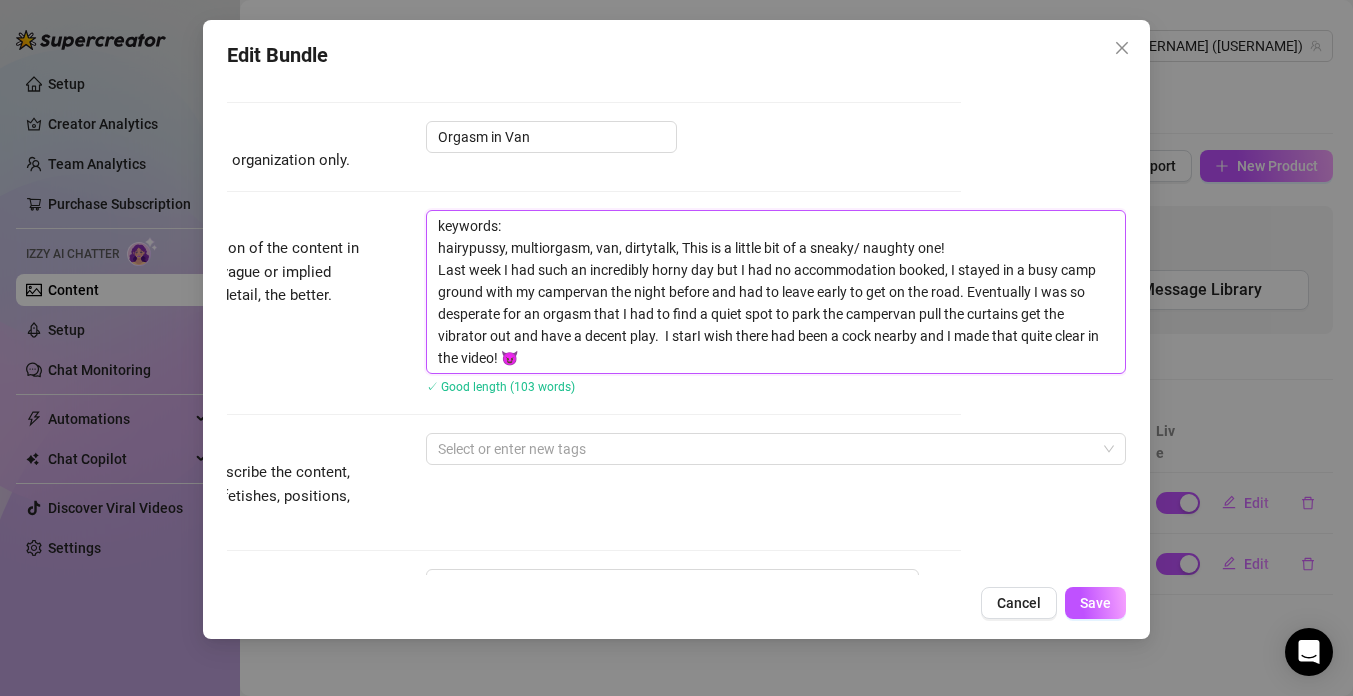 type on "keywords:
hairypussy, multiorgasm, van, dirtytalk, This is a little bit of a sneaky/ naughty one!
Last week I had such an incredibly horny day but I had no accommodation booked, I stayed in a busy camp ground with my campervan the night before and had to leave early to get on the road. Eventually I was so desperate for an orgasm that I had to find a quiet spot to park the campervan pull the curtains get the vibrator out and have a decent play.  I startI wish there had been a cock nearby and I made that quite clear in the video! 😈" 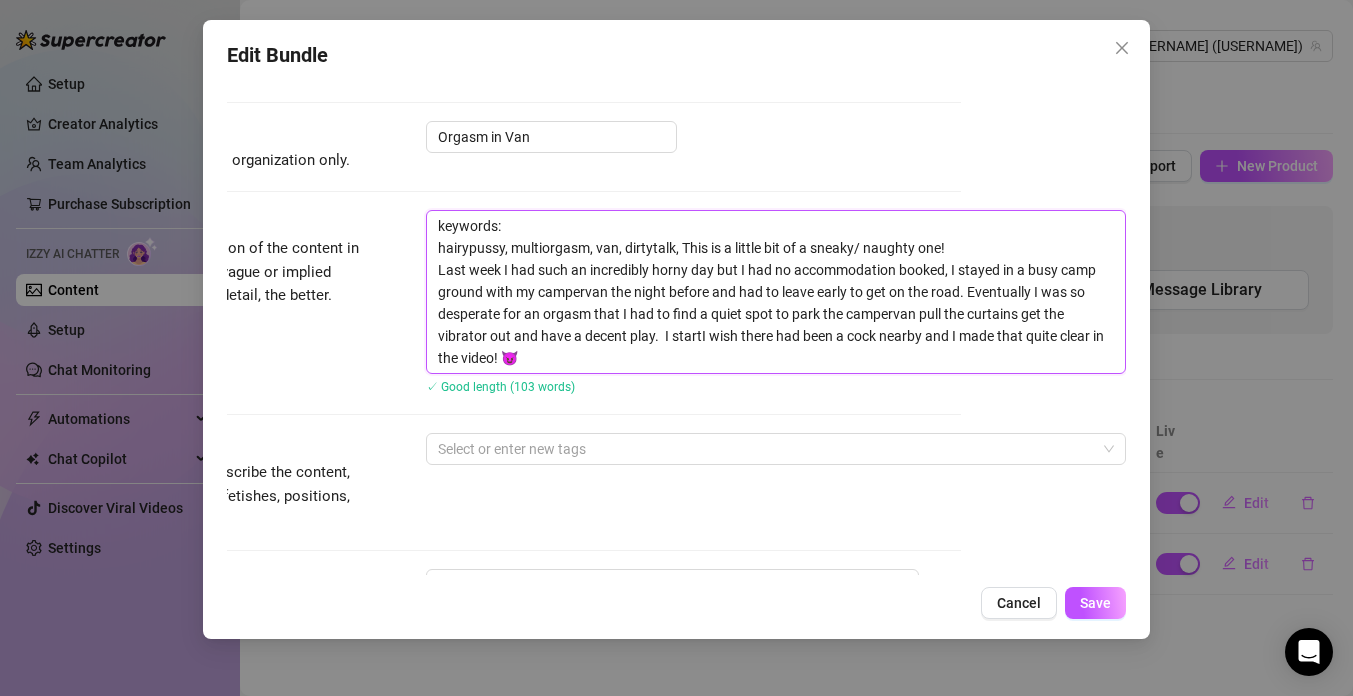 type on "keywords:
hairypussy, multiorgasm, van, dirtytalk, This is a little bit of a sneaky/ naughty one!
Last week I had such an incredibly horny day but I had no accommodation booked, I stayed in a busy camp ground with my campervan the night before and had to leave early to get on the road. Eventually I was so desperate for an orgasm that I had to find a quiet spot to park the campervan pull the curtains get the vibrator out and have a decent play.  I start I wish there had been a cock nearby and I made that quite clear in the video! 😈" 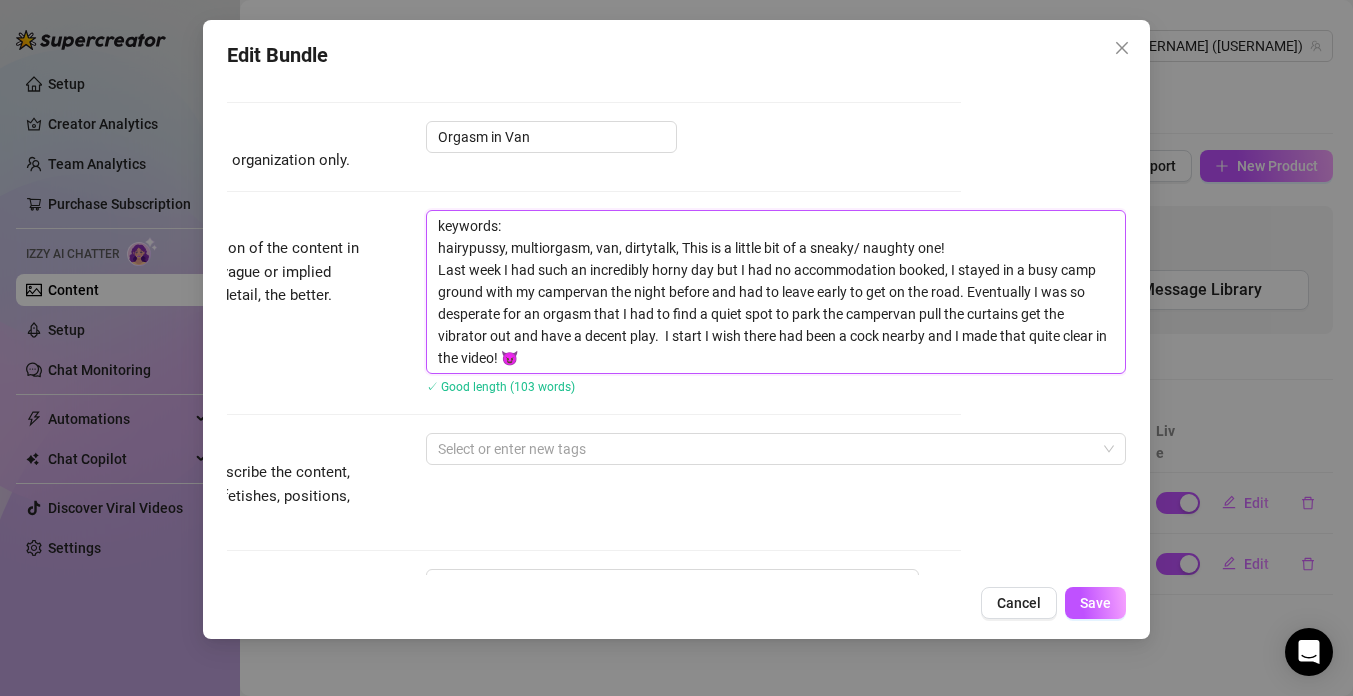 type on "keywords:
hairypussy, multiorgasm, van, dirtytalk, This is a little bit of a sneaky/ naughty one!
Last week I had such an incredibly horny day but I had no accommodation booked, I stayed in a busy camp ground with my campervan the night before and had to leave early to get on the road. Eventually I was so desperate for an orgasm that I had to find a quiet spot to park the campervan pull the curtains get the vibrator out and have a decent play.  I start oI wish there had been a cock nearby and I made that quite clear in the video! 😈" 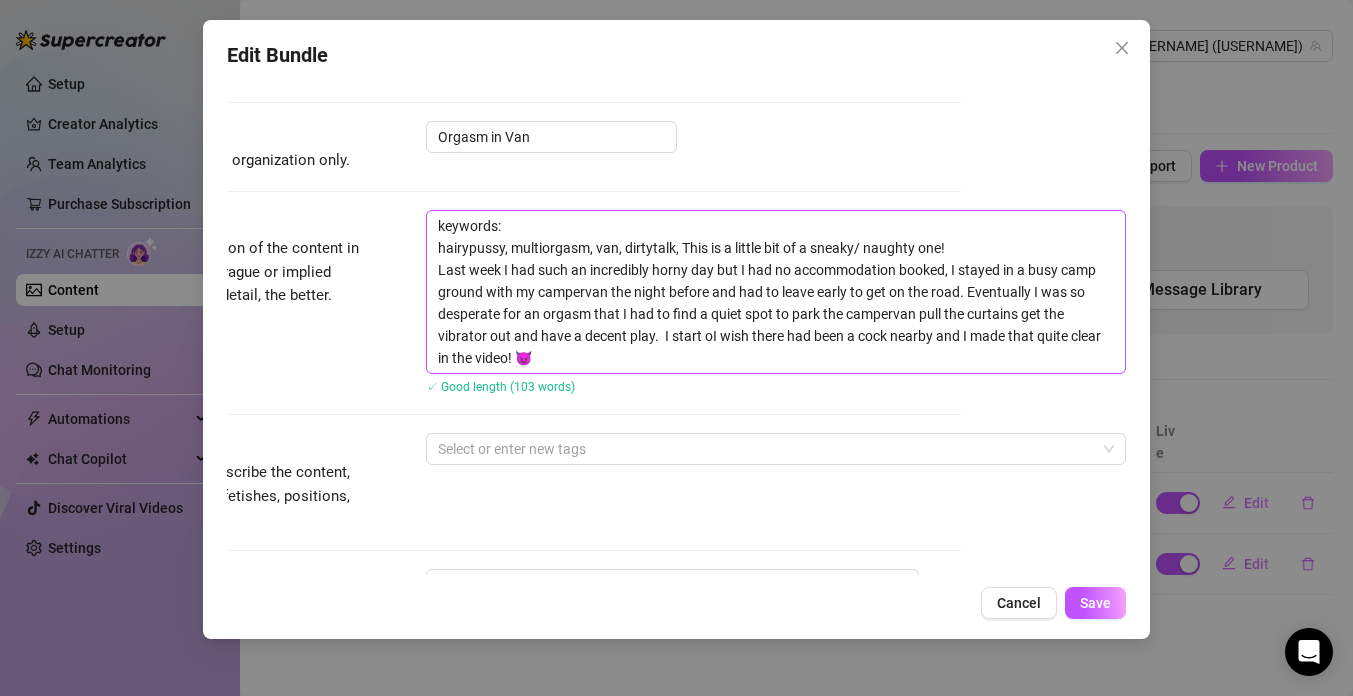 type on "keywords:
hairypussy, multiorgasm, van, dirtytalk, This is a little bit of a sneaky/ naughty one!
Last week I had such an incredibly horny day but I had no accommodation booked, I stayed in a busy camp ground with my campervan the night before and had to leave early to get on the road. Eventually I was so desperate for an orgasm that I had to find a quiet spot to park the campervan pull the curtains get the vibrator out and have a decent play.  I start ofI wish there had been a cock nearby and I made that quite clear in the video! 😈" 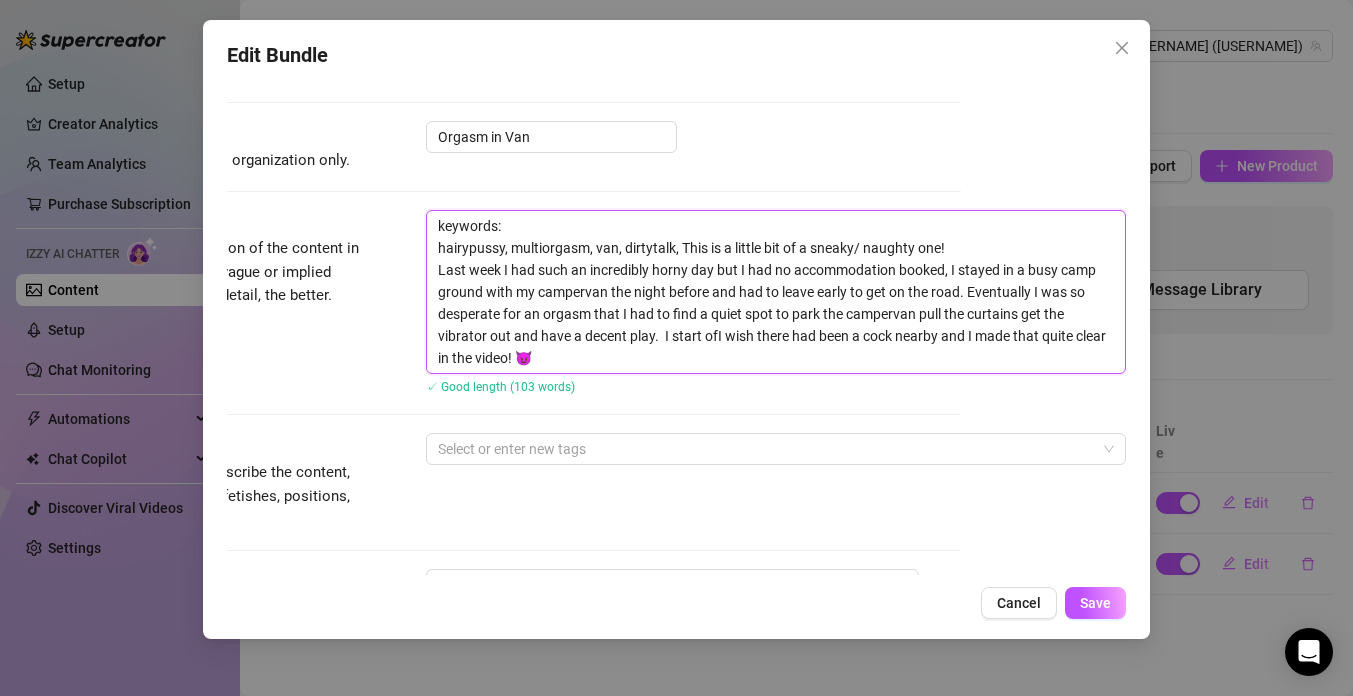 type on "keywords:
hairypussy, multiorgasm, van, dirtytalk, This is a little bit of a sneaky/ naughty one!
Last week I had such an incredibly horny day but I had no accommodation booked, I stayed in a busy camp ground with my campervan the night before and had to leave early to get on the road. Eventually I was so desperate for an orgasm that I had to find a quiet spot to park the campervan pull the curtains get the vibrator out and have a decent play.  I start offI wish there had been a cock nearby and I made that quite clear in the video! 😈" 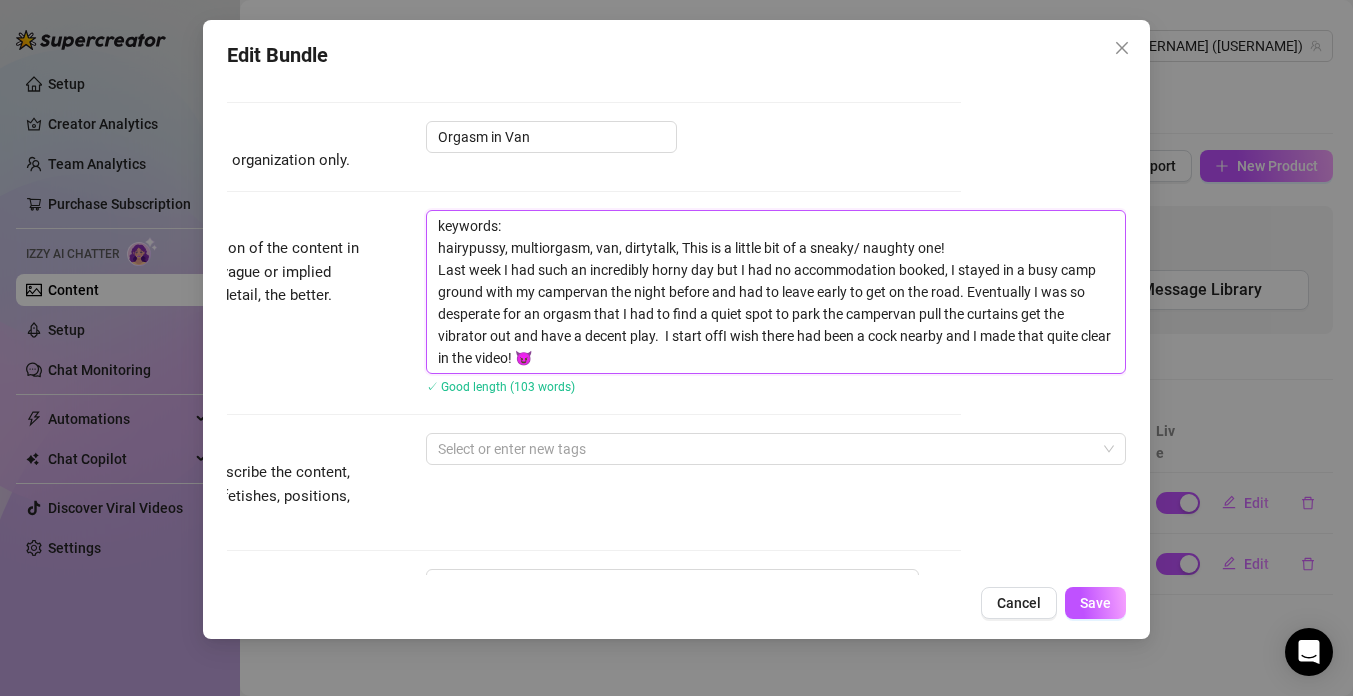 type on "keywords:
[KEYWORD], [KEYWORD], [KEYWORD], [KEYWORD], This is a little bit of a sneaky/ naughty one!
Last week I had such an incredibly horny day but I had no accommodation booked, I stayed in a busy camp ground with my campervan the night before and had to leave early to get on the road. Eventually I was so desperate for an orgasm that I had to find a quiet spot to park the campervan pull the curtains get the vibrator out and have a decent play.  I start off I wish there had been a cock nearby and I made that quite clear in the video! 😈" 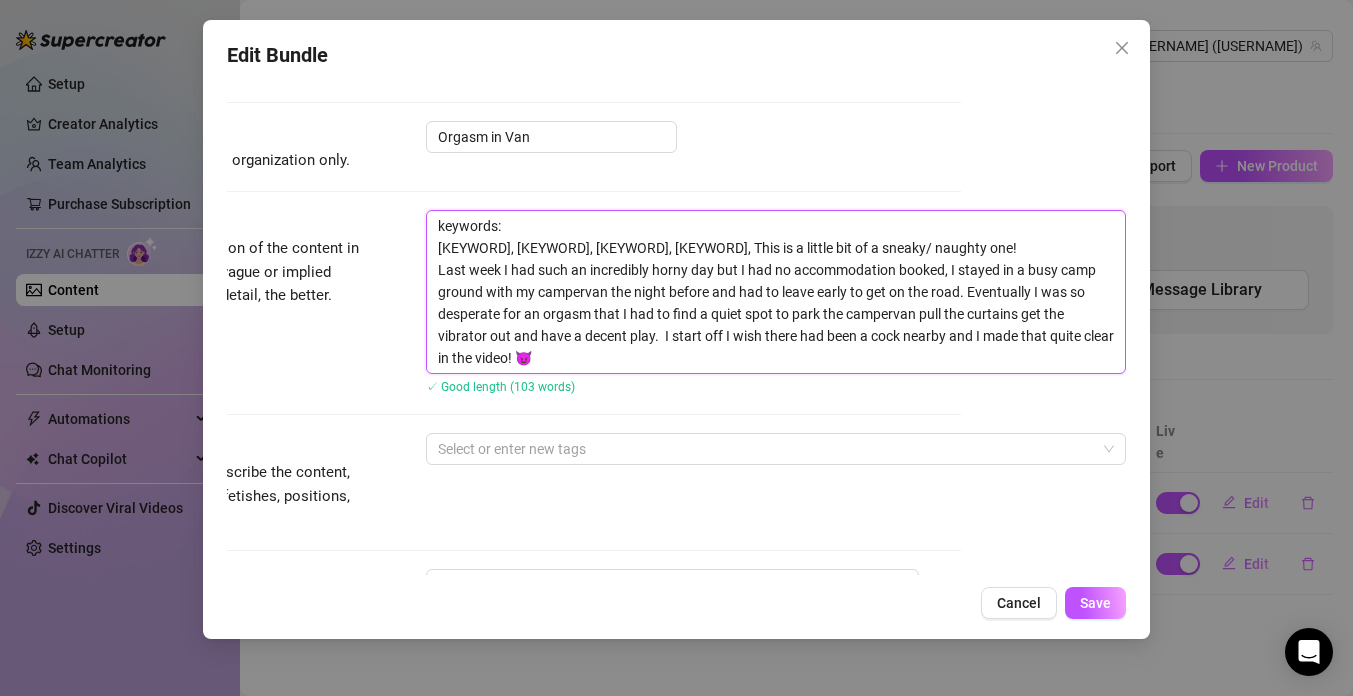 type on "keywords:
This is a little bit of a sneaky/ naughty one!
Last week I had such an incredibly horny day but I had no accommodation booked, I stayed in a busy camp ground with my campervan the night before and had to leave early to get on the road. Eventually I was so desperate for an orgasm that I had to find a quiet spot to park the campervan pull the curtains get the vibrator out and have a decent play.  I start off dI wish there had been a cock nearby and I made that quite clear in the video! 😈" 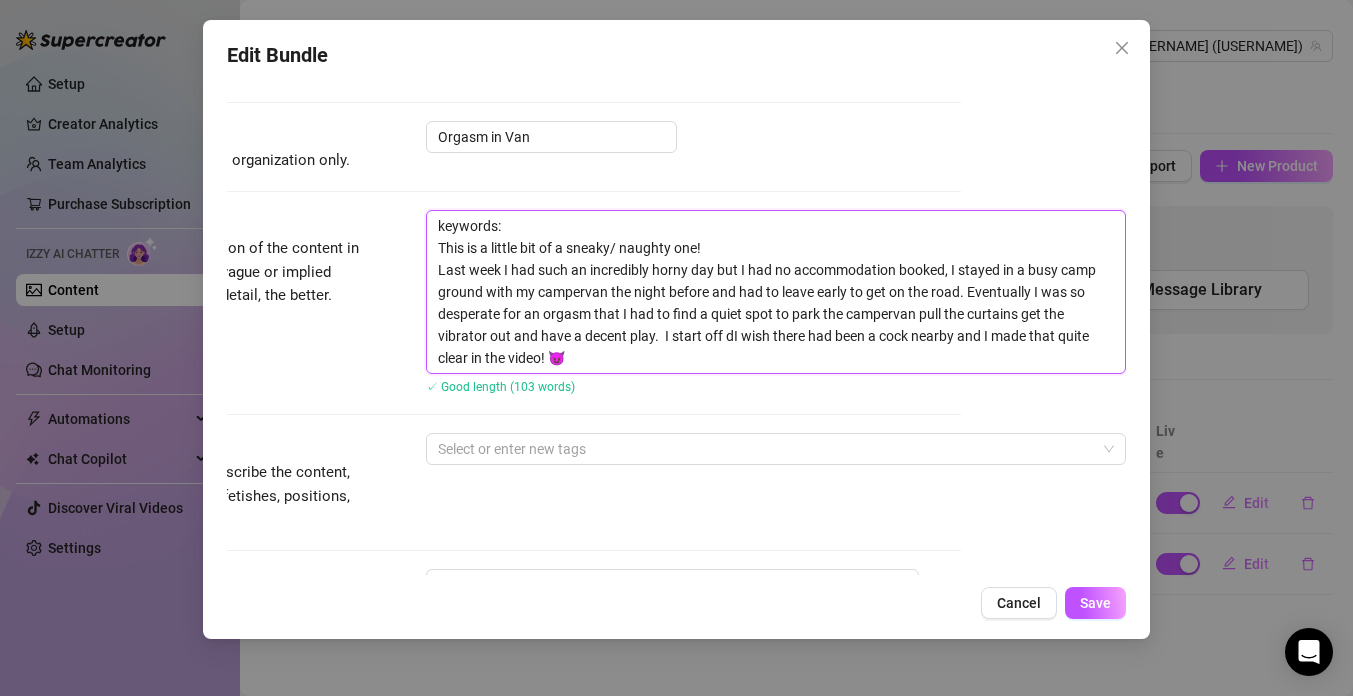 type on "keywords:
[KEYWORD], [KEYWORD], [KEYWORD], [KEYWORD], This is a little bit of a sneaky/ naughty one!
Last week I had such an incredibly horny day but I had no accommodation booked, I stayed in a busy camp ground with my campervan the night before and had to leave early to get on the road. Eventually I was so desperate for an orgasm that I had to find a quiet spot to park the campervan pull the curtains get the vibrator out and have a decent play.  I start off drI wish there had been a cock nearby and I made that quite clear in the video! 😈" 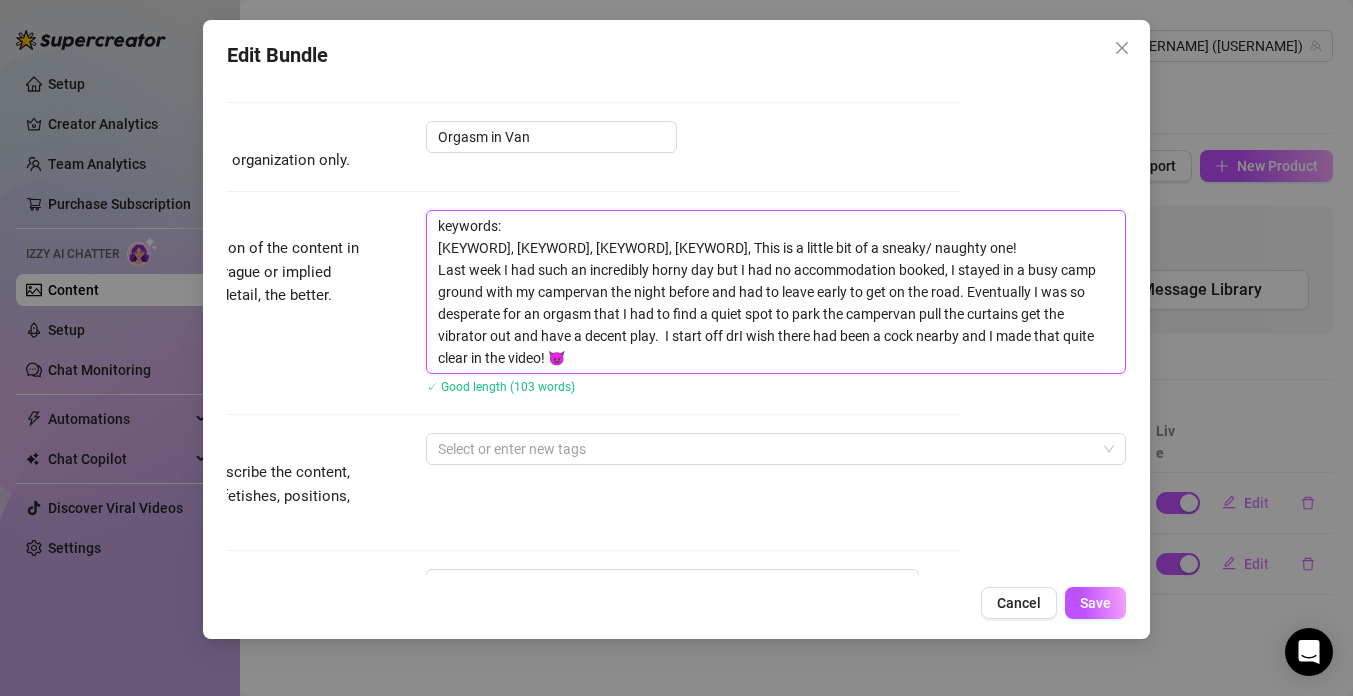 type on "keywords:
hairypussy, multiorgasm, van, dirtytalk, This is a little bit of a sneaky/ naughty one!
Last week I had such an incredibly horny day but I had no accommodation booked, I stayed in a busy camp ground with my campervan the night before and had to leave early to get on the road. Eventually I was so desperate for an orgasm that I had to find a quiet spot to park the campervan pull the curtains get the vibrator out and have a decent play.  I start off dreI wish there had been a cock nearby and I made that quite clear in the video! 😈" 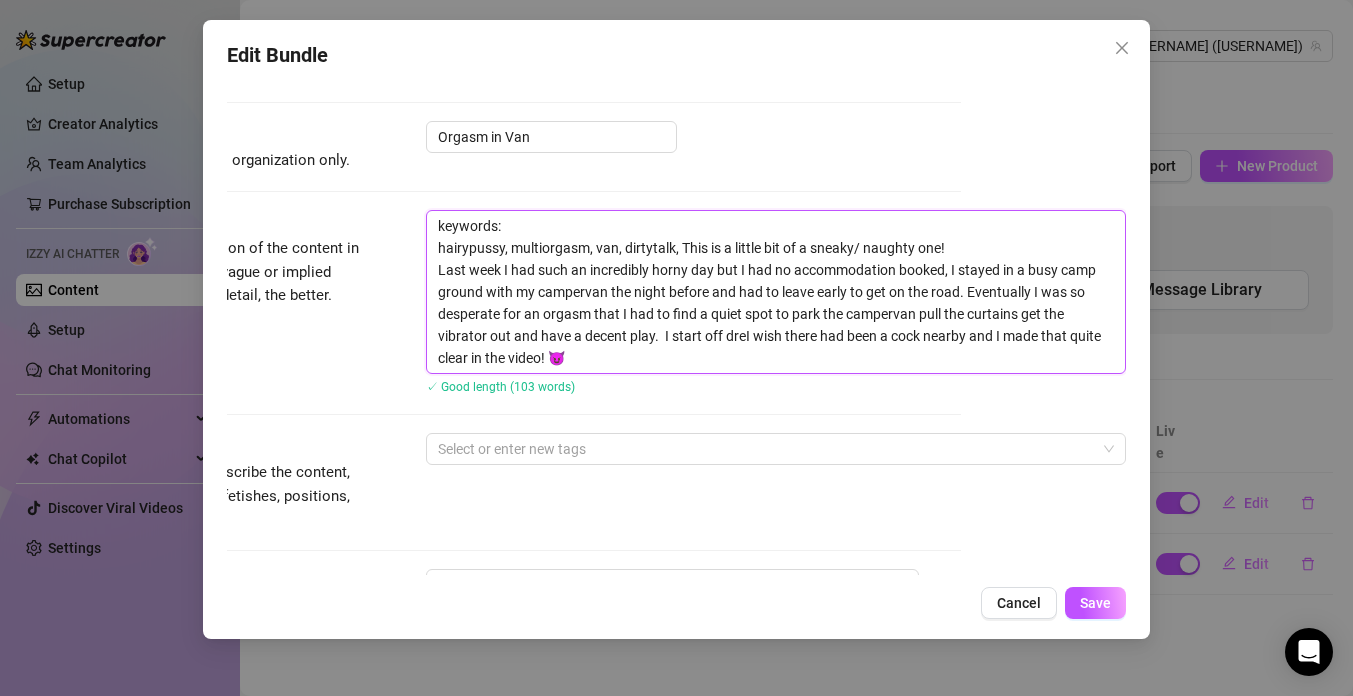 type on "keywords:
hairypussy, multiorgasm, van, dirtytalk, This is a little bit of a sneaky/ naughty one!
Last week I had such an incredibly horny day but I had no accommodation booked, I stayed in a busy camp ground with my campervan the night before and had to leave early to get on the road. Eventually I was so desperate for an orgasm that I had to find a quiet spot to park the campervan pull the curtains get the vibrator out and have a decent play.  I start off dresI wish there had been a cock nearby and I made that quite clear in the video! 😈" 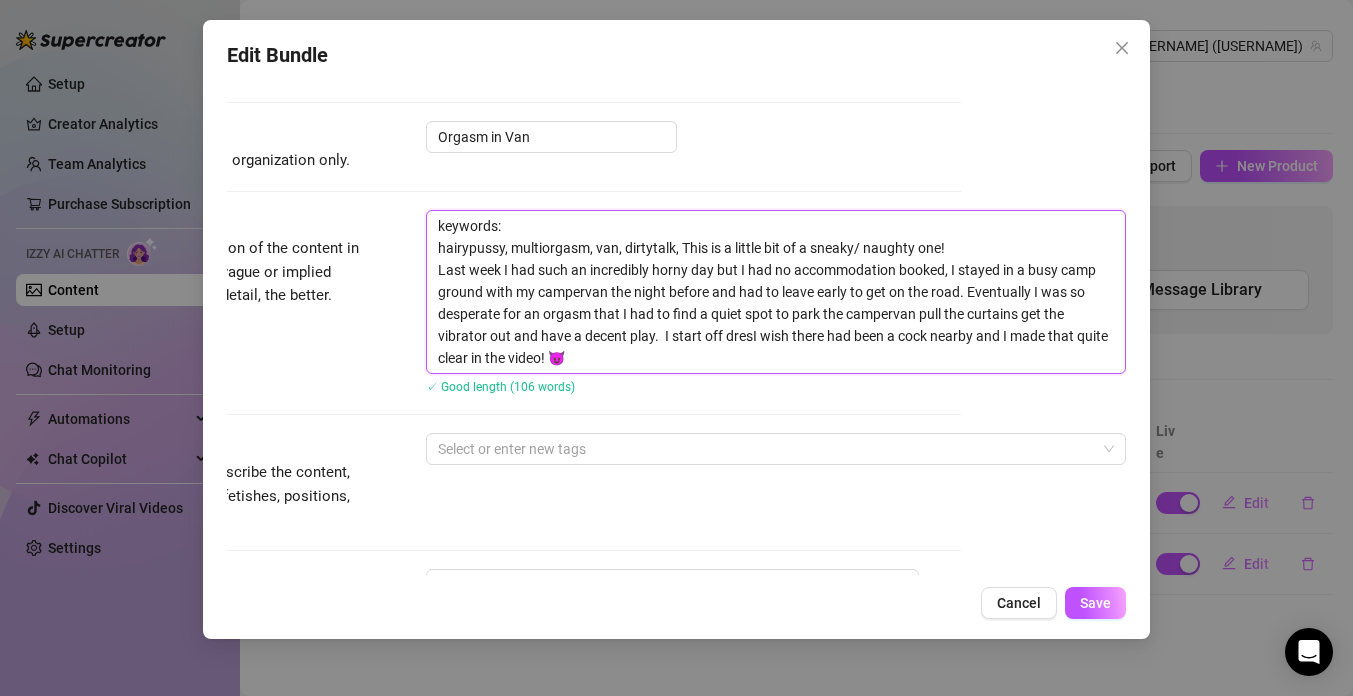 type on "keywords:
hairypussy, multiorgasm, van, dirtytalk, This is a little bit of a sneaky/ naughty one!
Last week I had such an incredibly horny day but I had no accommodation booked, I stayed in a busy camp ground with my campervan the night before and had to leave early to get on the road. Eventually I was so desperate for an orgasm that I had to find a quiet spot to park the campervan pull the curtains get the vibrator out and have a decent play.  I start off dressI wish there had been a cock nearby and I made that quite clear in the video! 😈" 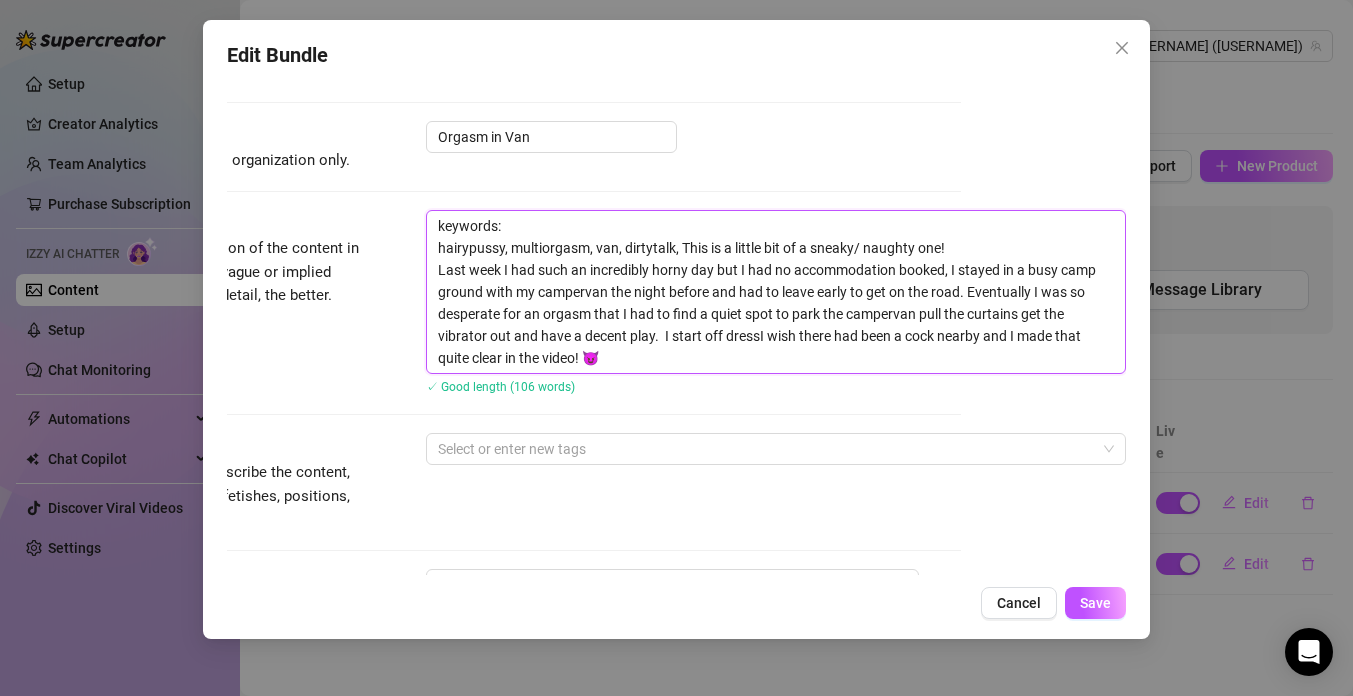 type on "keywords:
hairypussy, multiorgasm, van, dirtytalk, This is a little bit of a sneaky/ naughty one!
Last week I had such an incredibly horny day but I had no accommodation booked, I stayed in a busy camp ground with my campervan the night before and had to leave early to get on the road. Eventually I was so desperate for an orgasm that I had to find a quiet spot to park the campervan pull the curtains get the vibrator out and have a decent play.  I start off dresseI wish there had been a cock nearby and I made that quite clear in the video! 😈" 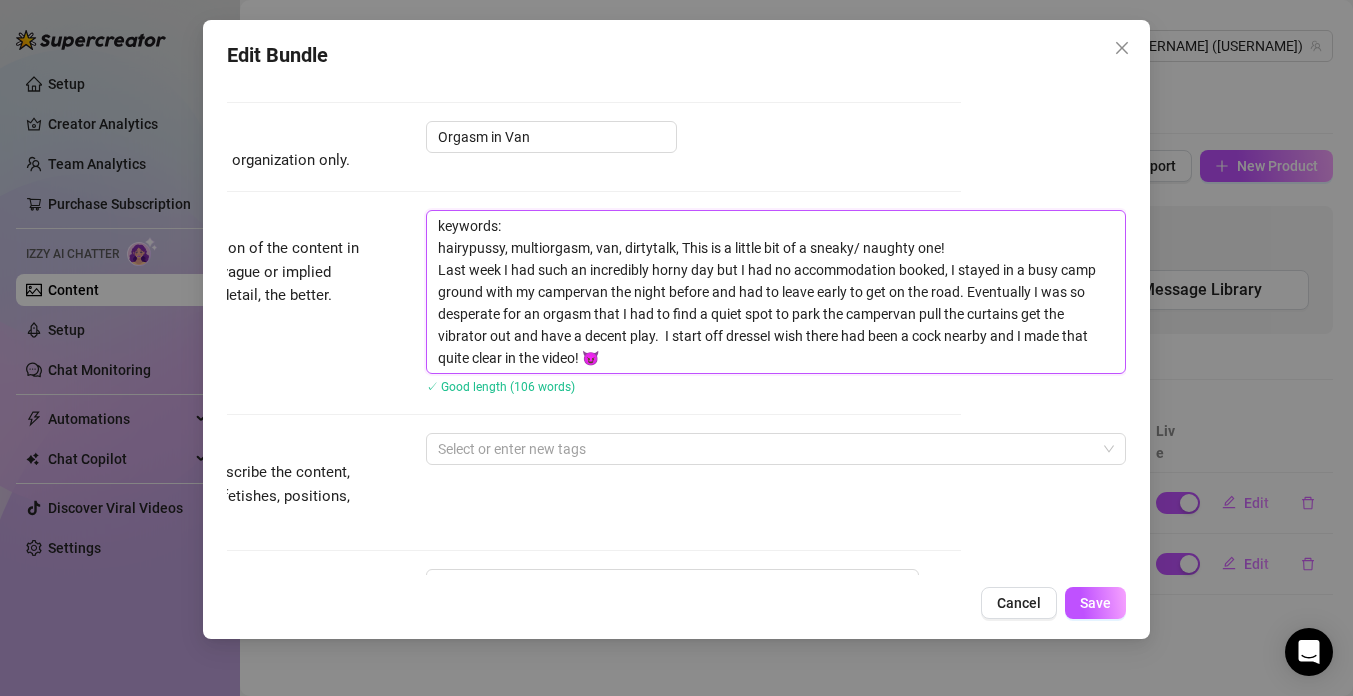 type on "keywords:
hairypussy, multiorgasm, van, dirtytalk, This is a little bit of a sneaky/ naughty one!
Last week I had such an incredibly horny day but I had no accommodation booked, I stayed in a busy camp ground with my campervan the night before and had to leave early to get on the road. Eventually I was so desperate for an orgasm that I had to find a quiet spot to park the campervan pull the curtains get the vibrator out and have a decent play.  I start off dressedI wish there had been a cock nearby and I made that quite clear in the video! 😈" 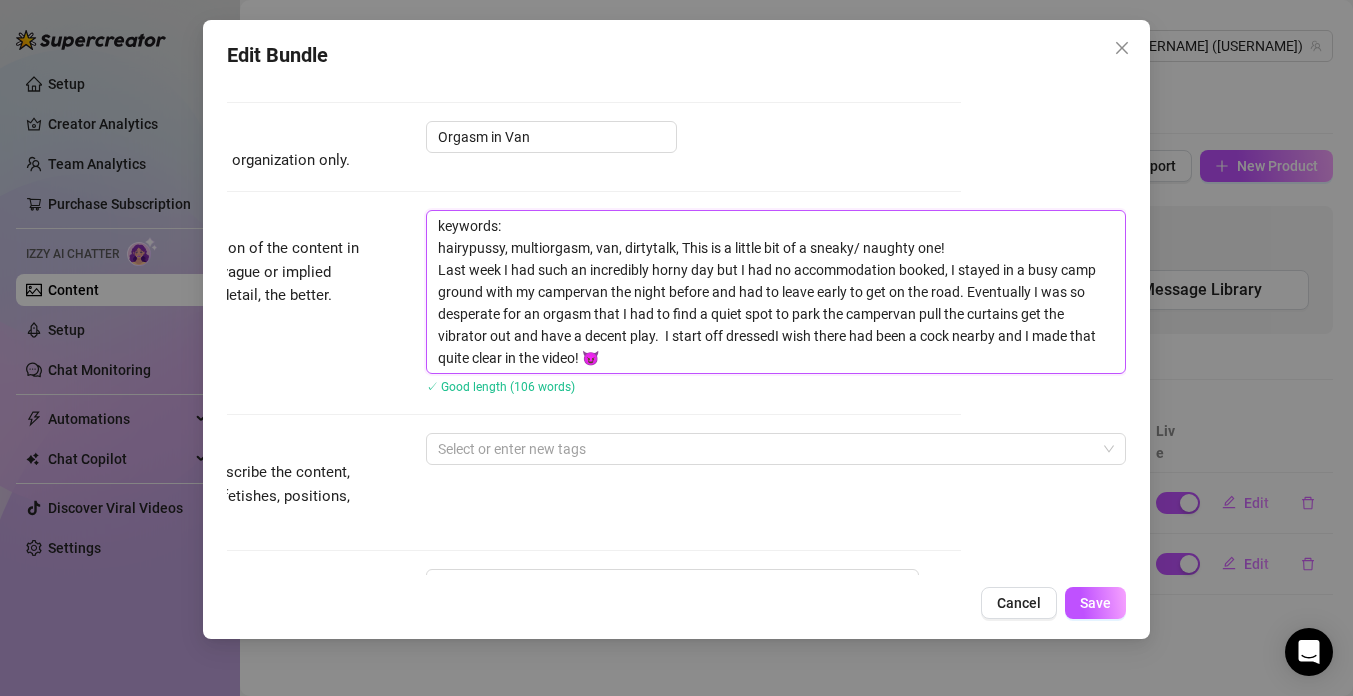 type on "keywords:
hairypussy, multiorgasm, van, dirtytalk, This is a little bit of a sneaky/ naughty one!
Last week I had such an incredibly horny day but I had no accommodation booked, I stayed in a busy camp ground with my campervan the night before and had to leave early to get on the road. Eventually I was so desperate for an orgasm that I had to find a quiet spot to park the campervan pull the curtains get the vibrator out and have a decent play.  I start off dressed I wish there had been a cock nearby and I made that quite clear in the video! 😈" 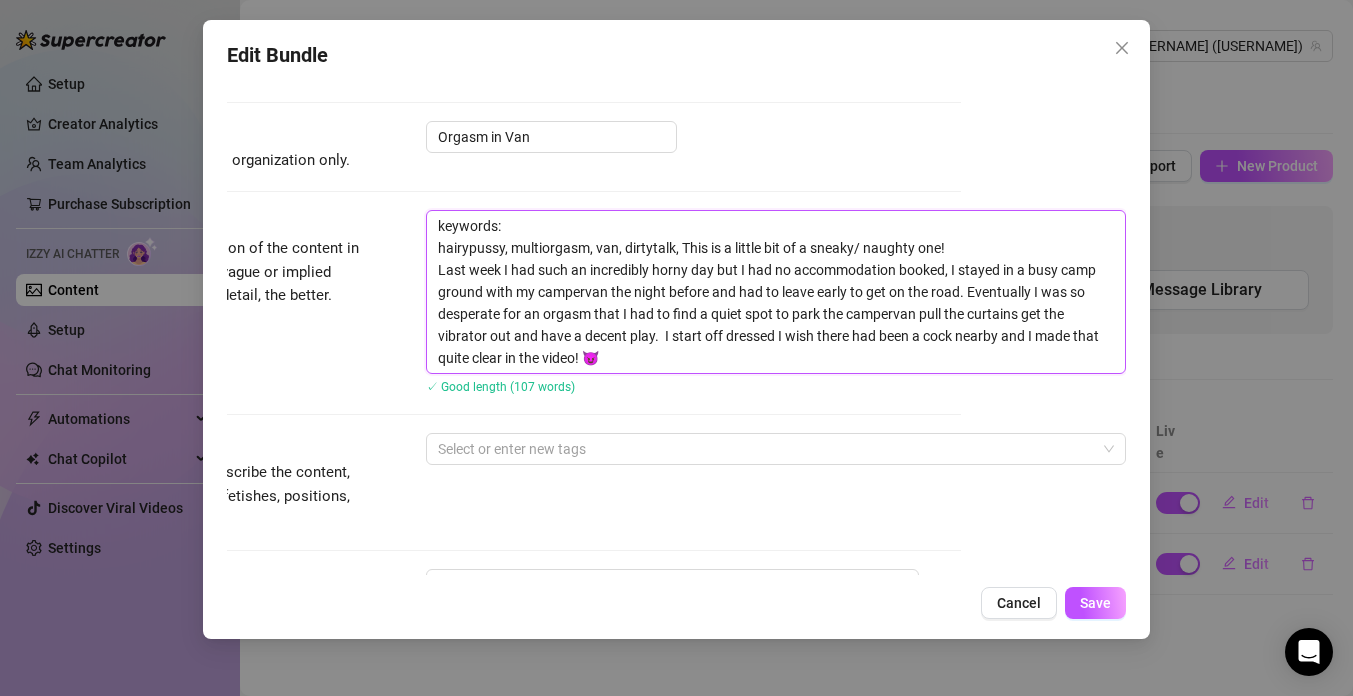 type on "keywords:
hairypussy, multiorgasm, van, dirtytalk, This is a little bit of a sneaky/ naughty one!
Last week I had such an incredibly horny day but I had no accommodation booked, I stayed in a busy camp ground with my campervan the night before and had to leave early to get on the road. Eventually I was so desperate for an orgasm that I had to find a quiet spot to park the campervan pull the curtains get the vibrator out and have a decent play.  I start off dressedI wish there had been a cock nearby and I made that quite clear in the video! 😈" 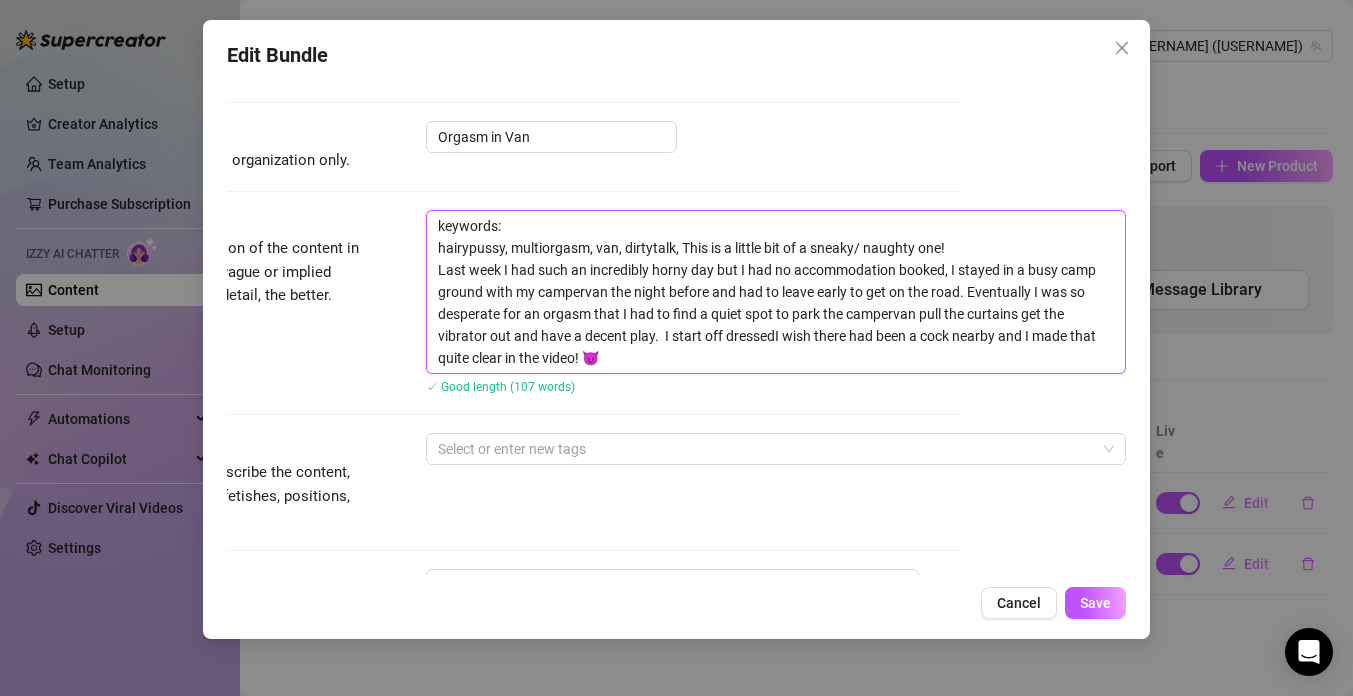type on "keywords:
hairypussy, multiorgasm, van, dirtytalk, This is a little bit of a sneaky/ naughty one!
Last week I had such an incredibly horny day but I had no accommodation booked, I stayed in a busy camp ground with my campervan the night before and had to leave early to get on the road. Eventually I was so desperate for an orgasm that I had to find a quiet spot to park the campervan pull the curtains get the vibrator out and have a decent play.  I start off dresseI wish there had been a cock nearby and I made that quite clear in the video! 😈" 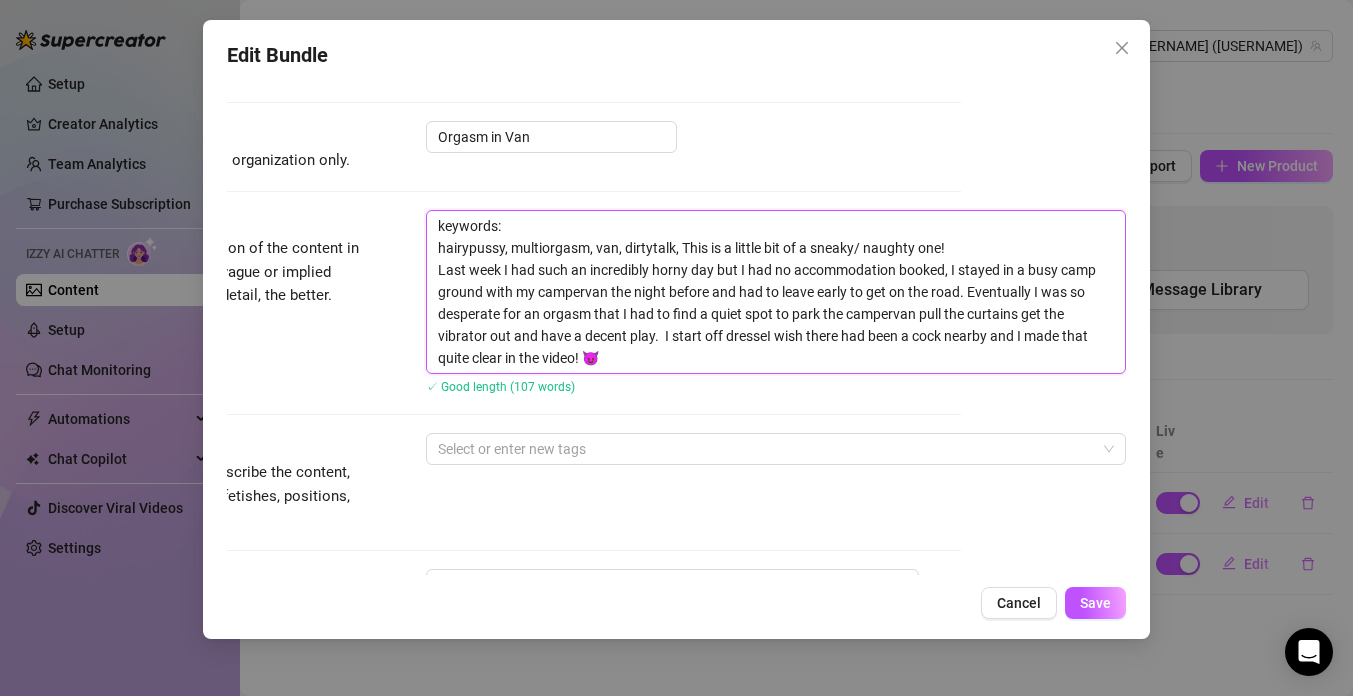 type on "keywords:
hairypussy, multiorgasm, van, dirtytalk, This is a little bit of a sneaky/ naughty one!
Last week I had such an incredibly horny day but I had no accommodation booked, I stayed in a busy camp ground with my campervan the night before and had to leave early to get on the road. Eventually I was so desperate for an orgasm that I had to find a quiet spot to park the campervan pull the curtains get the vibrator out and have a decent play.  I start off dressI wish there had been a cock nearby and I made that quite clear in the video! 😈" 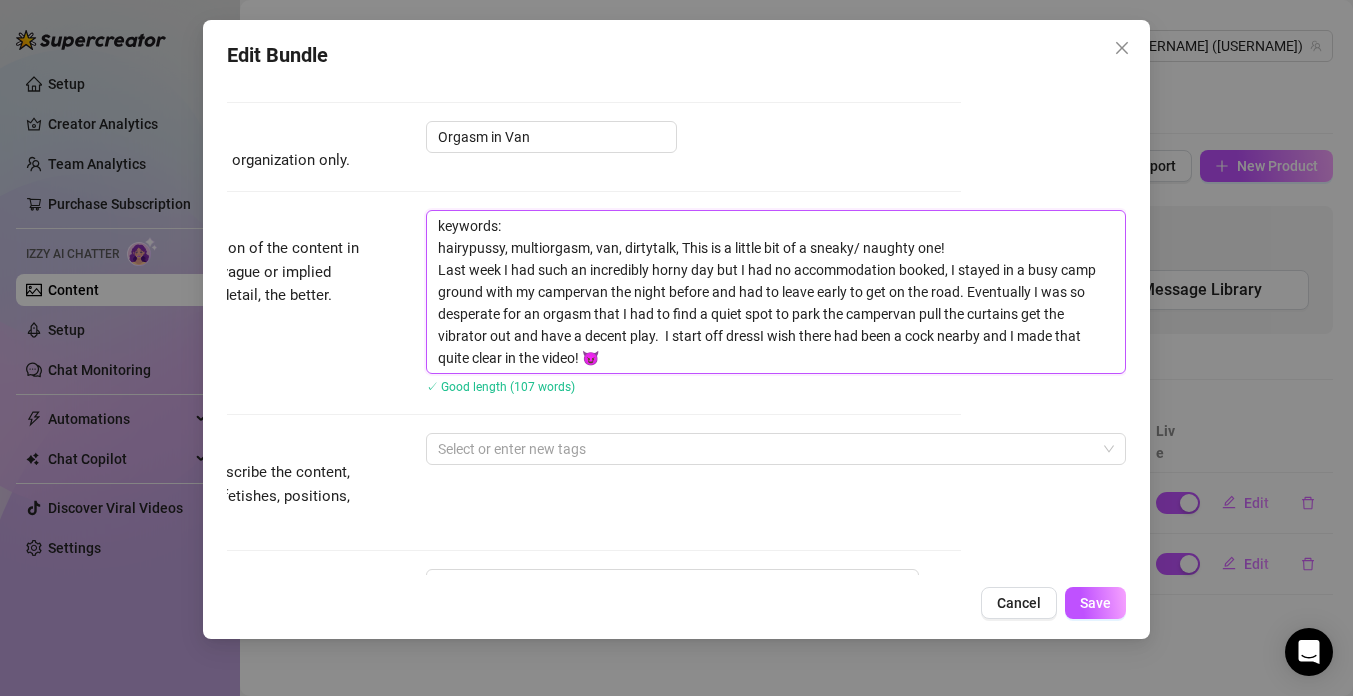 type on "keywords:
hairypussy, multiorgasm, van, dirtytalk, This is a little bit of a sneaky/ naughty one!
Last week I had such an incredibly horny day but I had no accommodation booked, I stayed in a busy camp ground with my campervan the night before and had to leave early to get on the road. Eventually I was so desperate for an orgasm that I had to find a quiet spot to park the campervan pull the curtains get the vibrator out and have a decent play.  I start off dresI wish there had been a cock nearby and I made that quite clear in the video! 😈" 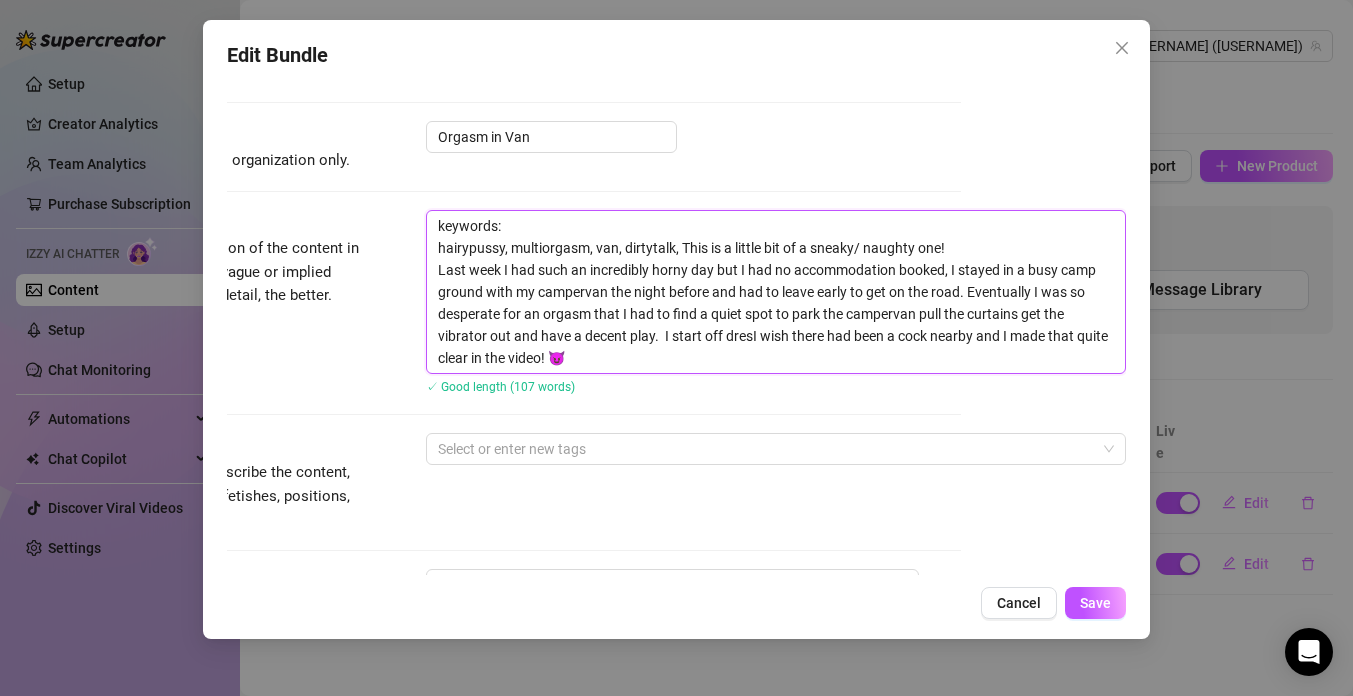 type on "keywords:
hairypussy, multiorgasm, van, dirtytalk, This is a little bit of a sneaky/ naughty one!
Last week I had such an incredibly horny day but I had no accommodation booked, I stayed in a busy camp ground with my campervan the night before and had to leave early to get on the road. Eventually I was so desperate for an orgasm that I had to find a quiet spot to park the campervan pull the curtains get the vibrator out and have a decent play.  I start off dreI wish there had been a cock nearby and I made that quite clear in the video! 😈" 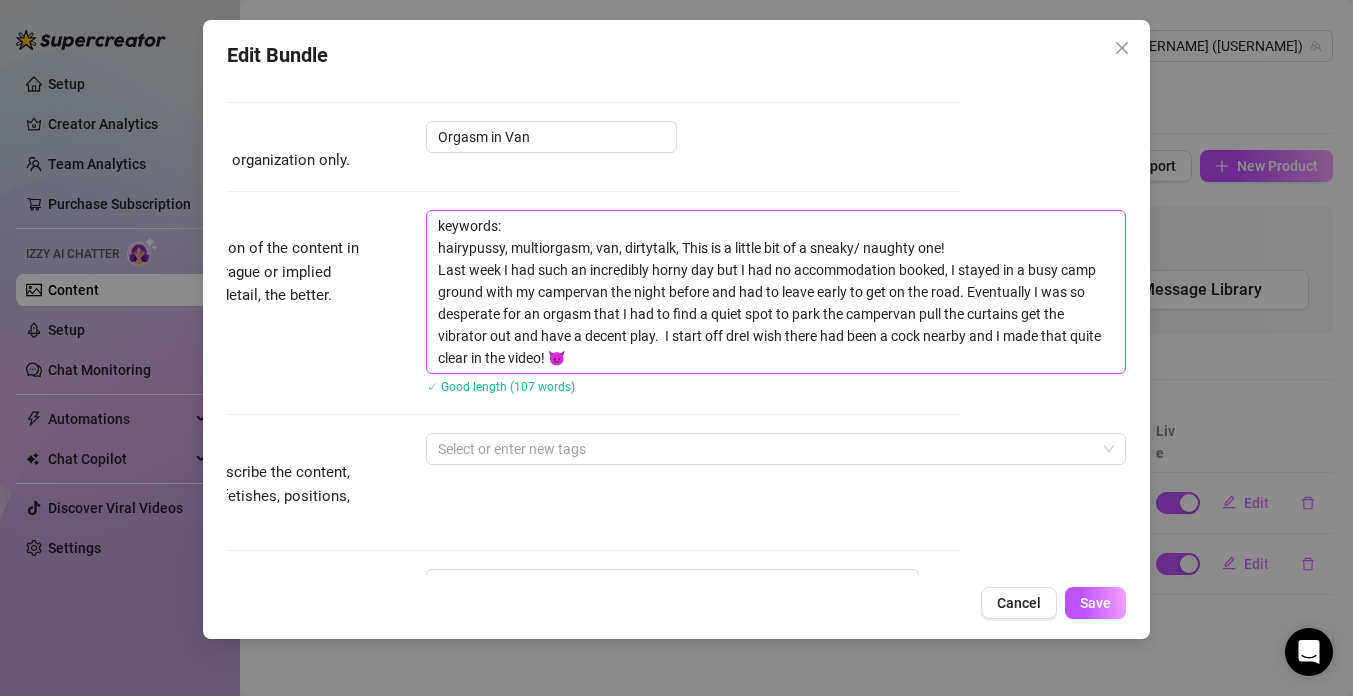 type on "keywords:
[KEYWORD], [KEYWORD], [KEYWORD], [KEYWORD], This is a little bit of a sneaky/ naughty one!
Last week I had such an incredibly horny day but I had no accommodation booked, I stayed in a busy camp ground with my campervan the night before and had to leave early to get on the road. Eventually I was so desperate for an orgasm that I had to find a quiet spot to park the campervan pull the curtains get the vibrator out and have a decent play.  I start off drI wish there had been a cock nearby and I made that quite clear in the video! 😈" 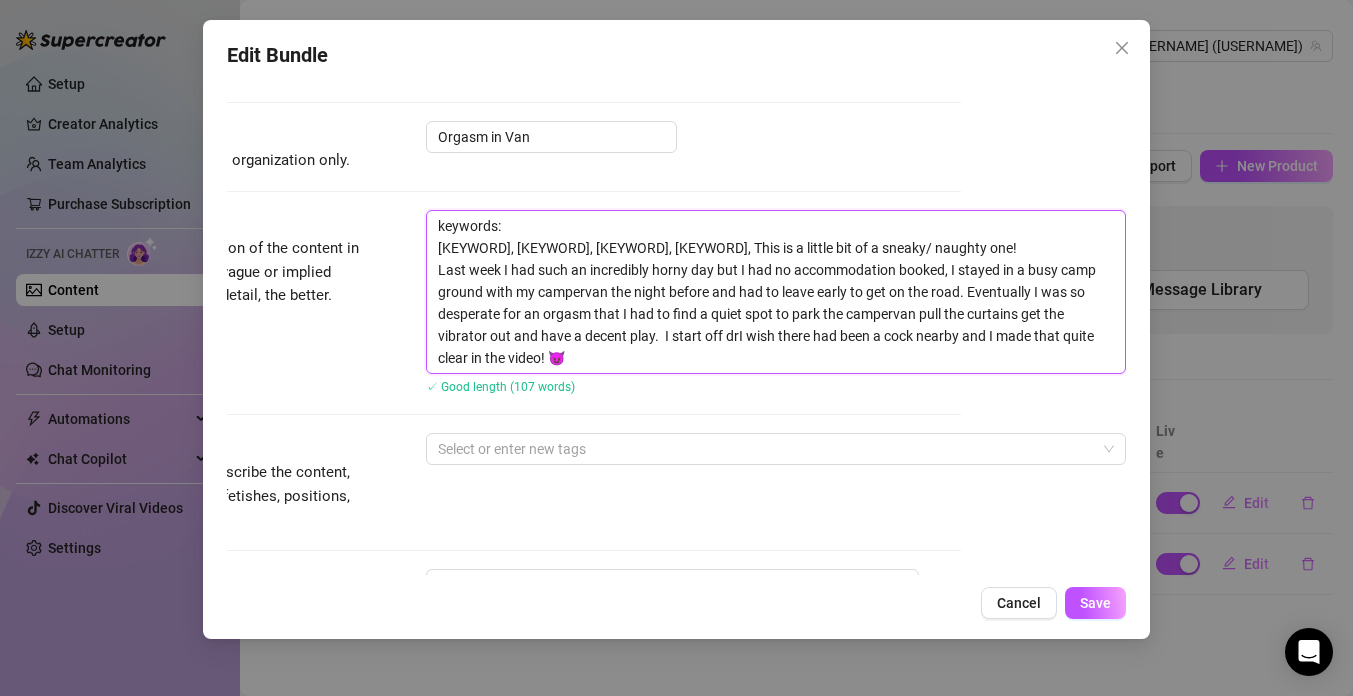 type on "keywords:
This is a little bit of a sneaky/ naughty one!
Last week I had such an incredibly horny day but I had no accommodation booked, I stayed in a busy camp ground with my campervan the night before and had to leave early to get on the road. Eventually I was so desperate for an orgasm that I had to find a quiet spot to park the campervan pull the curtains get the vibrator out and have a decent play.  I start off dI wish there had been a cock nearby and I made that quite clear in the video! 😈" 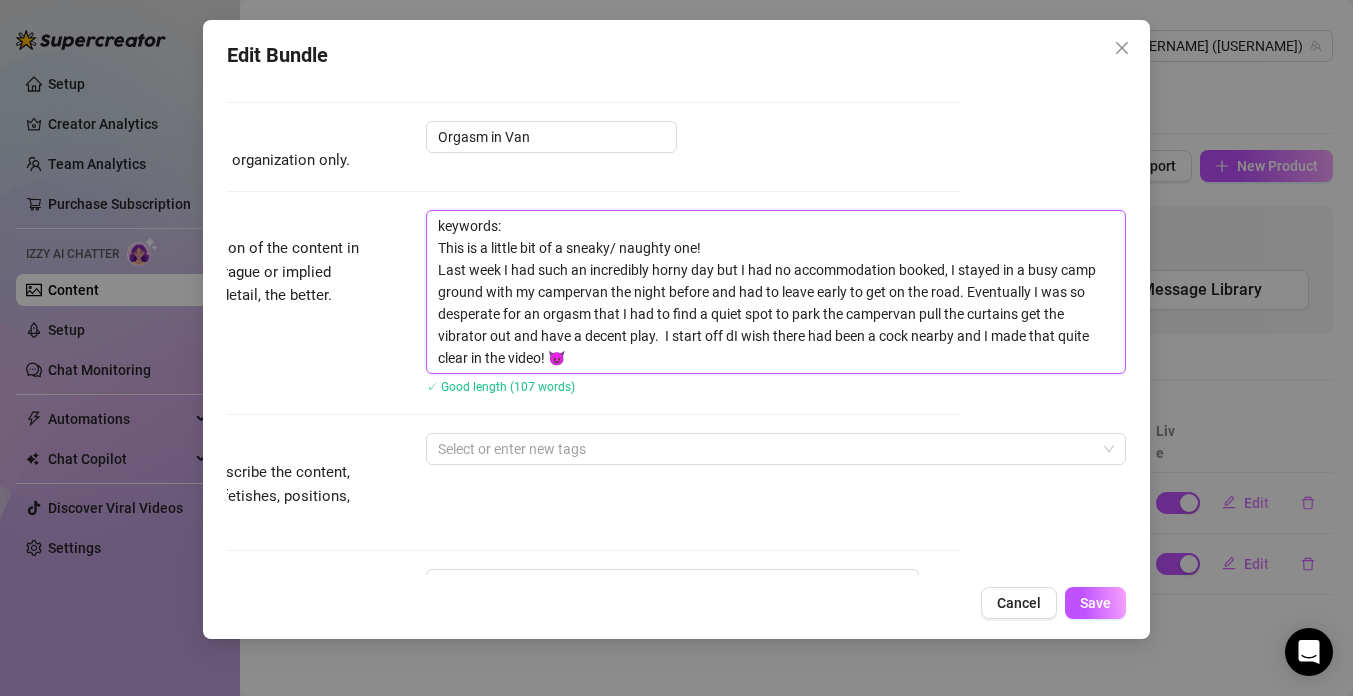 type on "keywords:
[KEYWORD], [KEYWORD], [KEYWORD], [KEYWORD], This is a little bit of a sneaky/ naughty one!
Last week I had such an incredibly horny day but I had no accommodation booked, I stayed in a busy camp ground with my campervan the night before and had to leave early to get on the road. Eventually I was so desperate for an orgasm that I had to find a quiet spot to park the campervan pull the curtains get the vibrator out and have a decent play.  I start off I wish there had been a cock nearby and I made that quite clear in the video! 😈" 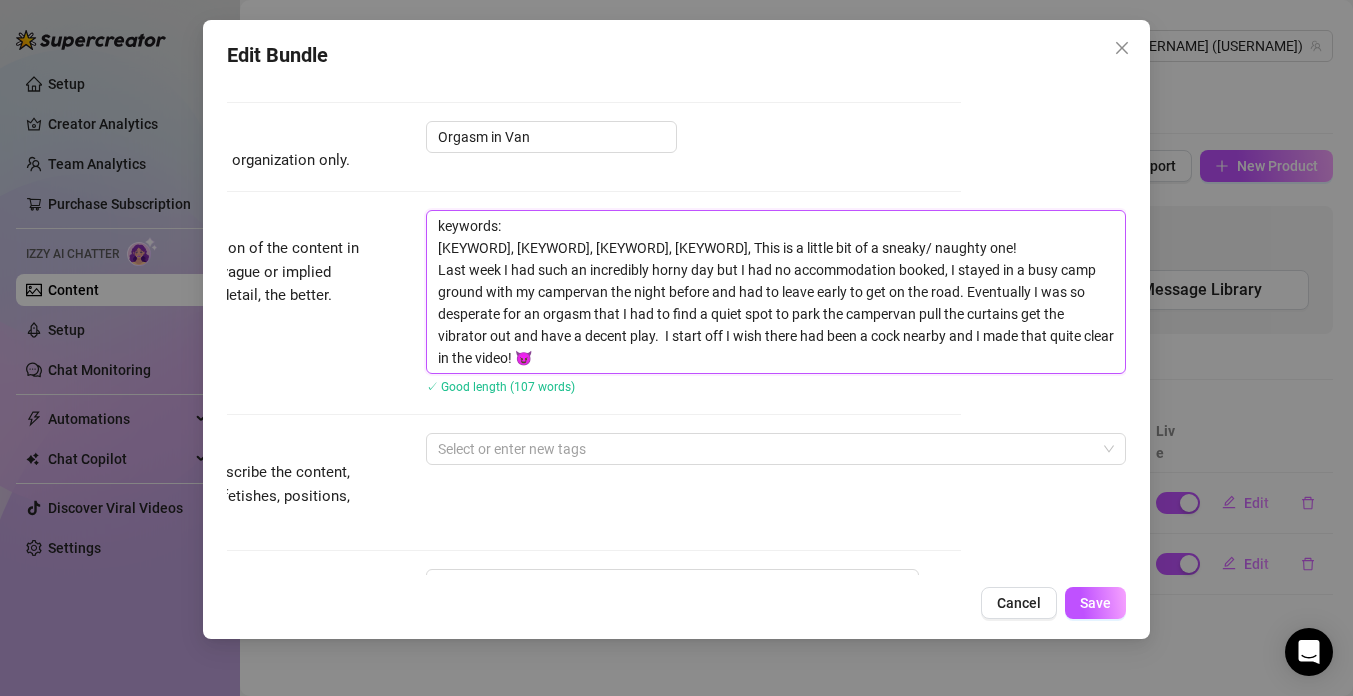 type on "keywords:
hairypussy, multiorgasm, van, dirtytalk, This is a little bit of a sneaky/ naughty one!
Last week I had such an incredibly horny day but I had no accommodation booked, I stayed in a busy camp ground with my campervan the night before and had to leave early to get on the road. Eventually I was so desperate for an orgasm that I had to find a quiet spot to park the campervan pull the curtains get the vibrator out and have a decent play.  I start offI wish there had been a cock nearby and I made that quite clear in the video! 😈" 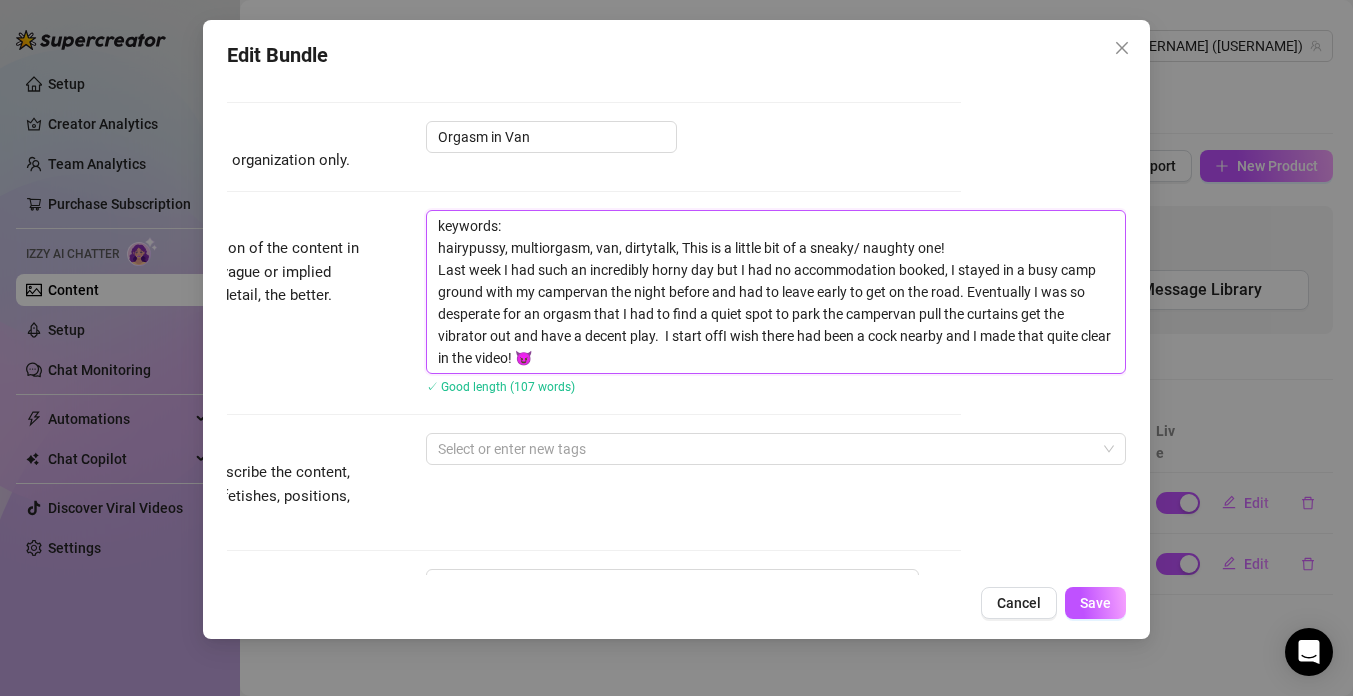 type on "keywords:
hairypussy, multiorgasm, van, dirtytalk, This is a little bit of a sneaky/ naughty one!
Last week I had such an incredibly horny day but I had no accommodation booked, I stayed in a busy camp ground with my campervan the night before and had to leave early to get on the road. Eventually I was so desperate for an orgasm that I had to find a quiet spot to park the campervan pull the curtains get the vibrator out and have a decent play.  I start ofI wish there had been a cock nearby and I made that quite clear in the video! 😈" 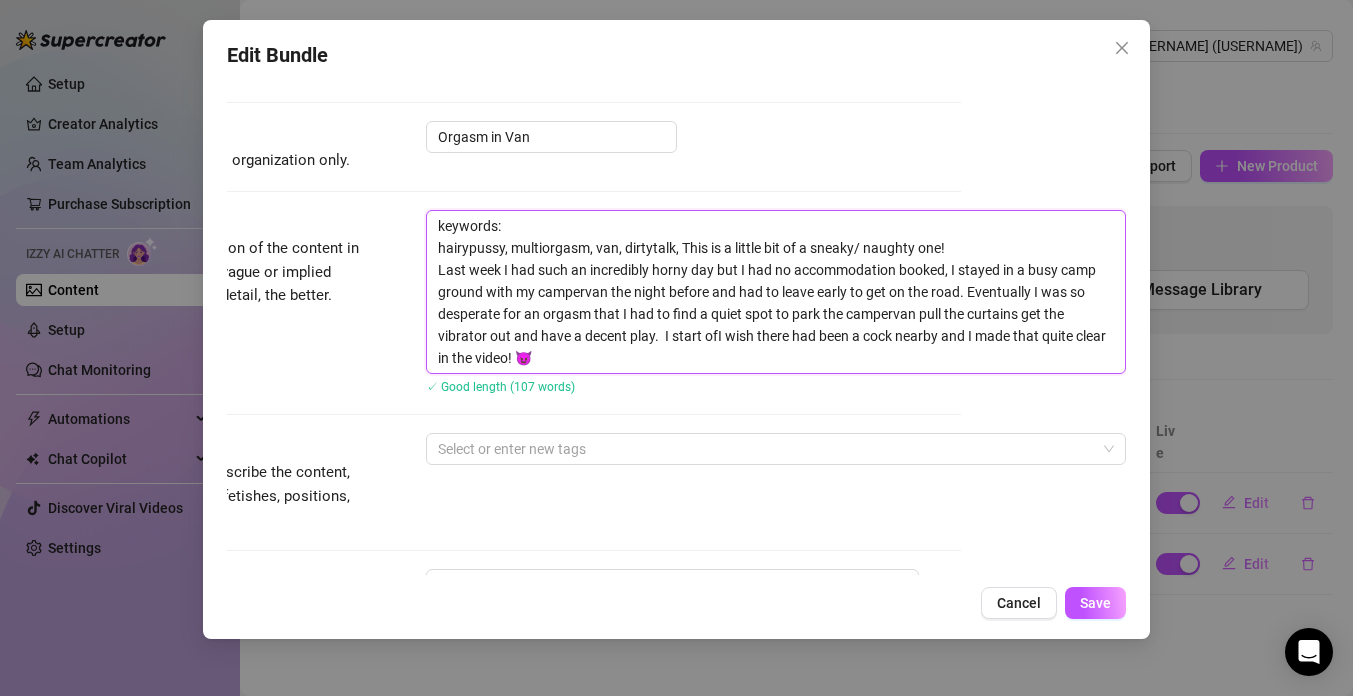 type on "keywords:
hairypussy, multiorgasm, van, dirtytalk, This is a little bit of a sneaky/ naughty one!
Last week I had such an incredibly horny day but I had no accommodation booked, I stayed in a busy camp ground with my campervan the night before and had to leave early to get on the road. Eventually I was so desperate for an orgasm that I had to find a quiet spot to park the campervan pull the curtains get the vibrator out and have a decent play.  I start oI wish there had been a cock nearby and I made that quite clear in the video! 😈" 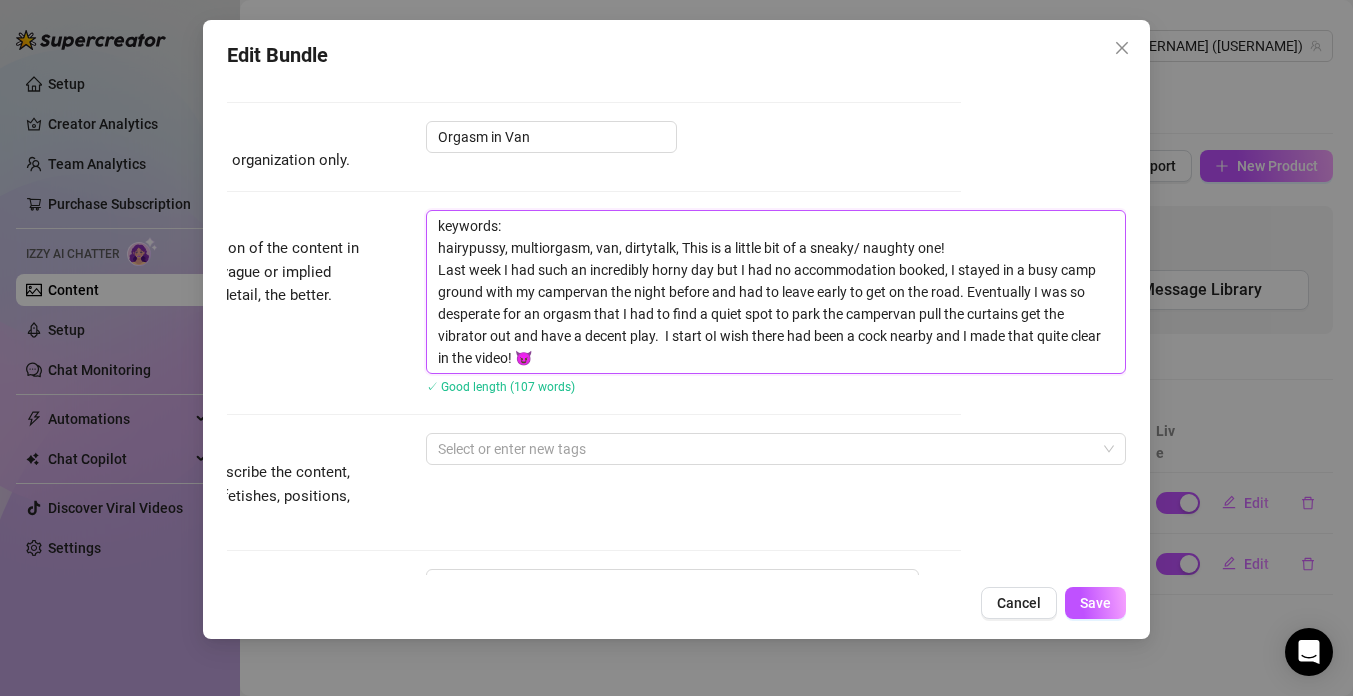 type on "keywords:
hairypussy, multiorgasm, van, dirtytalk, This is a little bit of a sneaky/ naughty one!
Last week I had such an incredibly horny day but I had no accommodation booked, I stayed in a busy camp ground with my campervan the night before and had to leave early to get on the road. Eventually I was so desperate for an orgasm that I had to find a quiet spot to park the campervan pull the curtains get the vibrator out and have a decent play.  I start I wish there had been a cock nearby and I made that quite clear in the video! 😈" 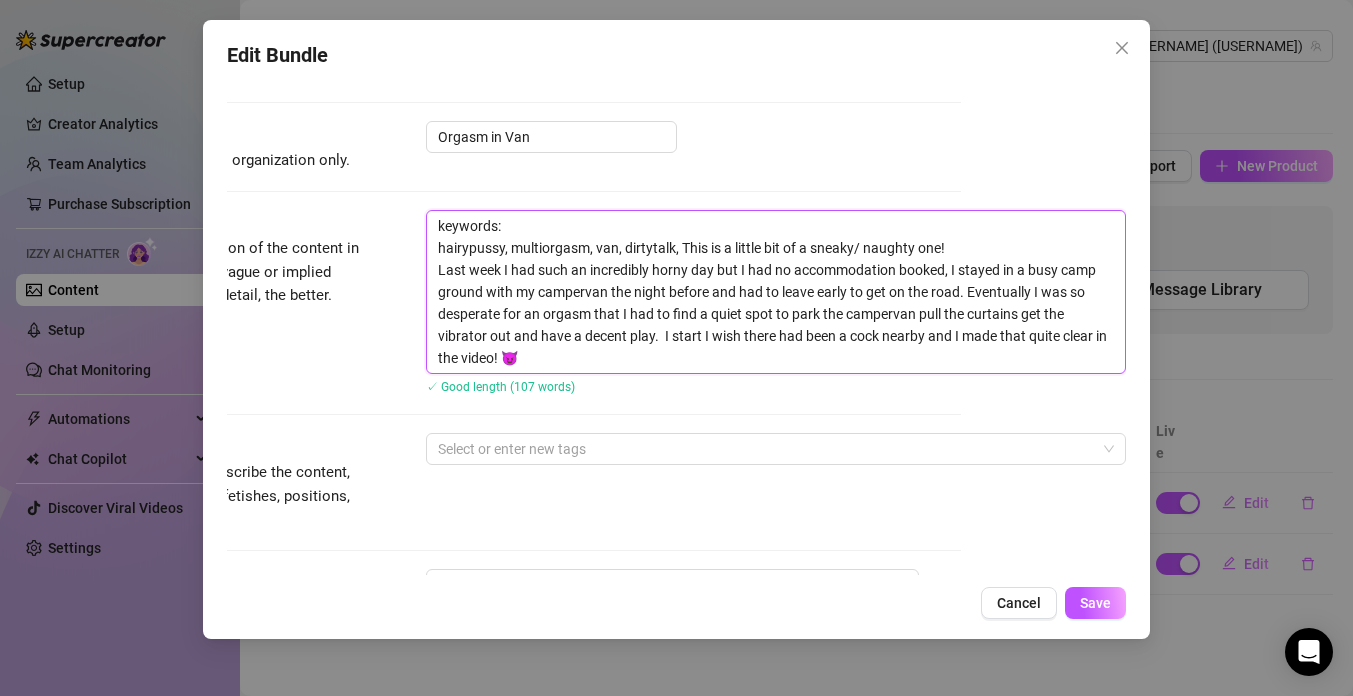 type on "keywords:
hairypussy, multiorgasm, van, dirtytalk, This is a little bit of a sneaky/ naughty one!
Last week I had such an incredibly horny day but I had no accommodation booked, I stayed in a busy camp ground with my campervan the night before and had to leave early to get on the road. Eventually I was so desperate for an orgasm that I had to find a quiet spot to park the campervan pull the curtains get the vibrator out and have a decent play.  I startI wish there had been a cock nearby and I made that quite clear in the video! 😈" 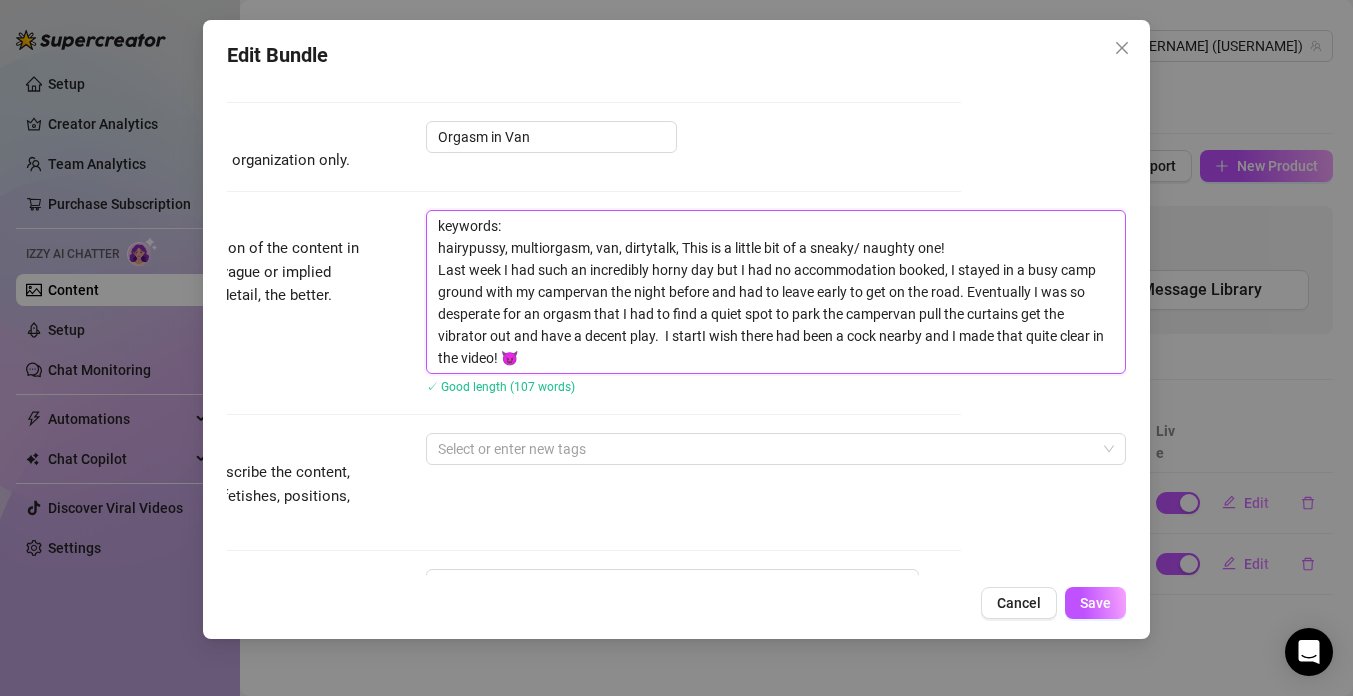 type on "keywords:
hairypussy, multiorgasm, van, dirtytalk, This is a little bit of a sneaky/ naughty one!
Last week I had such an incredibly horny day but I had no accommodation booked, I stayed in a busy camp ground with my campervan the night before and had to leave early to get on the road. Eventually I was so desperate for an orgasm that I had to find a quiet spot to park the campervan pull the curtains get the vibrator out and have a decent play.  I starI wish there had been a cock nearby and I made that quite clear in the video! 😈" 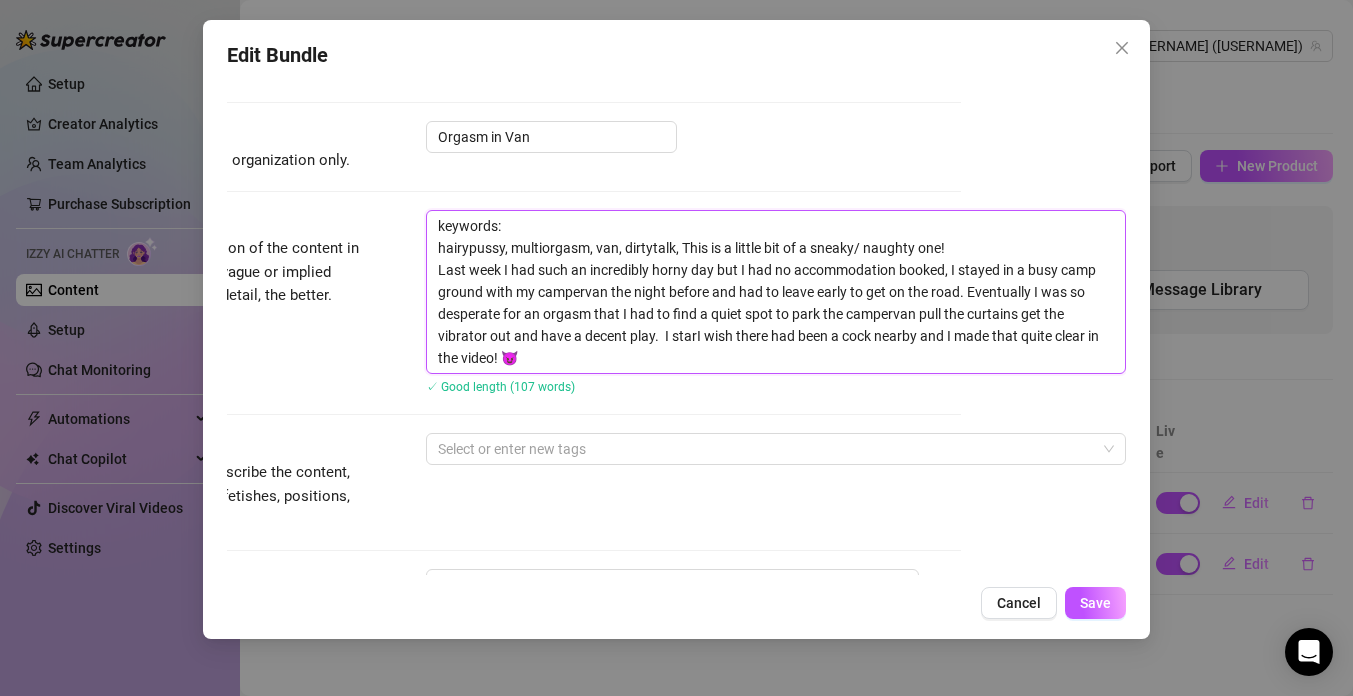 type on "keywords:
hairypussy, multiorgasm, van, dirtytalk, This is a little bit of a sneaky/ naughty one!
Last week I had such an incredibly horny day but I had no accommodation booked, I stayed in a busy camp ground with my campervan the night before and had to leave early to get on the road. Eventually I was so desperate for an orgasm that I had to find a quiet spot to park the campervan pull the curtains get the vibrator out and have a decent play.  I staI wish there had been a cock nearby and I made that quite clear in the video! 😈" 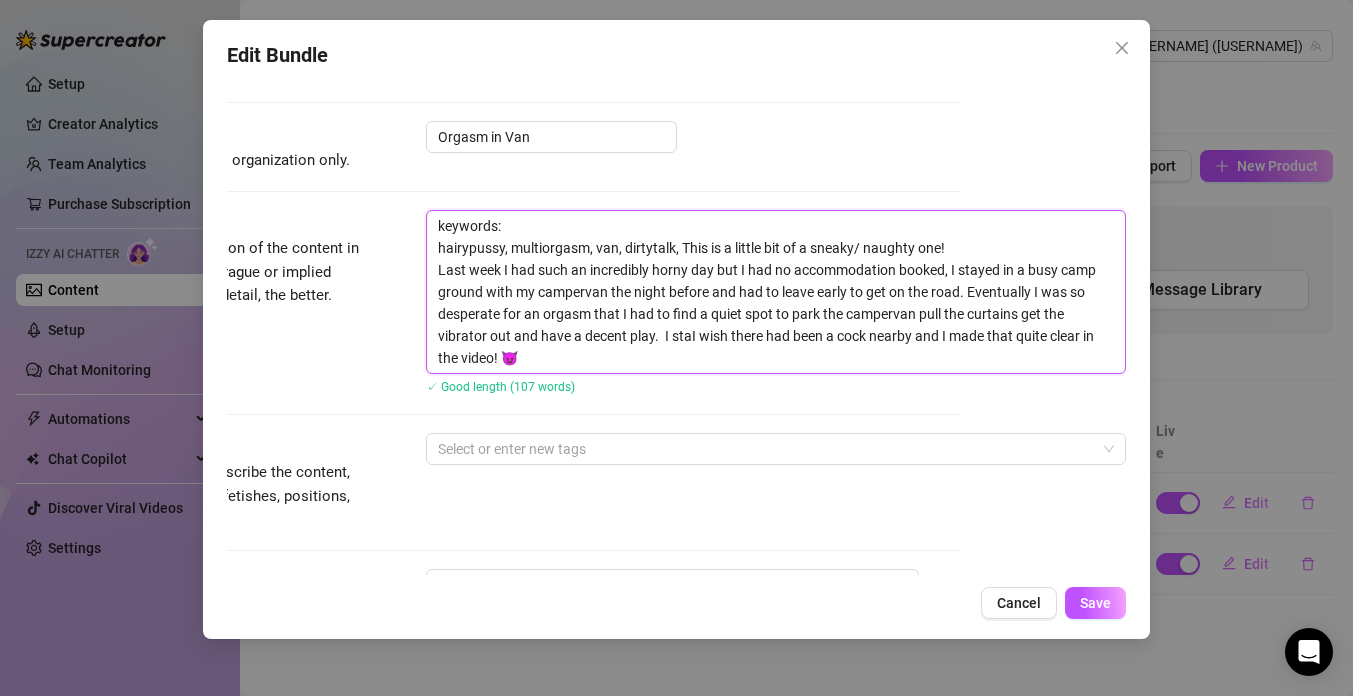 type on "keywords:
hairypussy, multiorgasm, van, dirtytalk, This is a little bit of a sneaky/ naughty one!
Last week I had such an incredibly horny day but I had no accommodation booked, I stayed in a busy camp ground with my campervan the night before and had to leave early to get on the road. Eventually I was so desperate for an orgasm that I had to find a quiet spot to park the campervan pull the curtains get the vibrator out and have a decent play.  I stI wish there had been a cock nearby and I made that quite clear in the video! 😈" 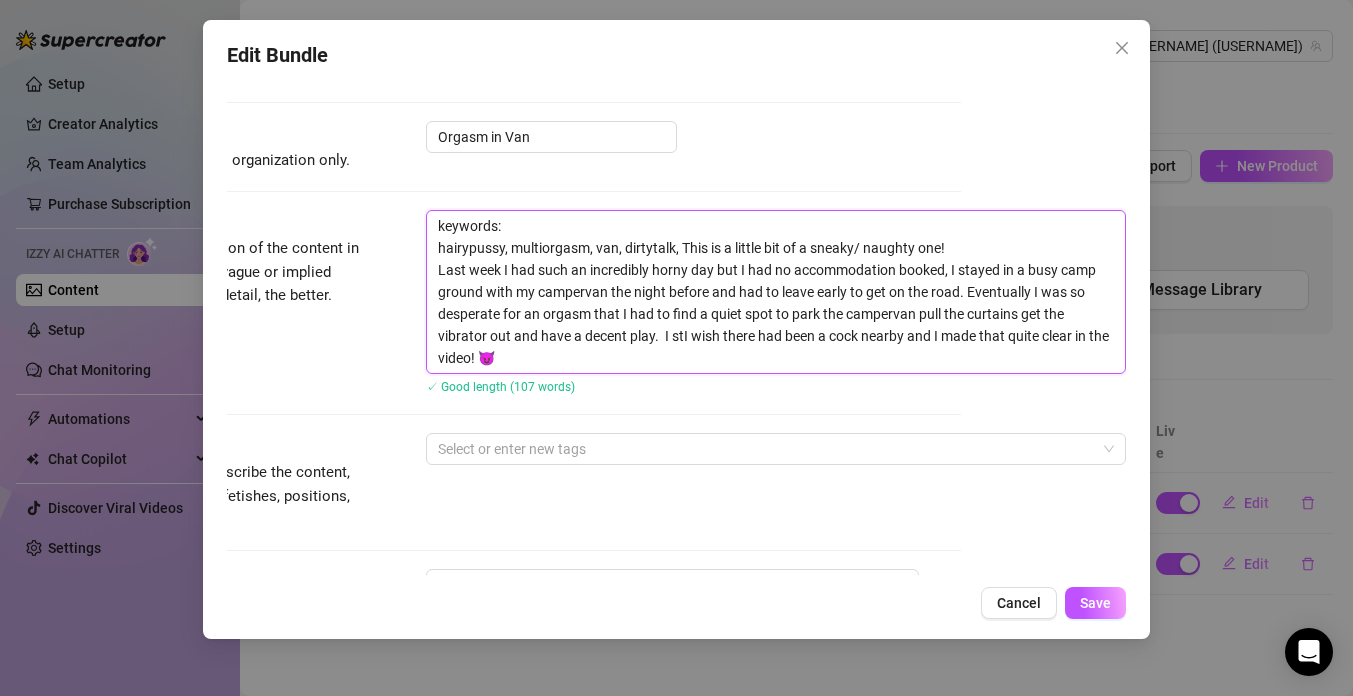 type on "keywords:
hairypussy, multiorgasm, van, dirtytalk, This is a little bit of a sneaky/ naughty one!
Last week I had such an incredibly horny day but I had no accommodation booked, I stayed in a busy camp ground with my campervan the night before and had to leave early to get on the road. Eventually I was so desperate for an orgasm that I had to find a quiet spot to park the campervan pull the curtains get the vibrator out and have a decent play.  I sI wish there had been a cock nearby and I made that quite clear in the video! 😈" 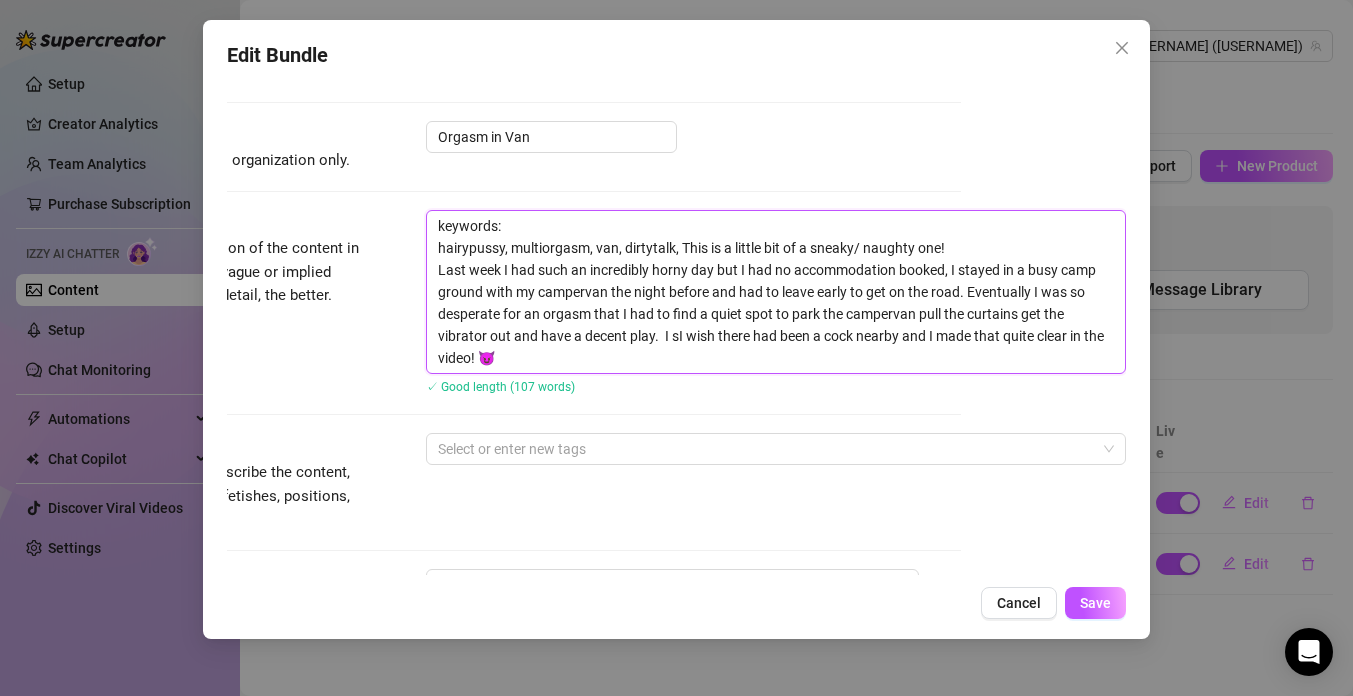 type 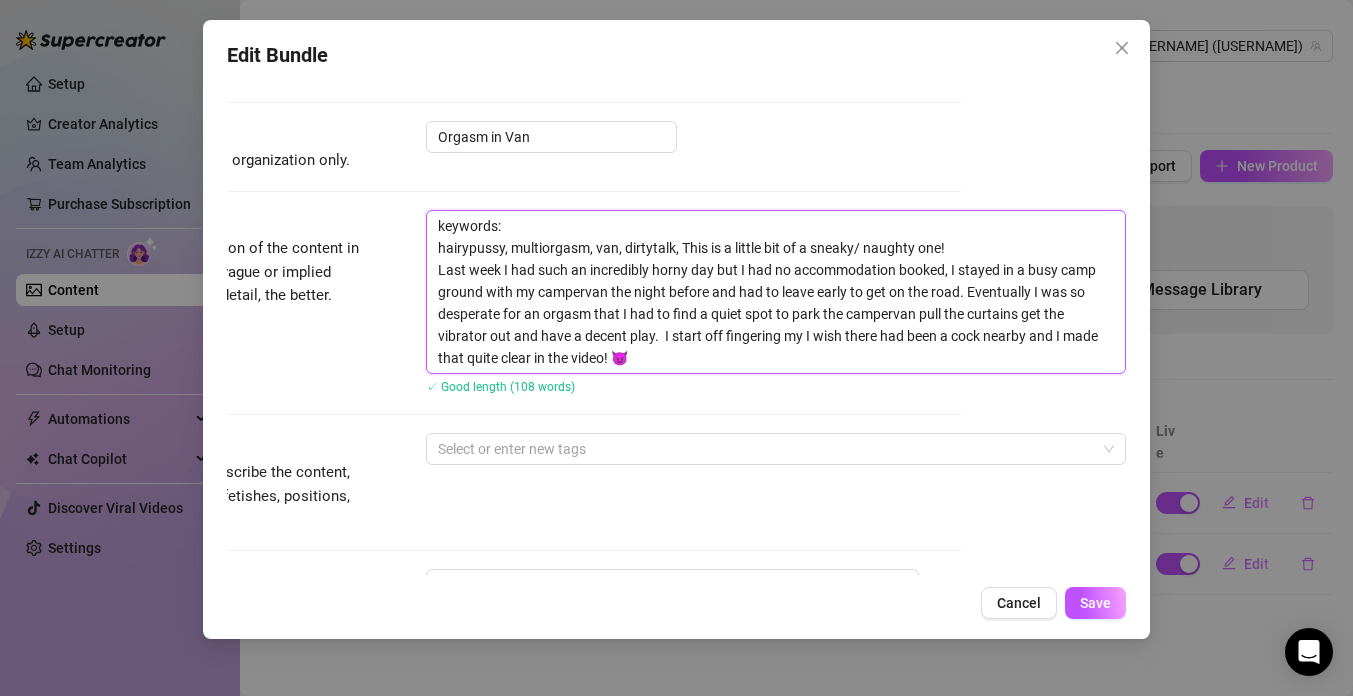 click on "keywords:
hairypussy, multiorgasm, van, dirtytalk, This is a little bit of a sneaky/ naughty one!
Last week I had such an incredibly horny day but I had no accommodation booked, I stayed in a busy camp ground with my campervan the night before and had to leave early to get on the road. Eventually I was so desperate for an orgasm that I had to find a quiet spot to park the campervan pull the curtains get the vibrator out and have a decent play.  I start off fingering my I wish there had been a cock nearby and I made that quite clear in the video! 😈" at bounding box center (776, 292) 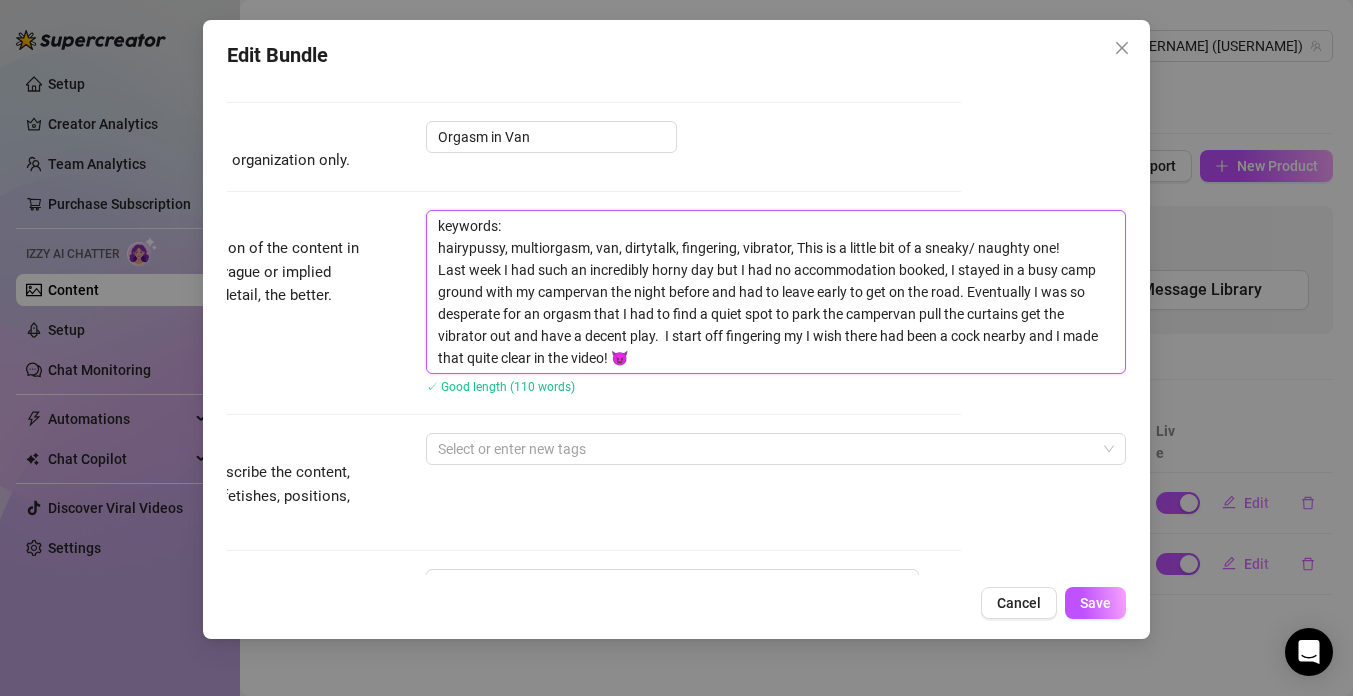 click on "keywords:
hairypussy, multiorgasm, van, dirtytalk, fingering, vibrator, This is a little bit of a sneaky/ naughty one!
Last week I had such an incredibly horny day but I had no accommodation booked, I stayed in a busy camp ground with my campervan the night before and had to leave early to get on the road. Eventually I was so desperate for an orgasm that I had to find a quiet spot to park the campervan pull the curtains get the vibrator out and have a decent play.  I start off fingering my I wish there had been a cock nearby and I made that quite clear in the video! 😈" at bounding box center (776, 292) 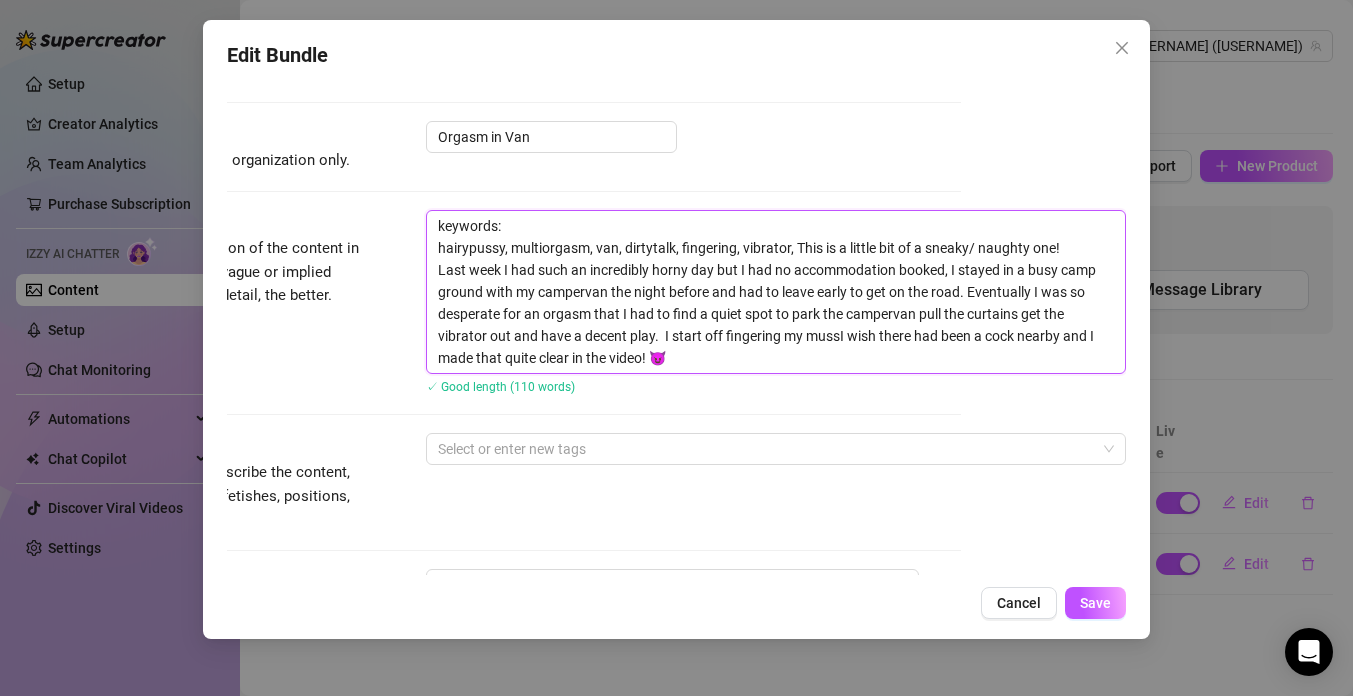 drag, startPoint x: 838, startPoint y: 338, endPoint x: 661, endPoint y: 333, distance: 177.0706 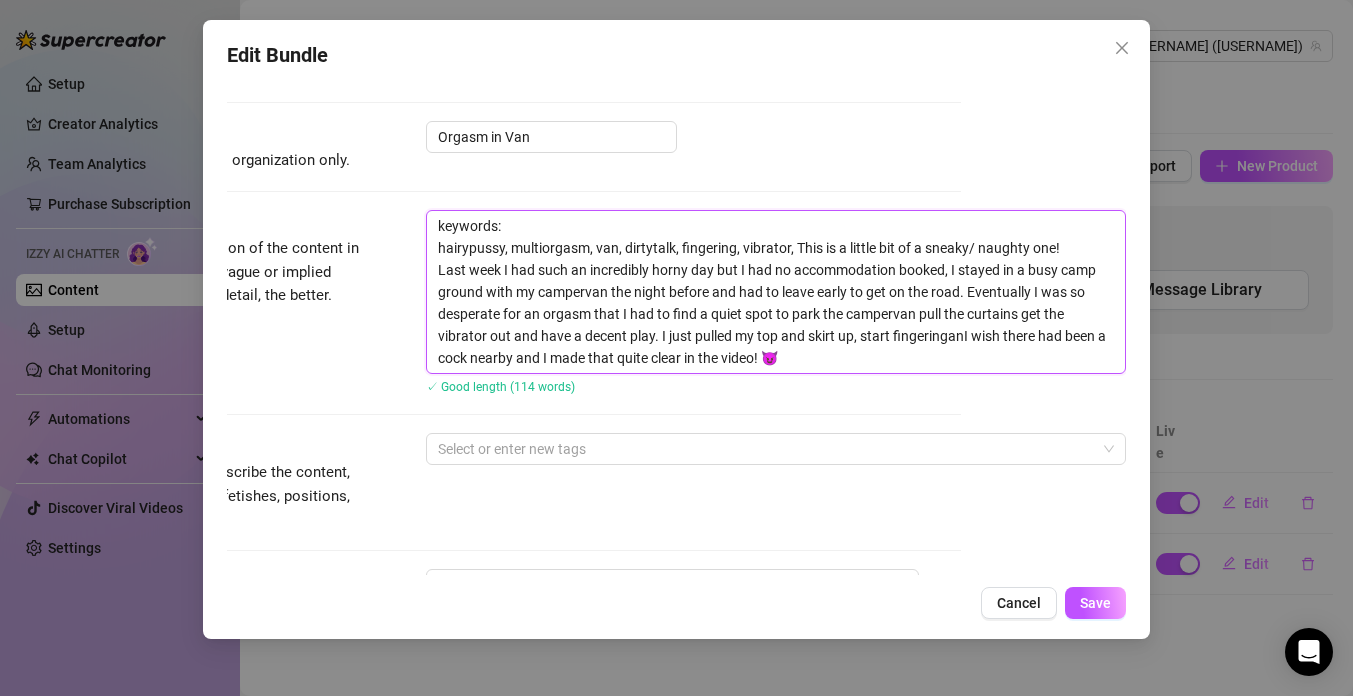 click on "keywords:
hairypussy, multiorgasm, van, dirtytalk, fingering, vibrator, This is a little bit of a sneaky/ naughty one!
Last week I had such an incredibly horny day but I had no accommodation booked, I stayed in a busy camp ground with my campervan the night before and had to leave early to get on the road. Eventually I was so desperate for an orgasm that I had to find a quiet spot to park the campervan pull the curtains get the vibrator out and have a decent play. I just pulled my top and skirt up, start fingeringanI wish there had been a cock nearby and I made that quite clear in the video! 😈" at bounding box center (776, 292) 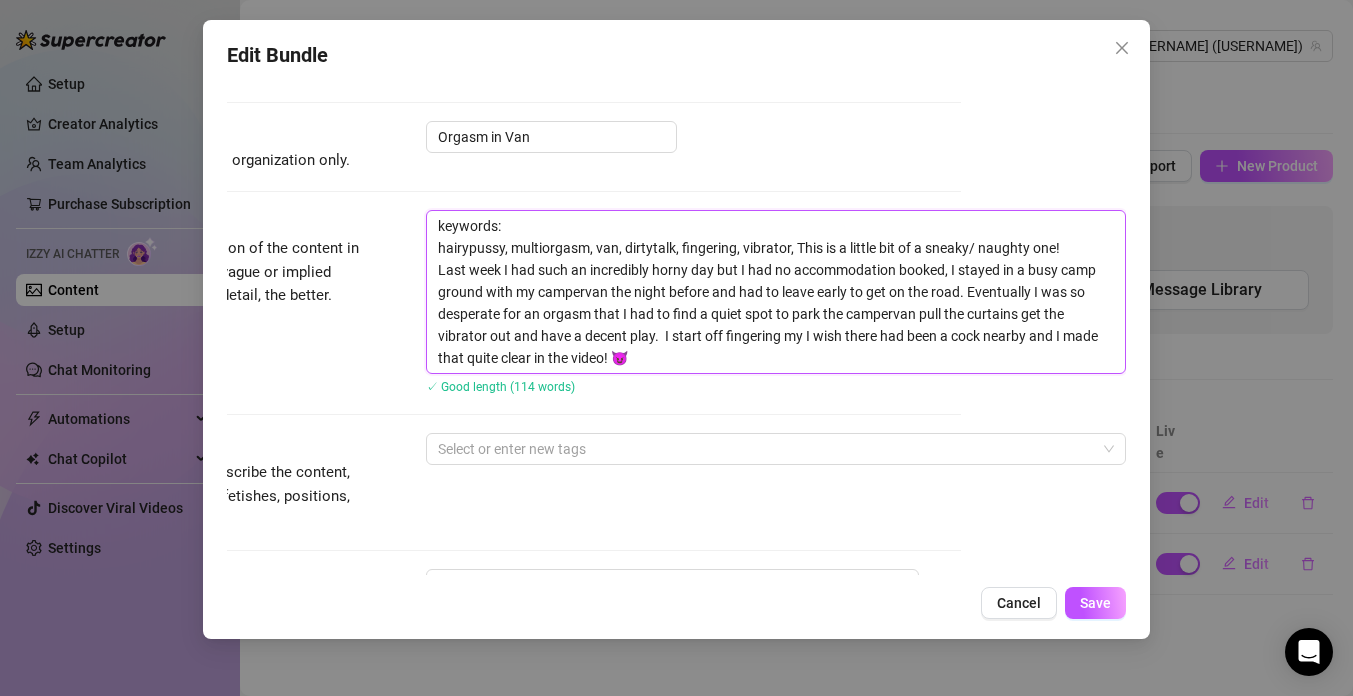 click on "keywords:
hairypussy, multiorgasm, van, dirtytalk, fingering, vibrator, This is a little bit of a sneaky/ naughty one!
Last week I had such an incredibly horny day but I had no accommodation booked, I stayed in a busy camp ground with my campervan the night before and had to leave early to get on the road. Eventually I was so desperate for an orgasm that I had to find a quiet spot to park the campervan pull the curtains get the vibrator out and have a decent play.  I start off fingering my I wish there had been a cock nearby and I made that quite clear in the video! 😈" at bounding box center [776, 292] 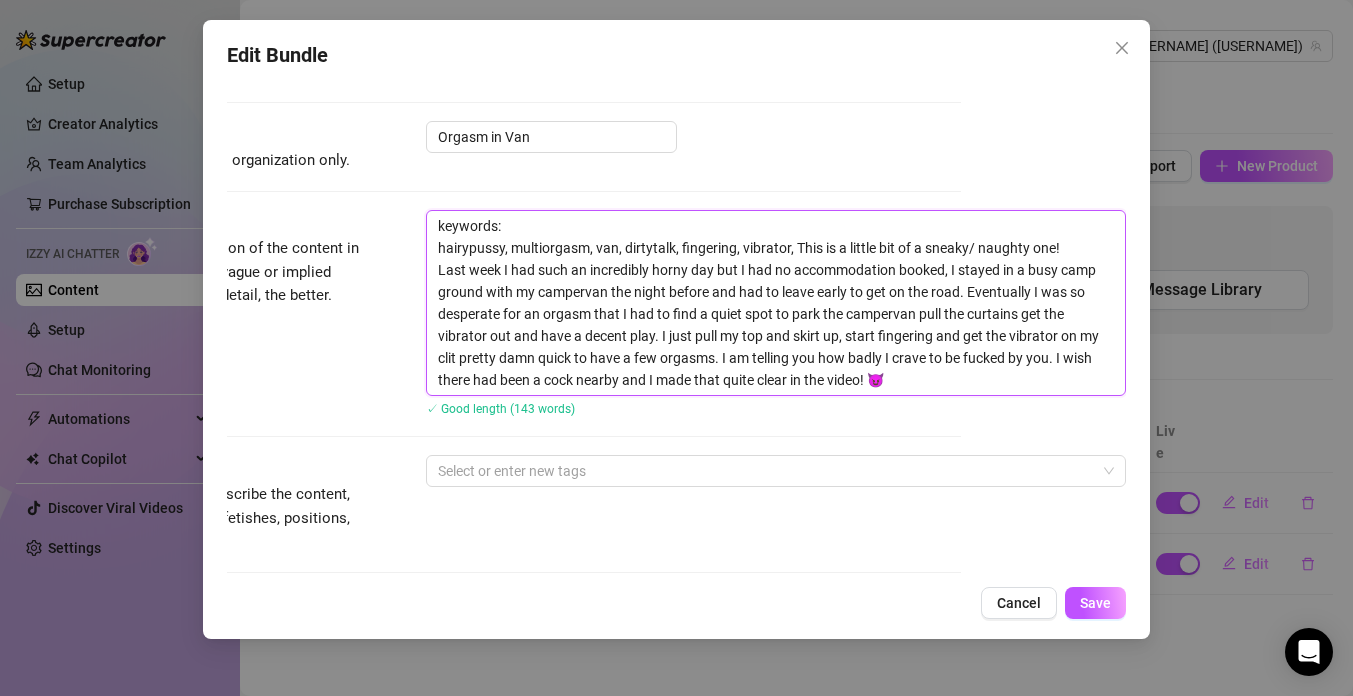 drag, startPoint x: 1058, startPoint y: 357, endPoint x: 874, endPoint y: 378, distance: 185.19449 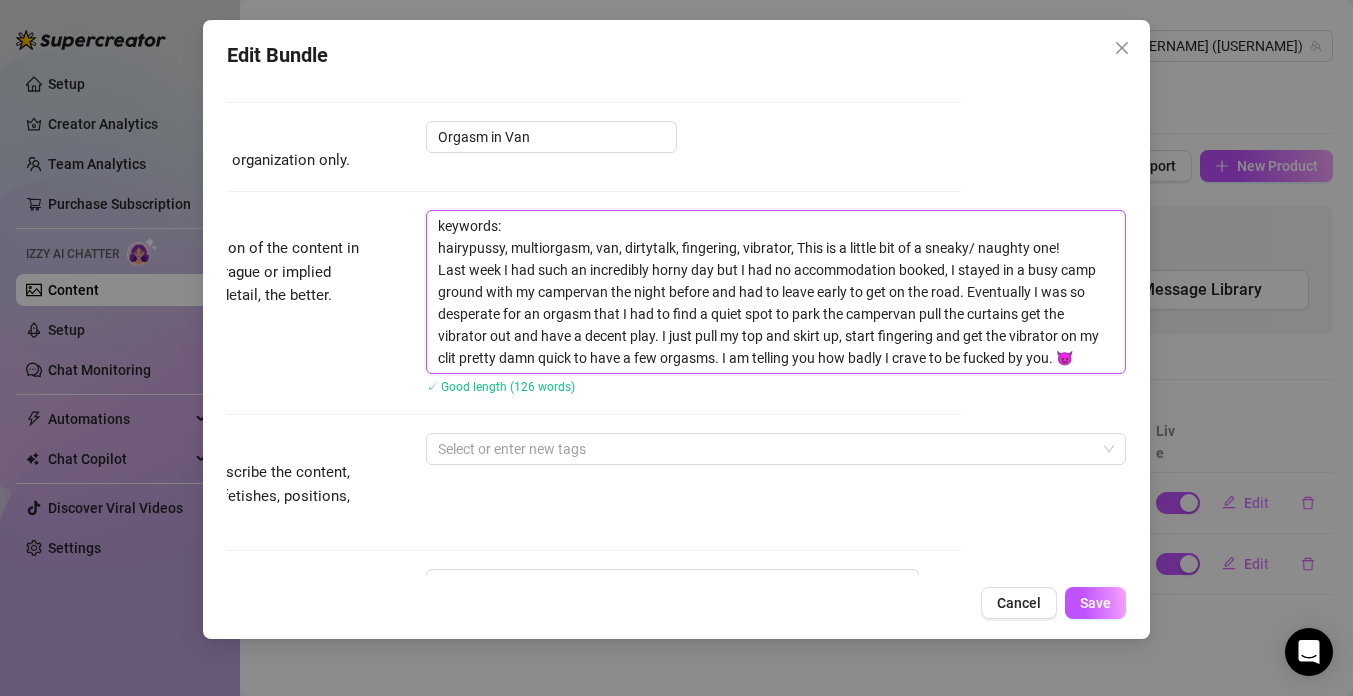 click on "keywords:
hairypussy, multiorgasm, van, dirtytalk, fingering, vibrator, This is a little bit of a sneaky/ naughty one!
Last week I had such an incredibly horny day but I had no accommodation booked, I stayed in a busy camp ground with my campervan the night before and had to leave early to get on the road. Eventually I was so desperate for an orgasm that I had to find a quiet spot to park the campervan pull the curtains get the vibrator out and have a decent play. I just pull my top and skirt up, start fingering and get the vibrator on my clit pretty damn quick to have a few orgasms. I am telling you how badly I crave to be fucked by you. 😈" at bounding box center (776, 292) 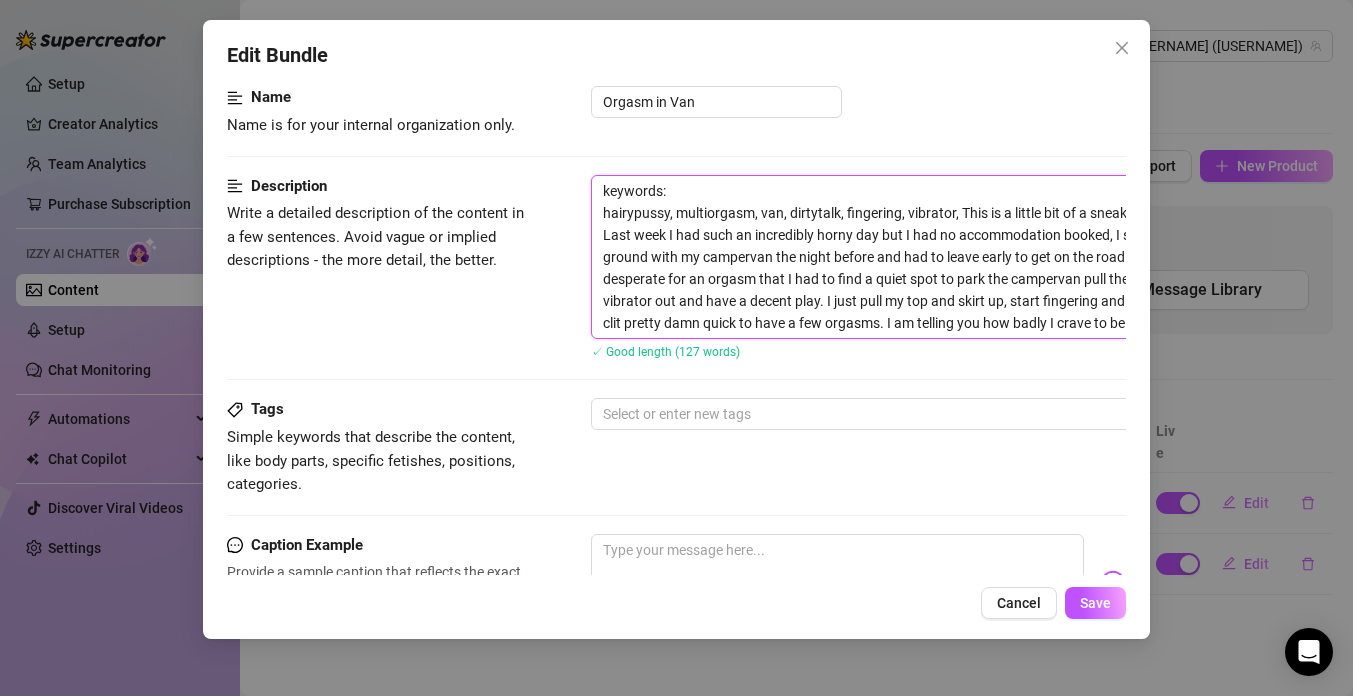 scroll, scrollTop: 134, scrollLeft: 0, axis: vertical 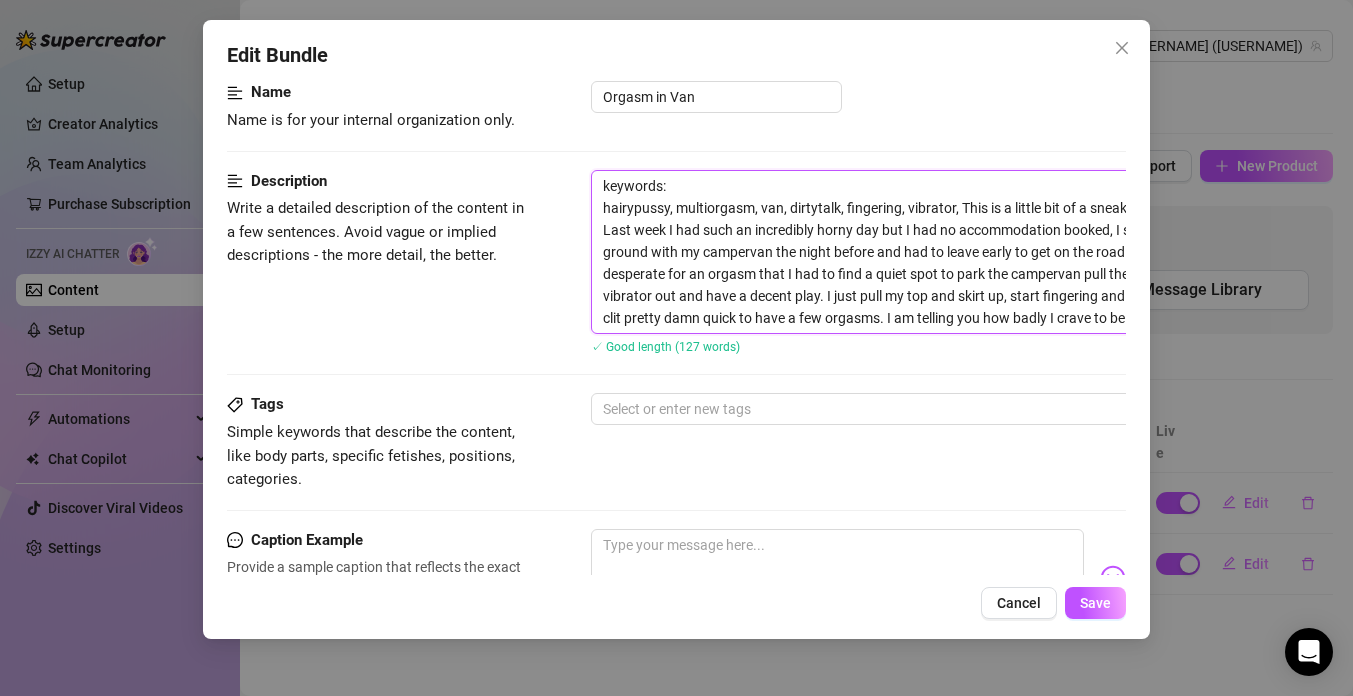 drag, startPoint x: 955, startPoint y: 204, endPoint x: 595, endPoint y: 210, distance: 360.05 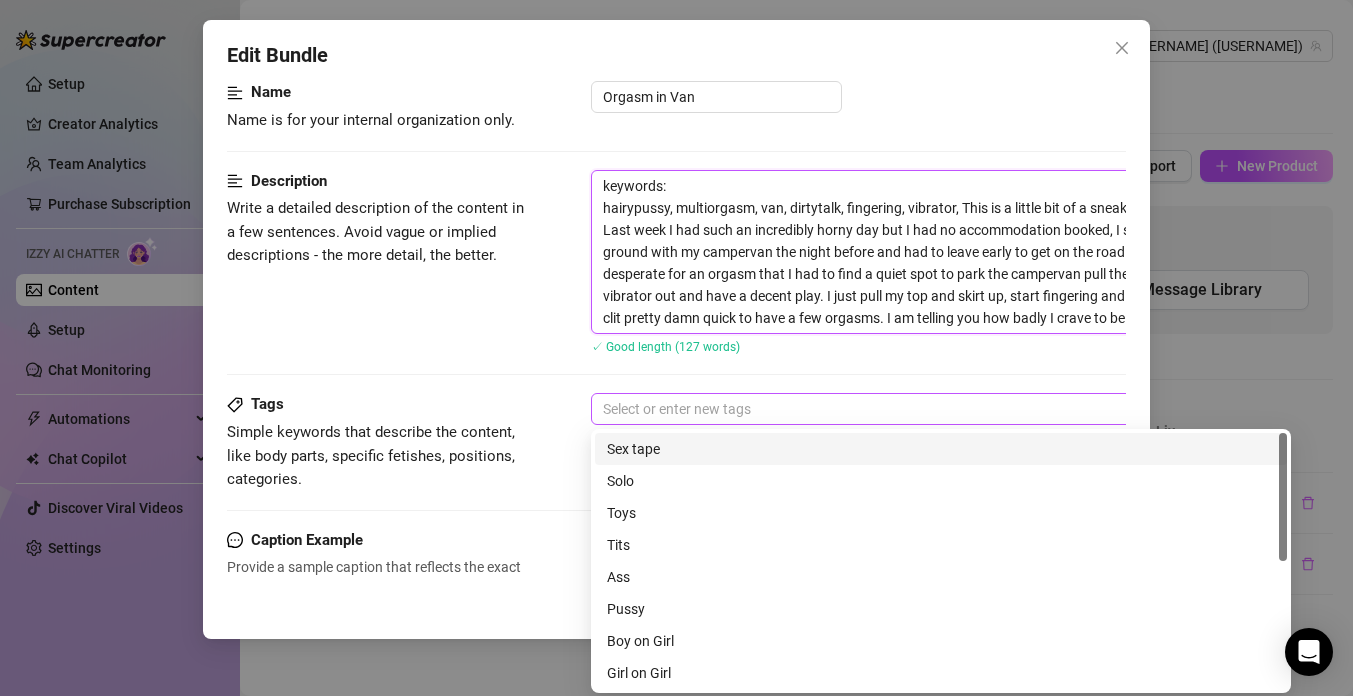 click at bounding box center [930, 409] 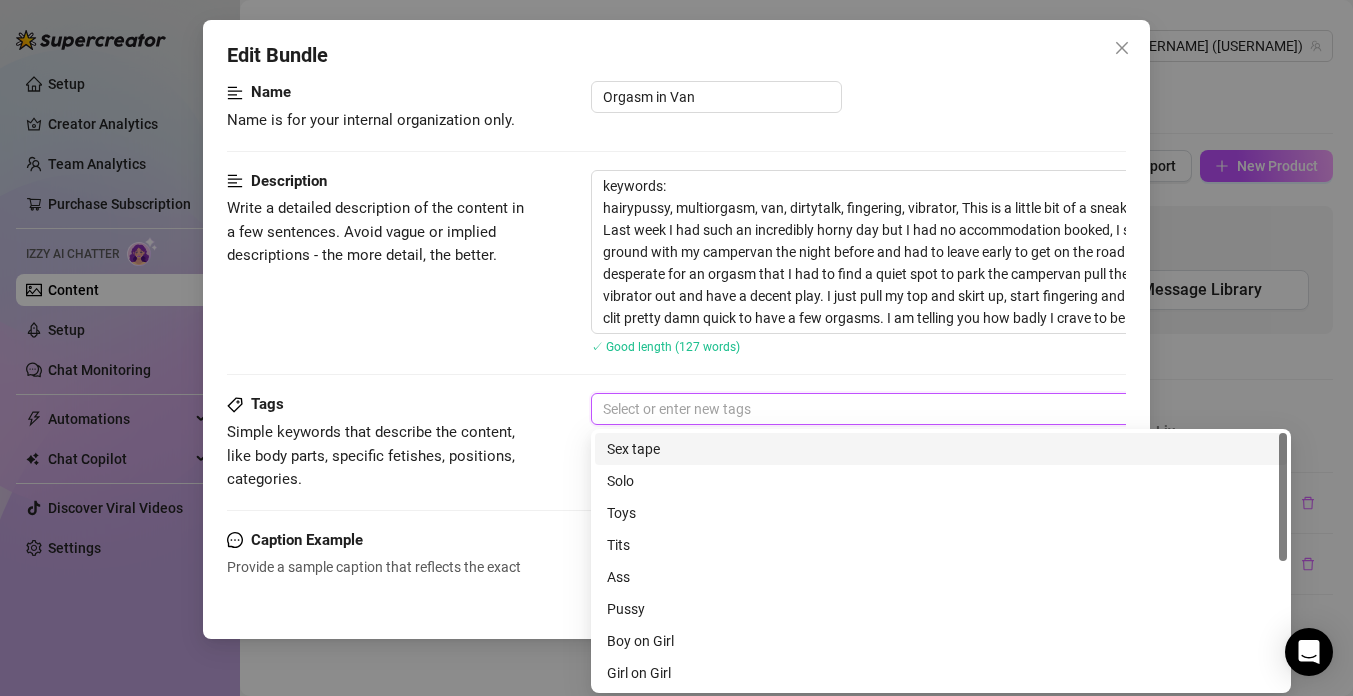 paste on "hairypussy, multiorgasm, van, dirtytalk, fingering, vibrator," 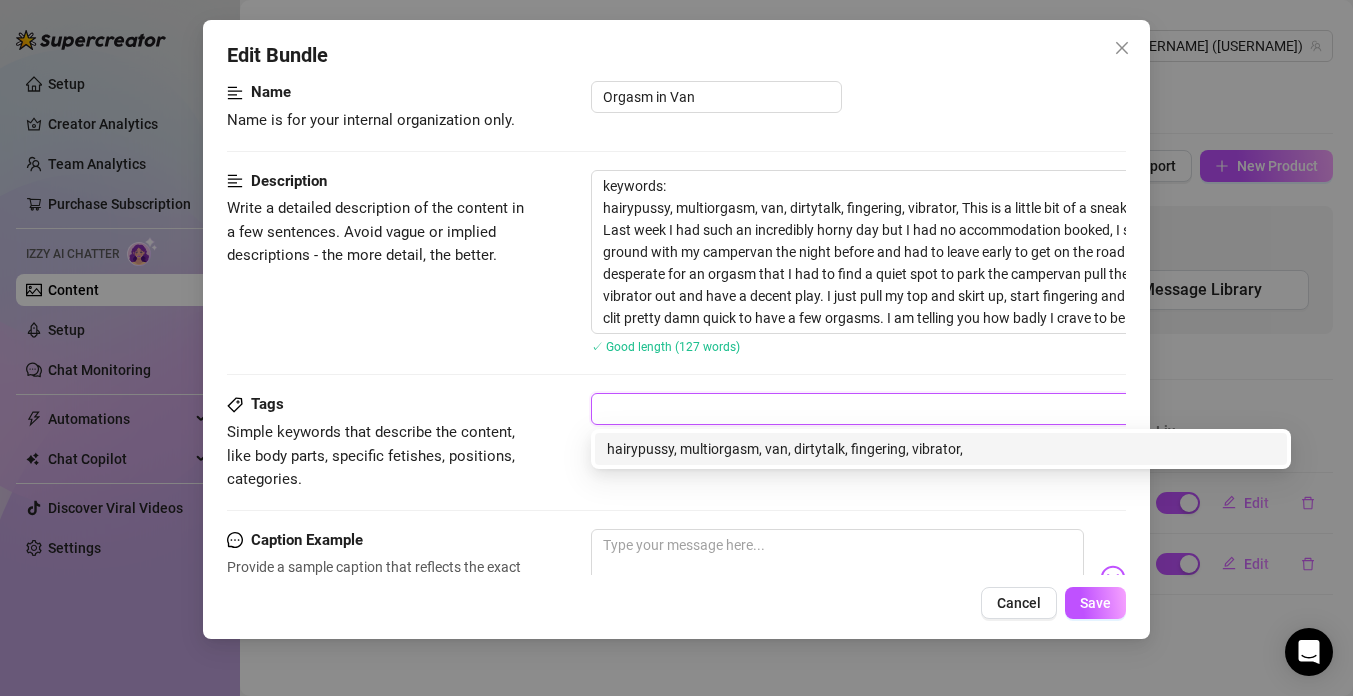 click on "Tags Simple keywords that describe the content, like body parts, specific fetishes, positions, categories. hairypussy, multiorgasm, van, dirtytalk, fingering, vibrator," at bounding box center [676, 460] 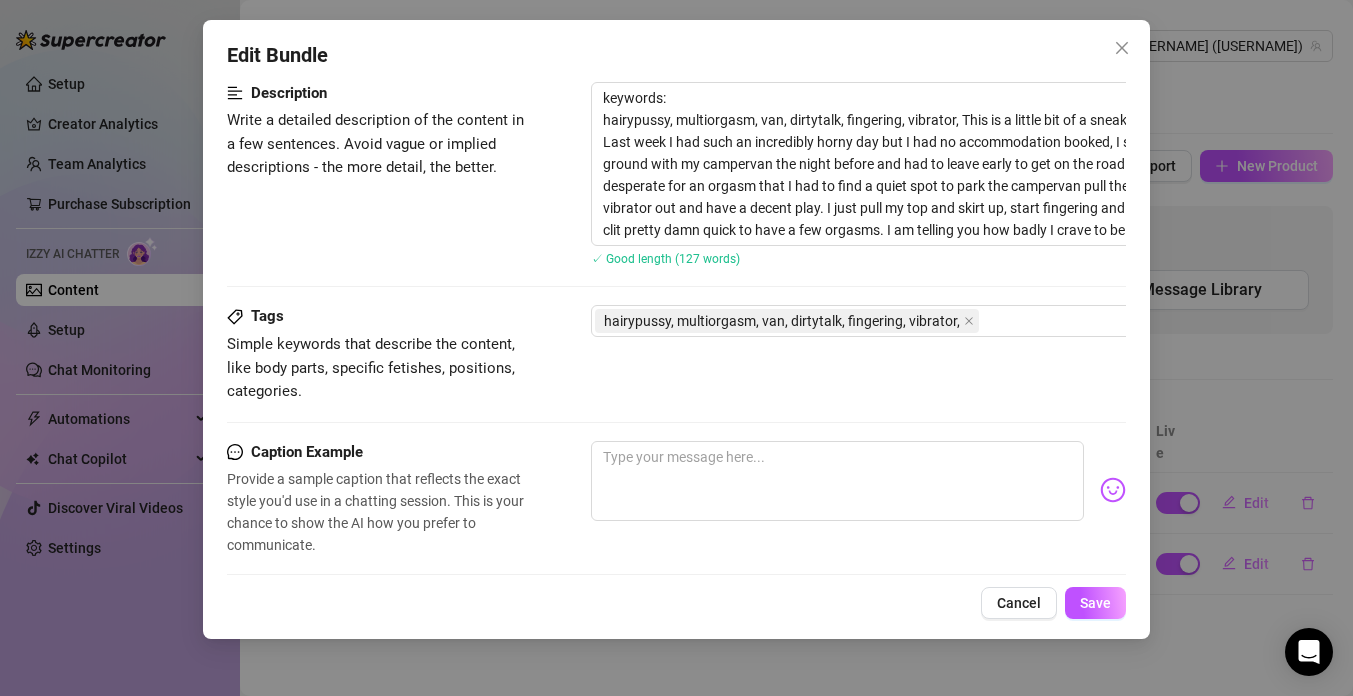 scroll, scrollTop: 219, scrollLeft: 0, axis: vertical 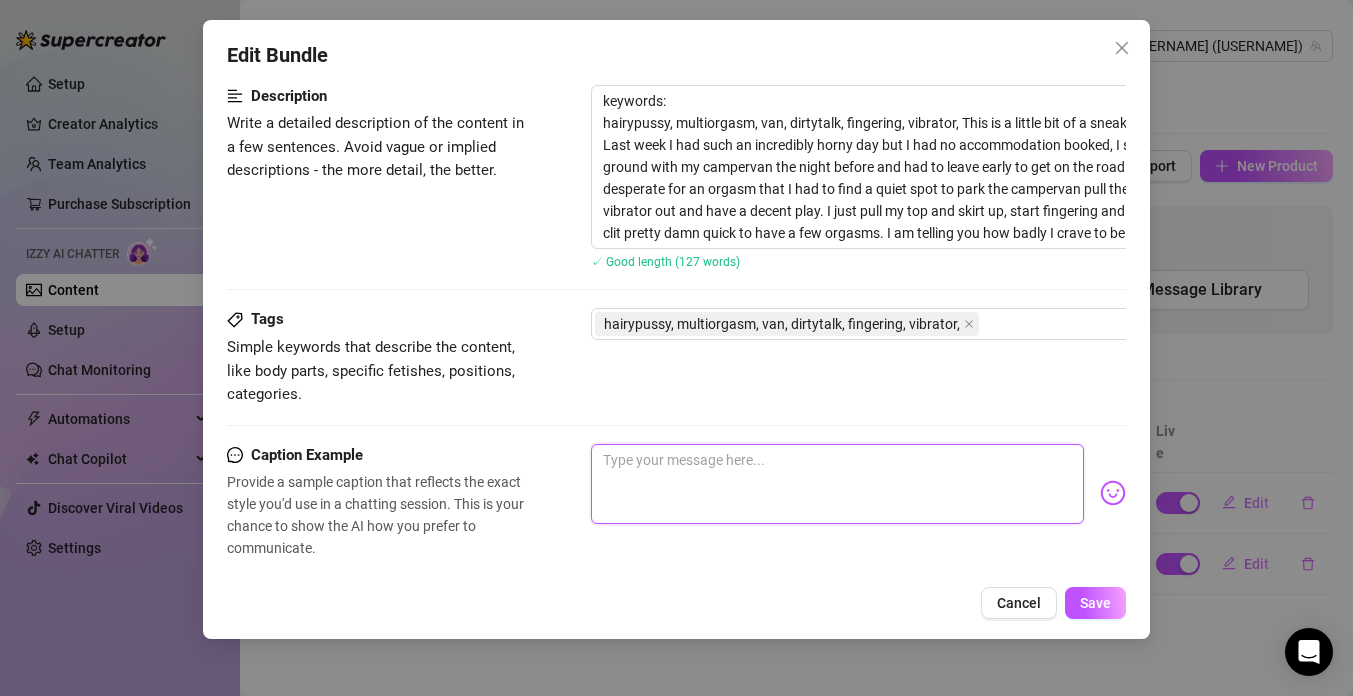 click at bounding box center [837, 484] 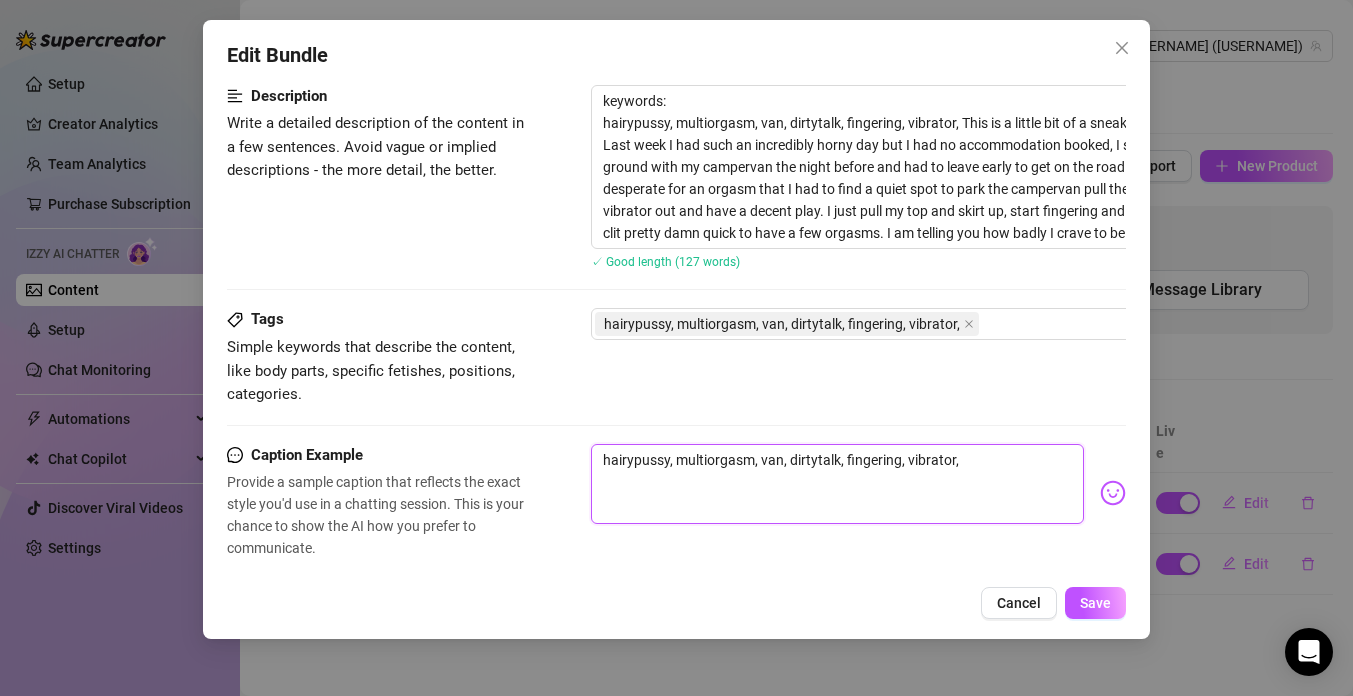 drag, startPoint x: 964, startPoint y: 465, endPoint x: 602, endPoint y: 458, distance: 362.0677 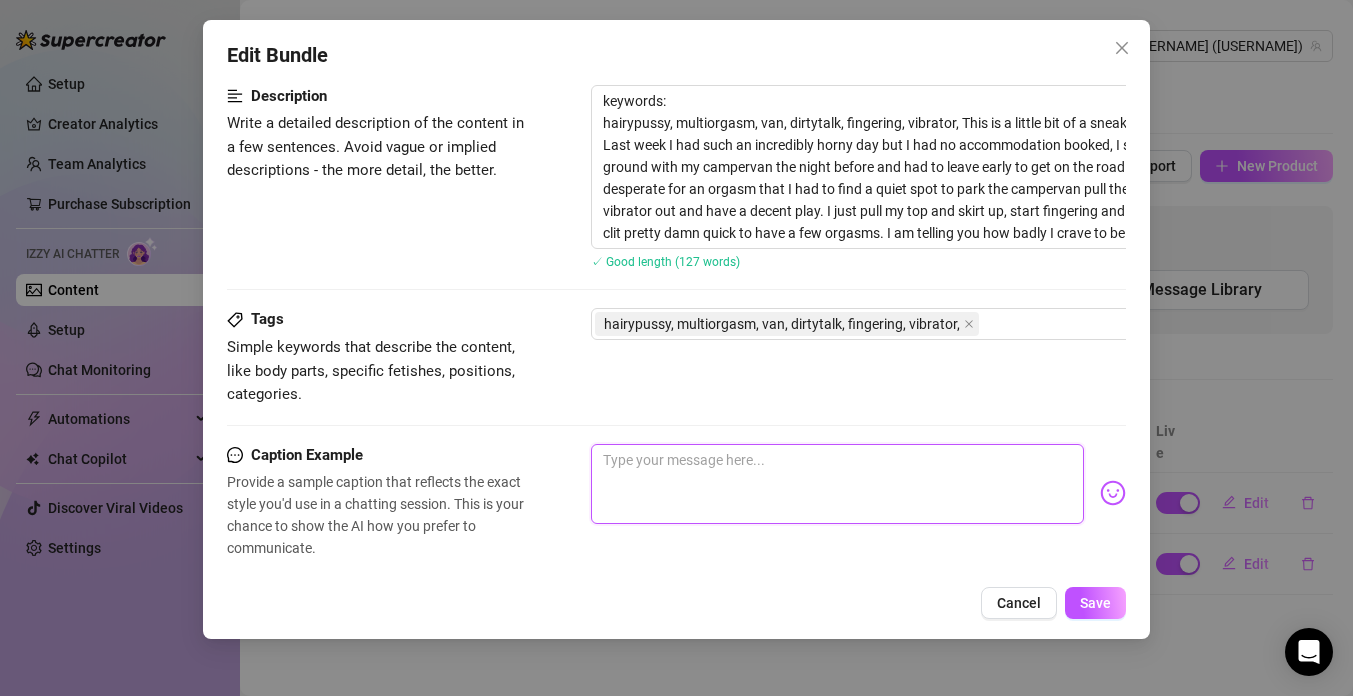 click at bounding box center (837, 484) 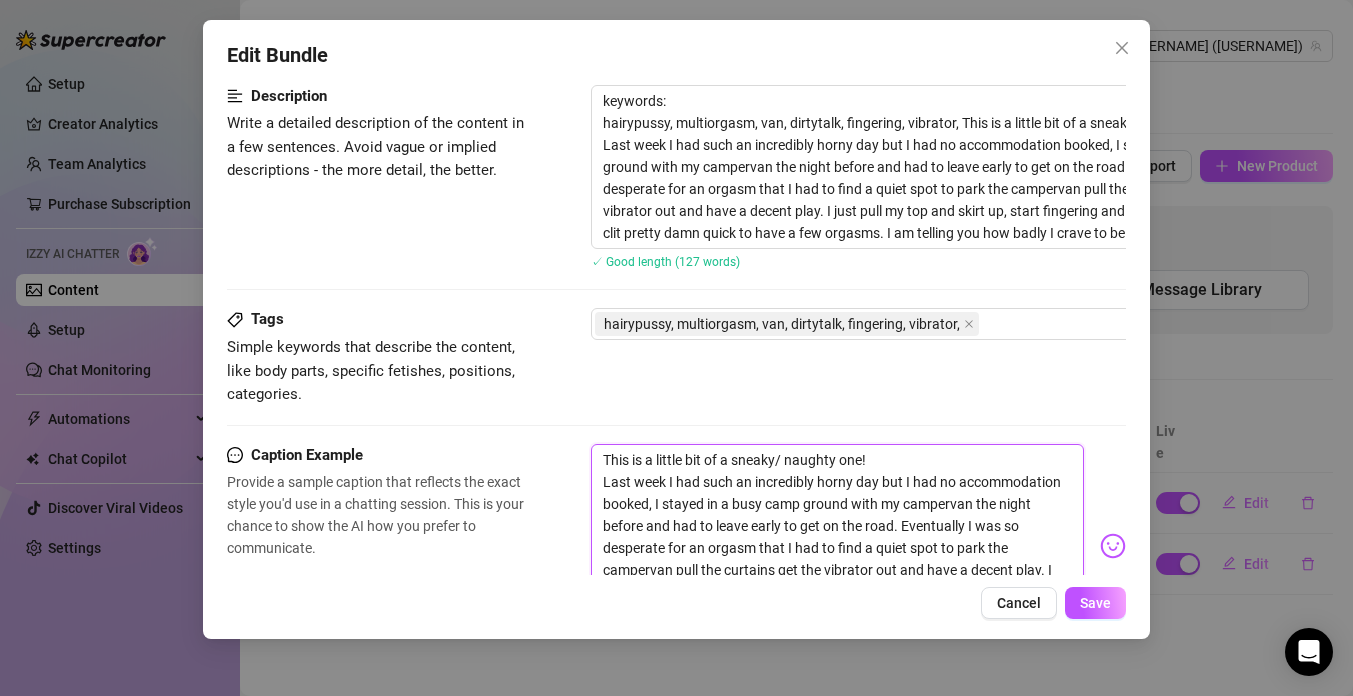 scroll, scrollTop: 0, scrollLeft: 0, axis: both 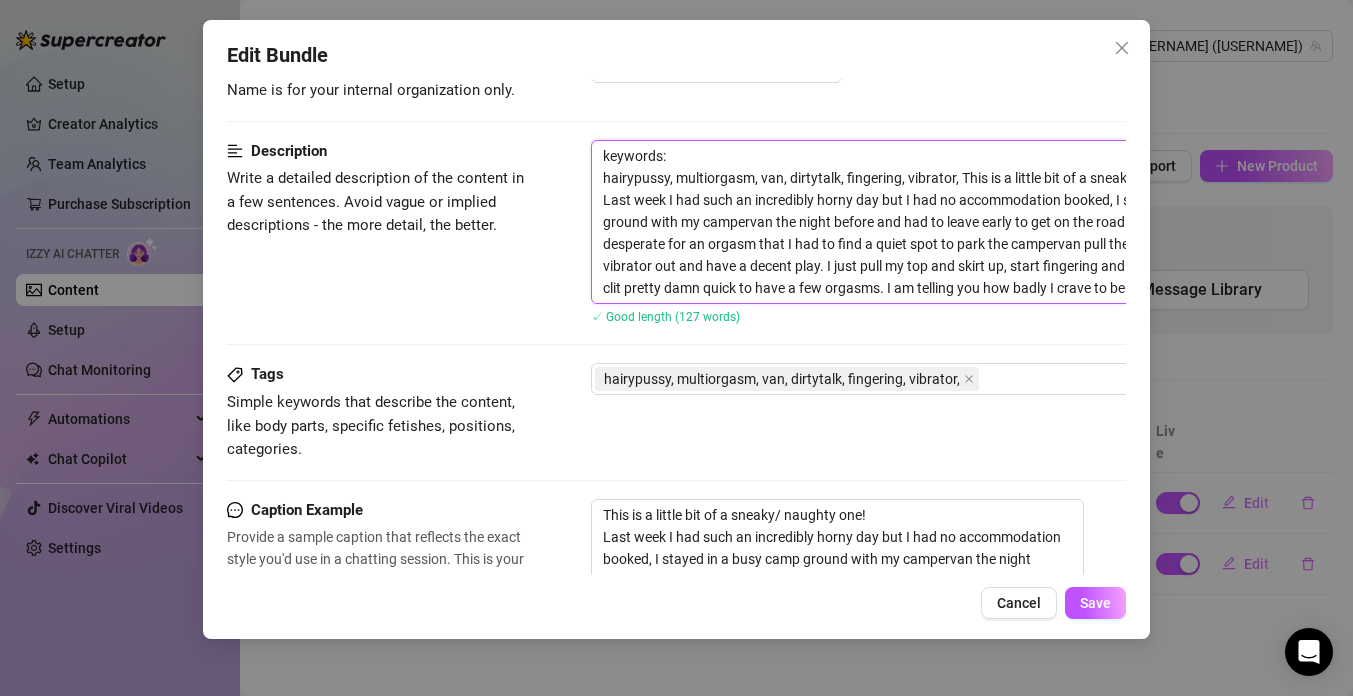 click on "keywords:
hairypussy, multiorgasm, van, dirtytalk, fingering, vibrator, This is a little bit of a sneaky/ naughty one!
Last week I had such an incredibly horny day but I had no accommodation booked, I stayed in a busy camp ground with my campervan the night before and had to leave early to get on the road. Eventually I was so desperate for an orgasm that I had to find a quiet spot to park the campervan pull the curtains get the vibrator out and have a decent play. I just pull my top and skirt up, start fingering and get the vibrator on my clit pretty damn quick to have a few orgasms. I am telling you how badly I crave to be fucked by a cock. 😈" at bounding box center [941, 222] 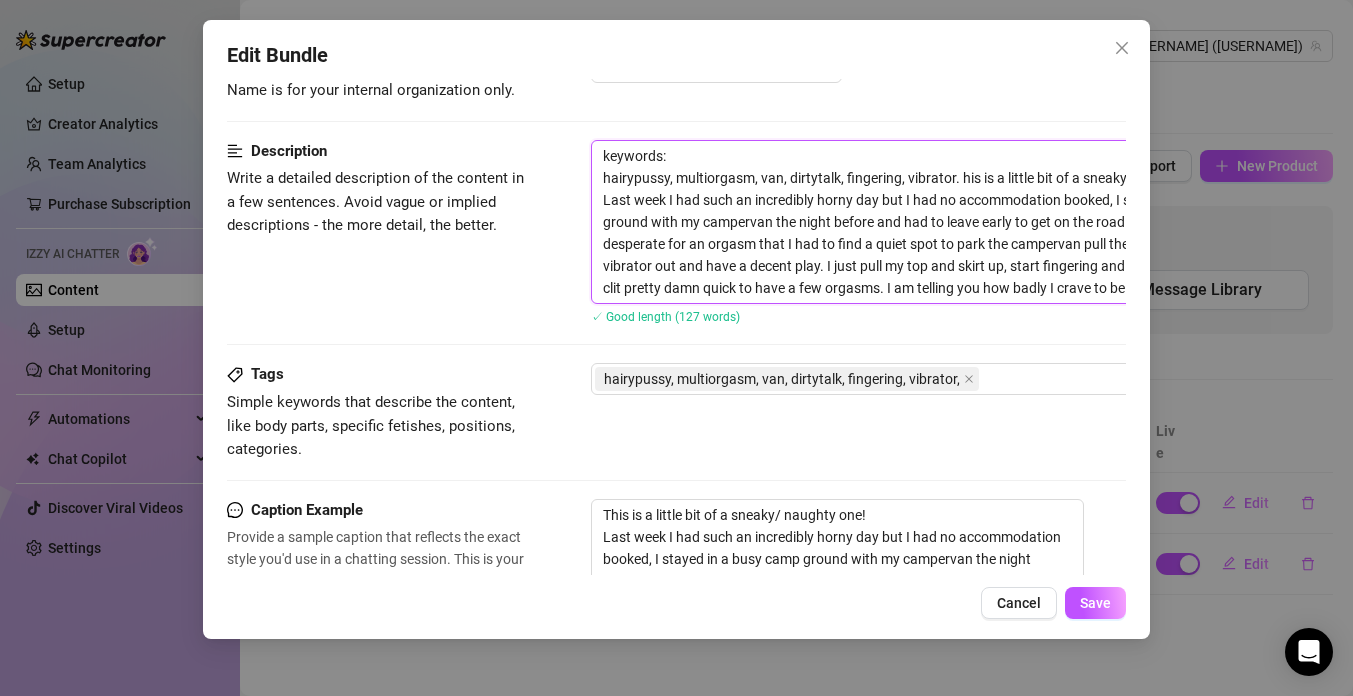 drag, startPoint x: 669, startPoint y: 198, endPoint x: 599, endPoint y: 198, distance: 70 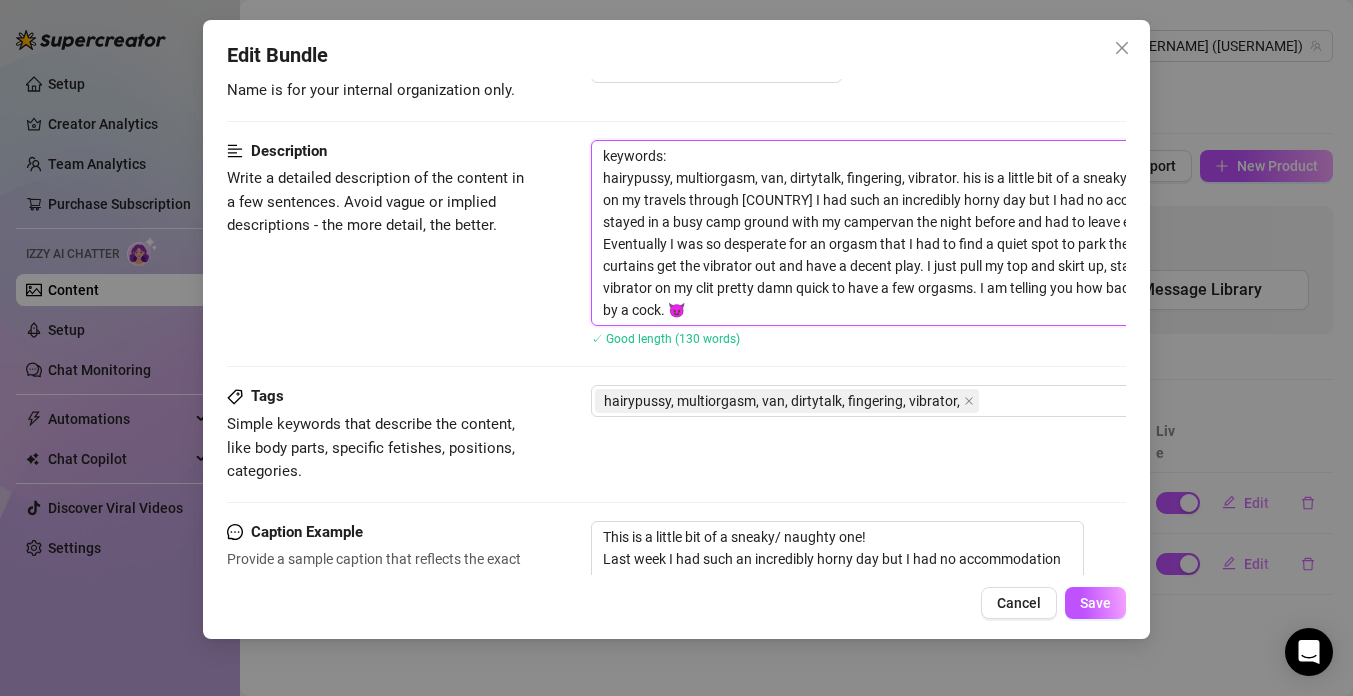 click on "keywords:
hairypussy, multiorgasm, van, dirtytalk, fingering, vibrator. his is a little bit of a sneaky/ naughty one!
on my travels through [COUNTRY] I had such an incredibly horny day but I had no accommodation booked, I stayed in a busy camp ground with my campervan the night before and had to leave early to get on the road. Eventually I was so desperate for an orgasm that I had to find a quiet spot to park the campervan pull the curtains get the vibrator out and have a decent play. I just pull my top and skirt up, start fingering and get the vibrator on my clit pretty damn quick to have a few orgasms. I am telling you how badly I crave to be fucked by a cock. 😈" at bounding box center (941, 233) 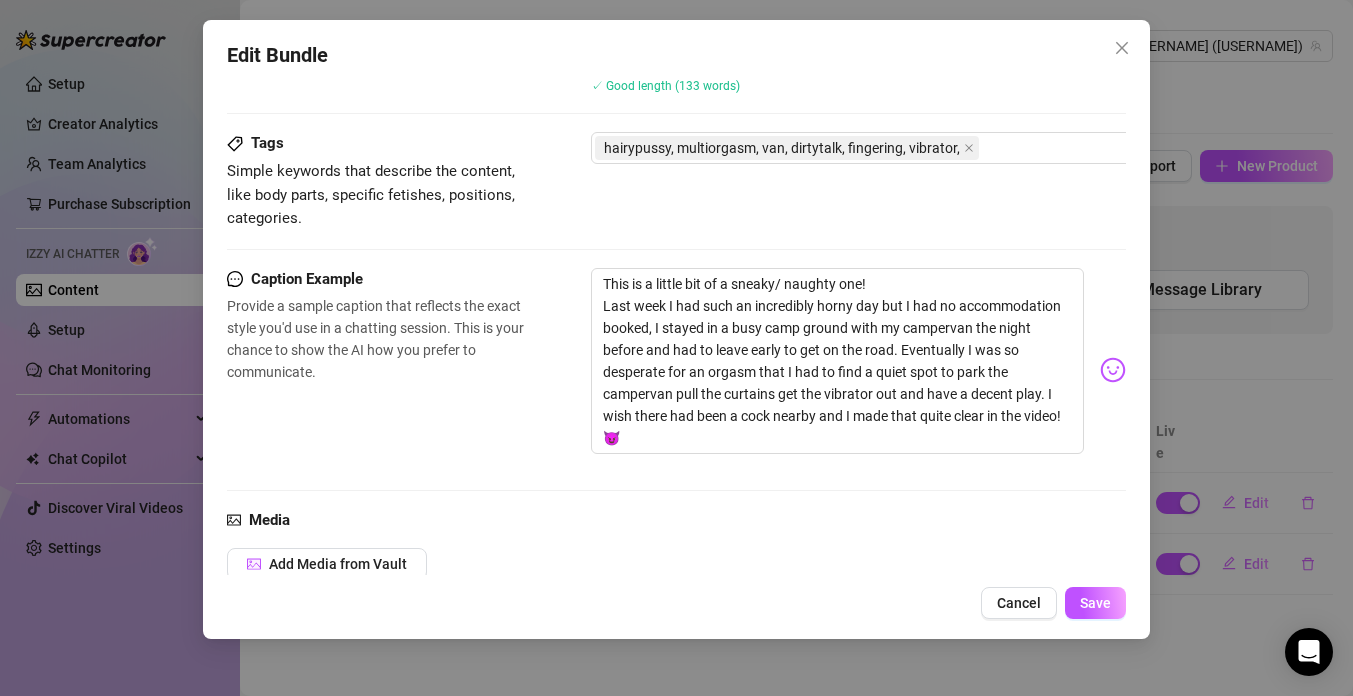 scroll, scrollTop: 451, scrollLeft: 0, axis: vertical 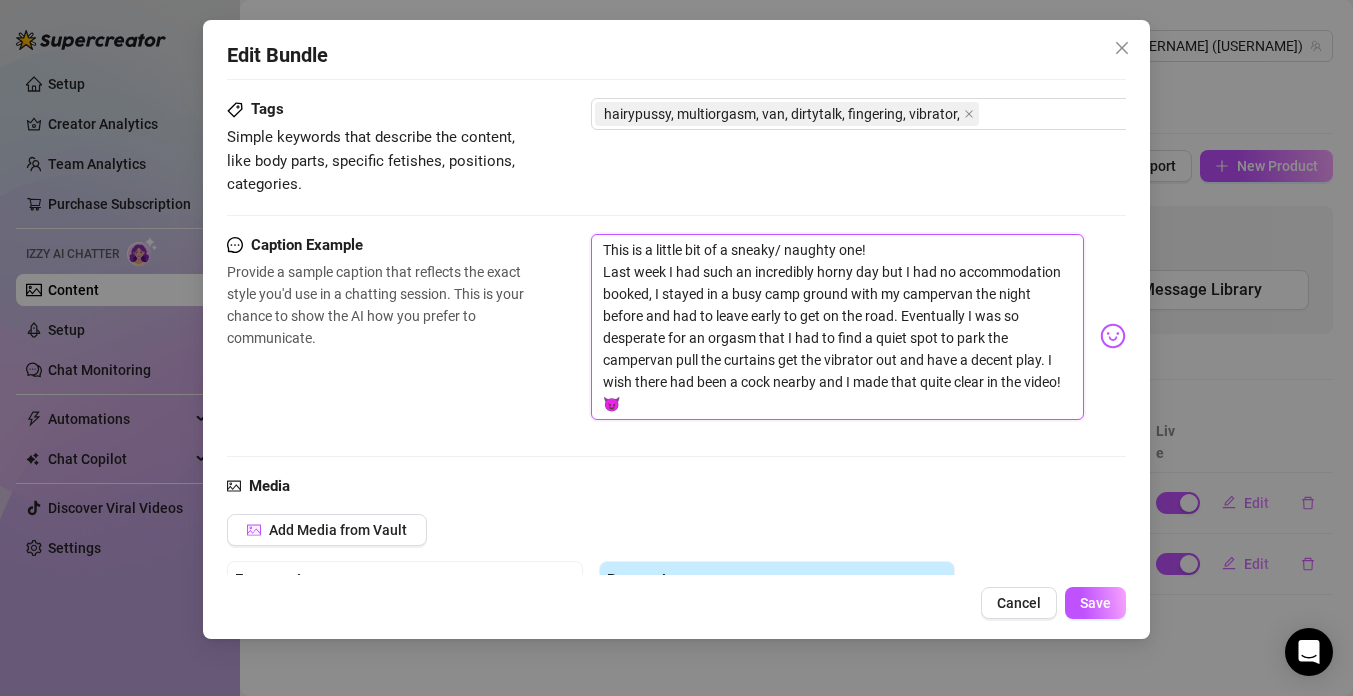 drag, startPoint x: 668, startPoint y: 270, endPoint x: 590, endPoint y: 270, distance: 78 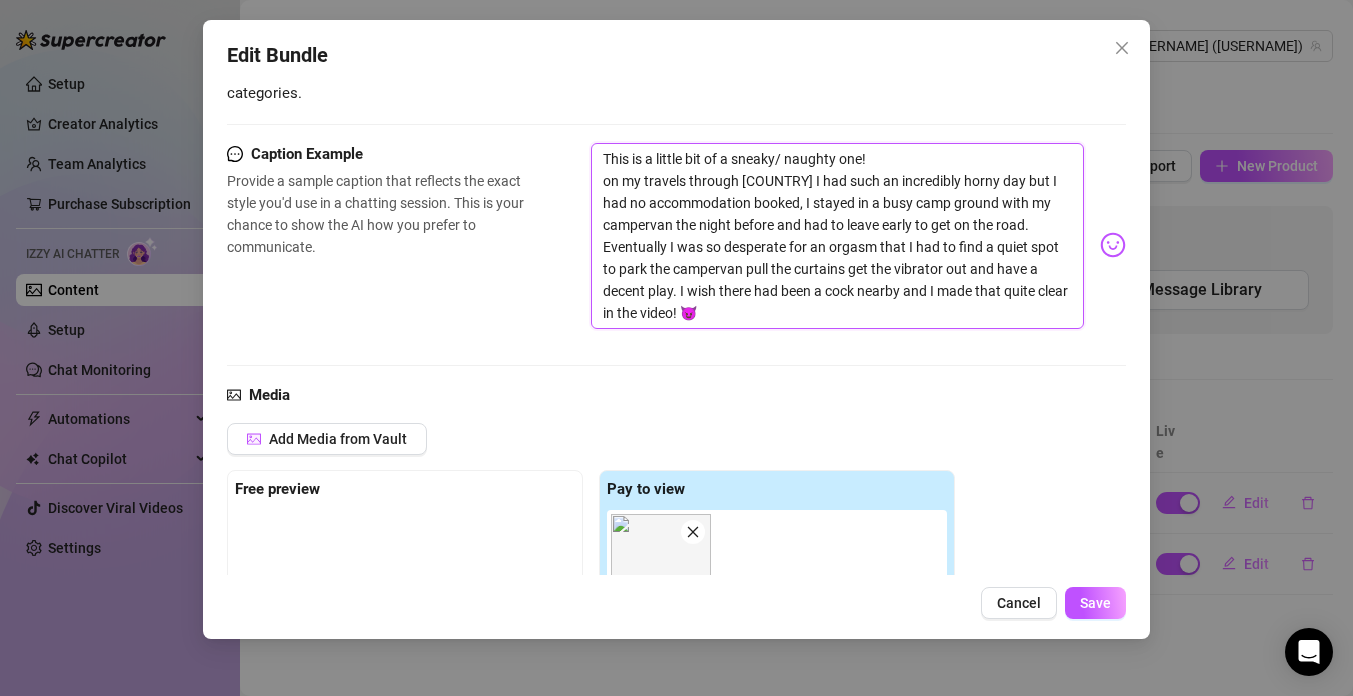 scroll, scrollTop: 544, scrollLeft: 0, axis: vertical 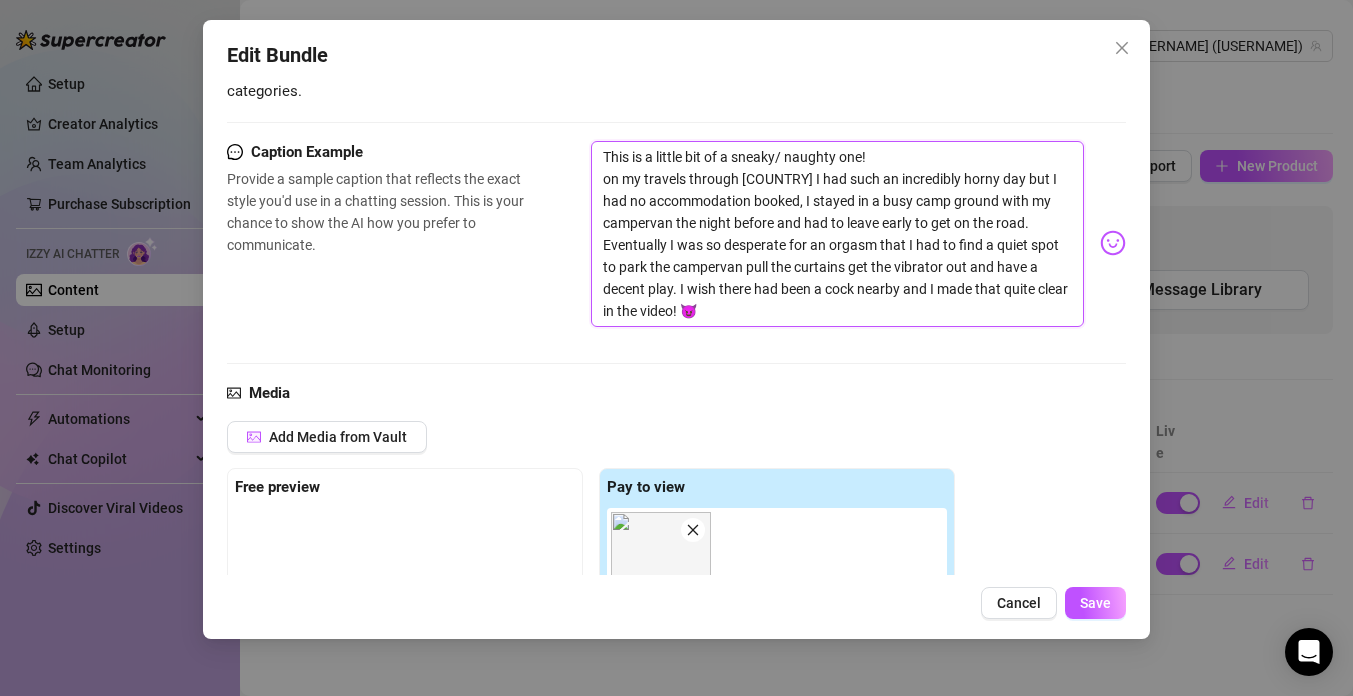 click on "This is a little bit of a sneaky/ naughty one!
on my travels through [COUNTRY] I had such an incredibly horny day but I had no accommodation booked, I stayed in a busy camp ground with my campervan the night before and had to leave early to get on the road. Eventually I was so desperate for an orgasm that I had to find a quiet spot to park the campervan pull the curtains get the vibrator out and have a decent play. I wish there had been a cock nearby and I made that quite clear in the video! 😈" at bounding box center [837, 234] 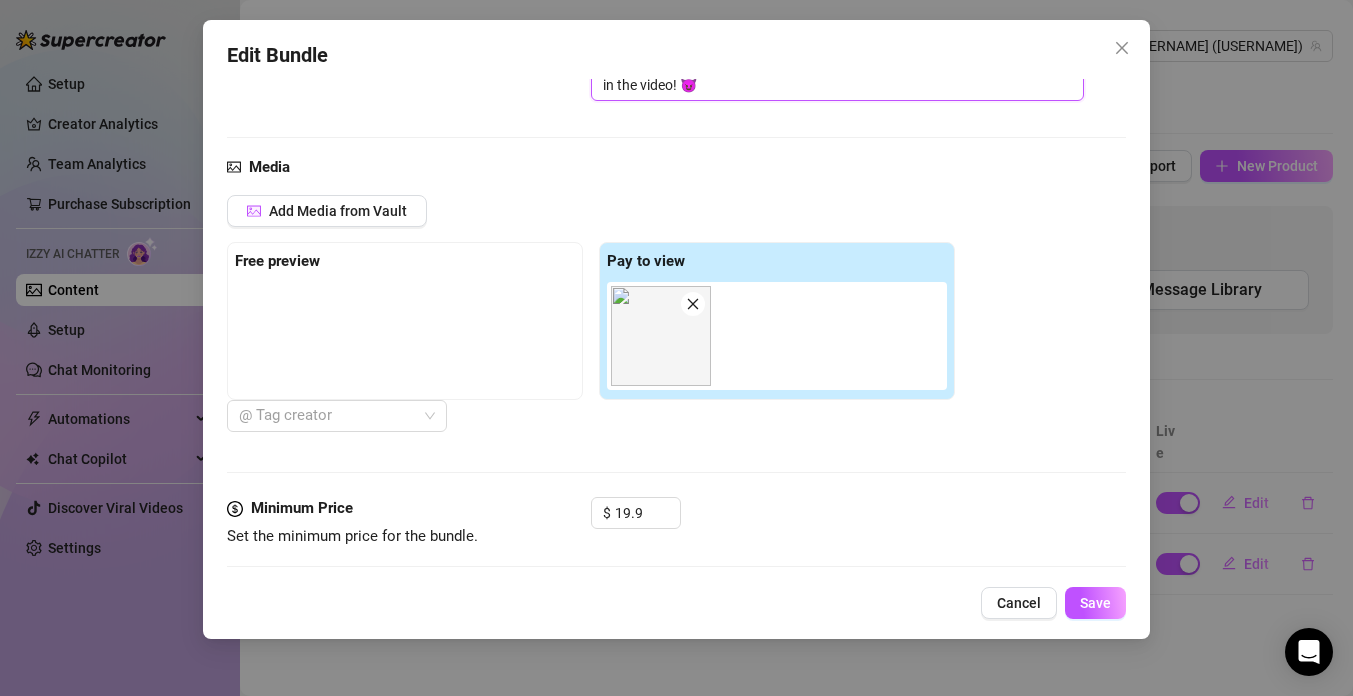 scroll, scrollTop: 771, scrollLeft: 0, axis: vertical 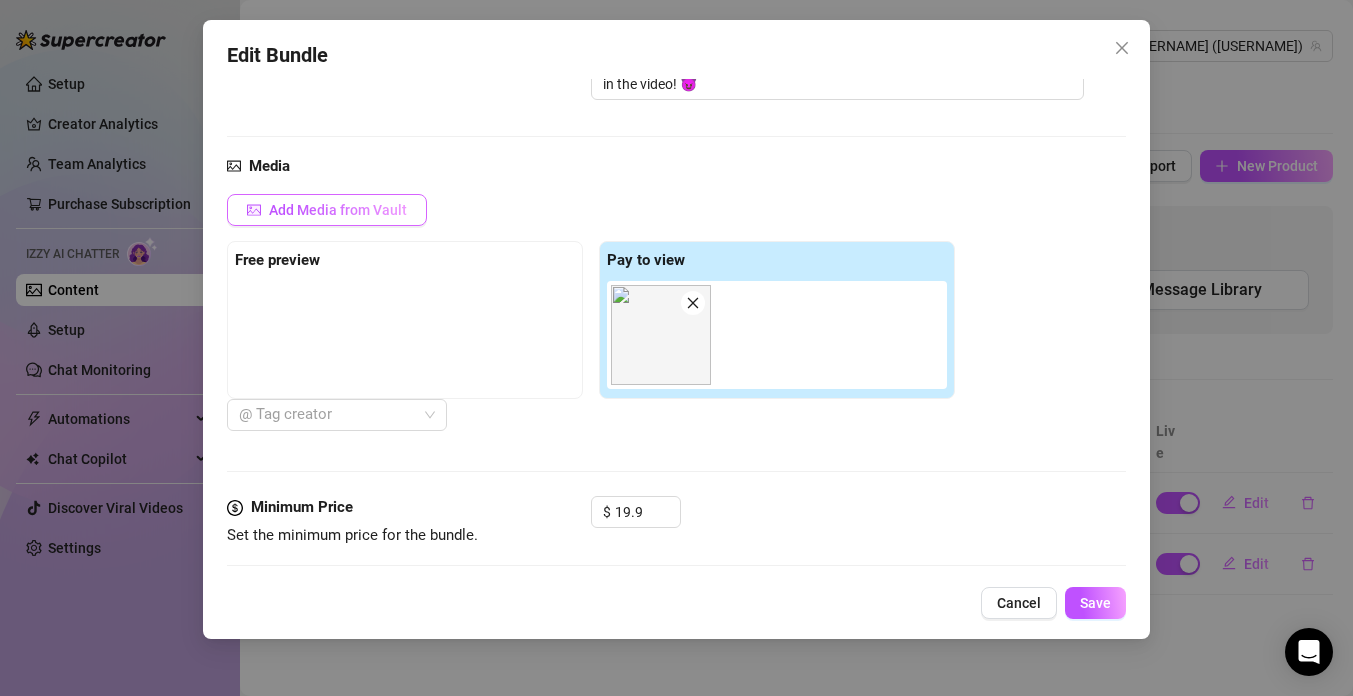 click on "Add Media from Vault" at bounding box center (327, 210) 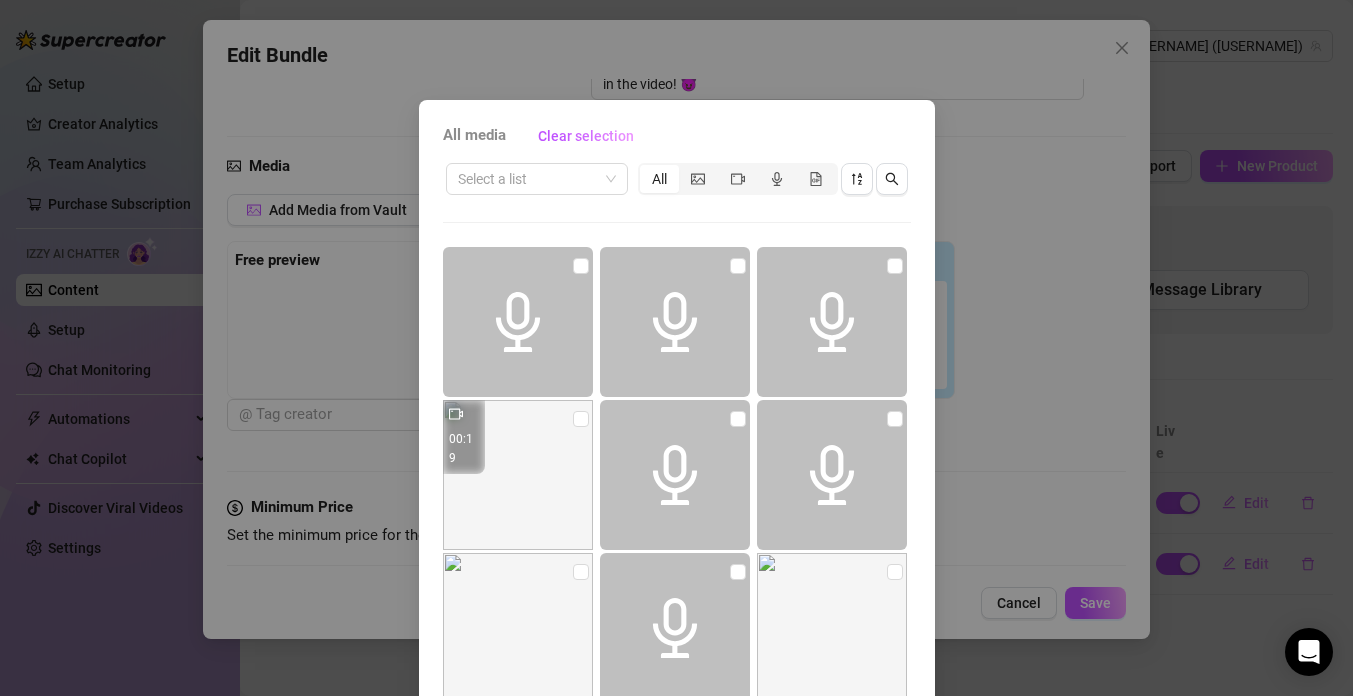 scroll, scrollTop: 139, scrollLeft: 0, axis: vertical 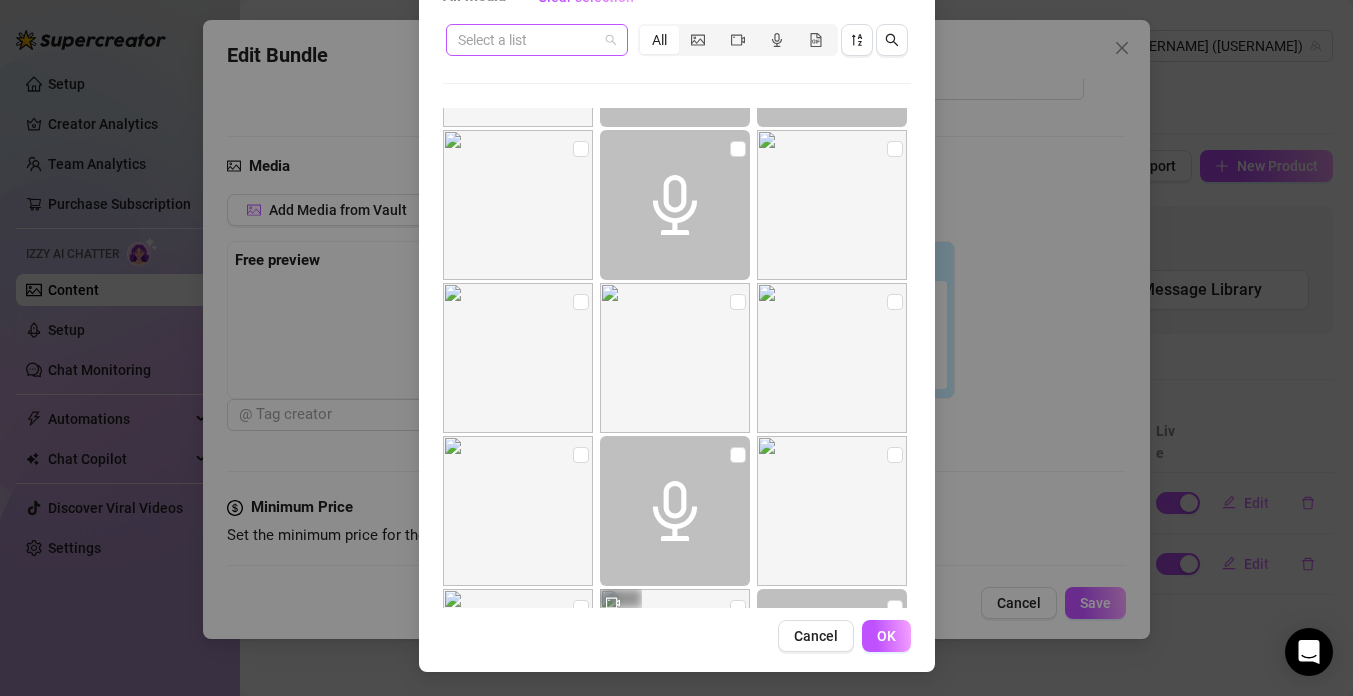 click at bounding box center [537, 40] 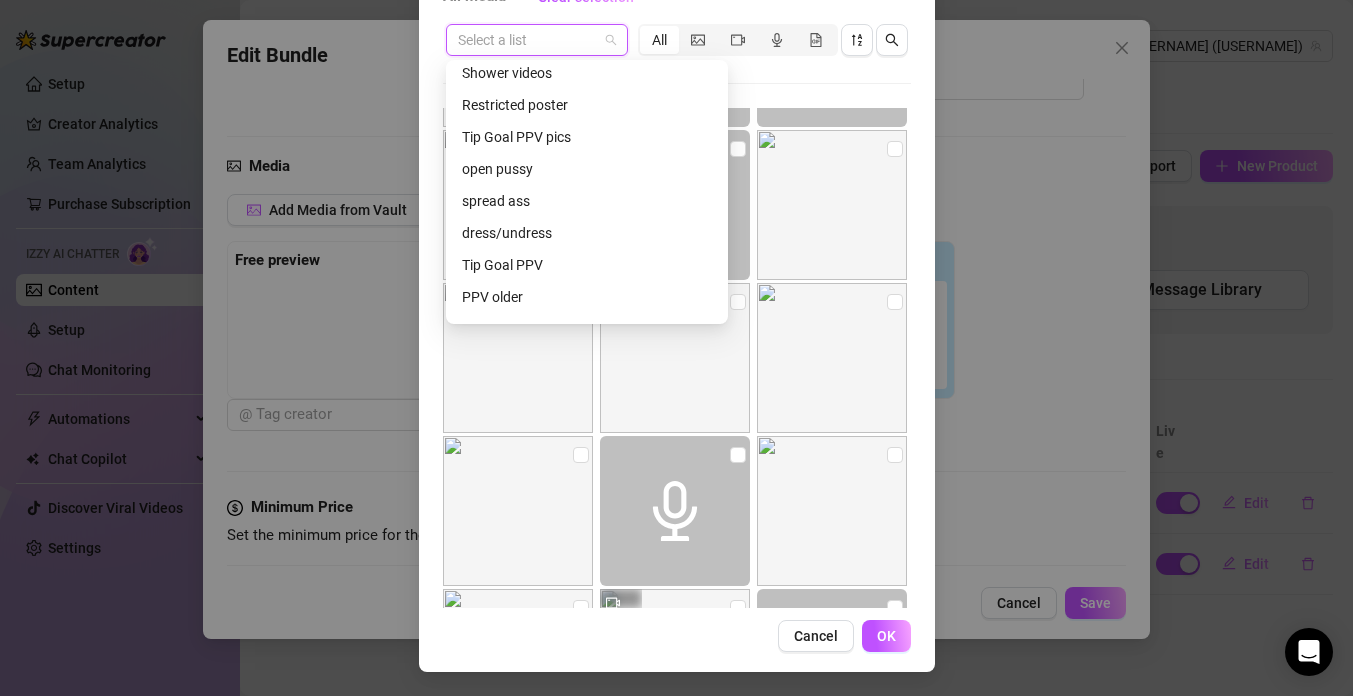 scroll, scrollTop: 320, scrollLeft: 0, axis: vertical 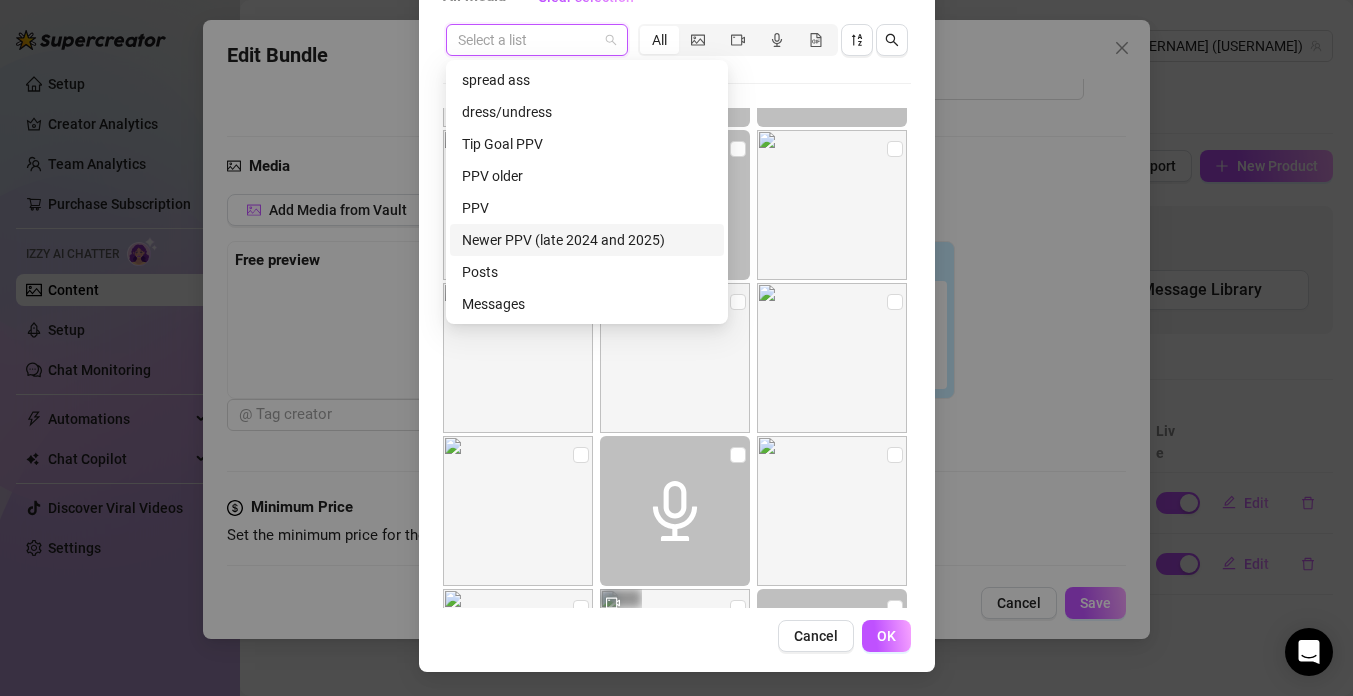 click on "Newer PPV (late 2024 and 2025)" at bounding box center [587, 240] 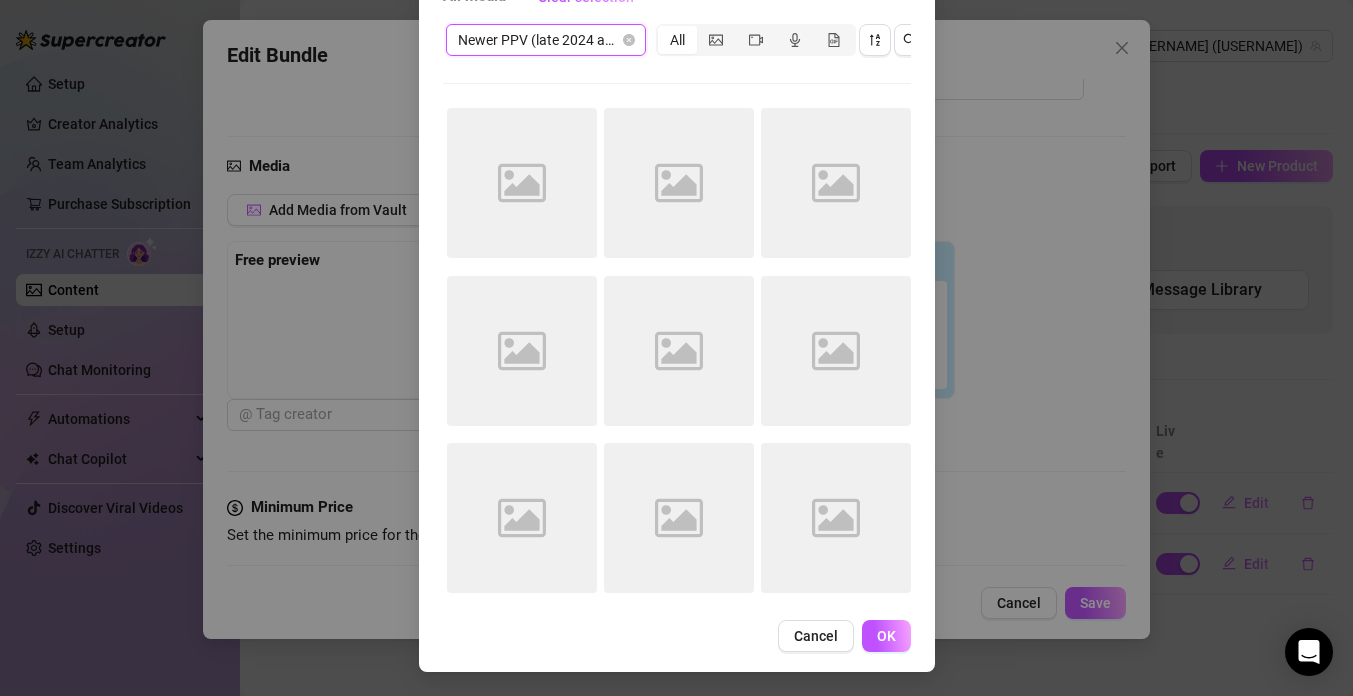 scroll, scrollTop: 0, scrollLeft: 0, axis: both 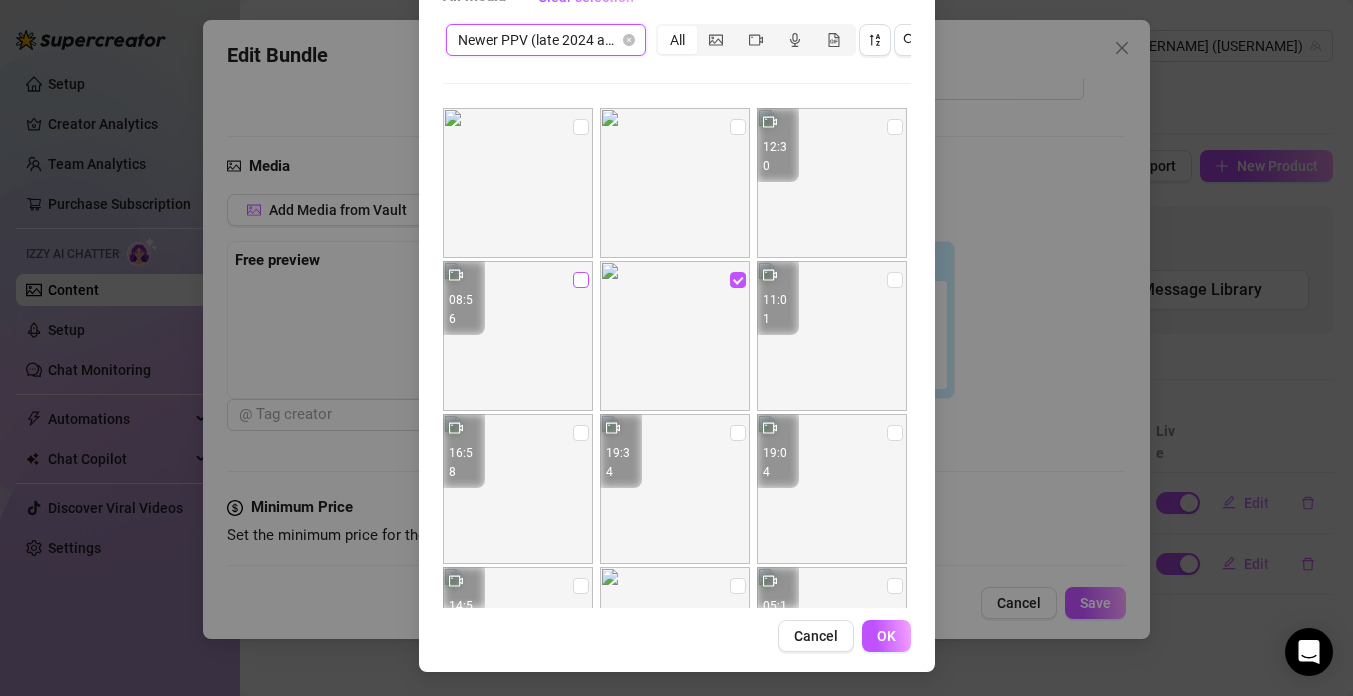 click at bounding box center (581, 280) 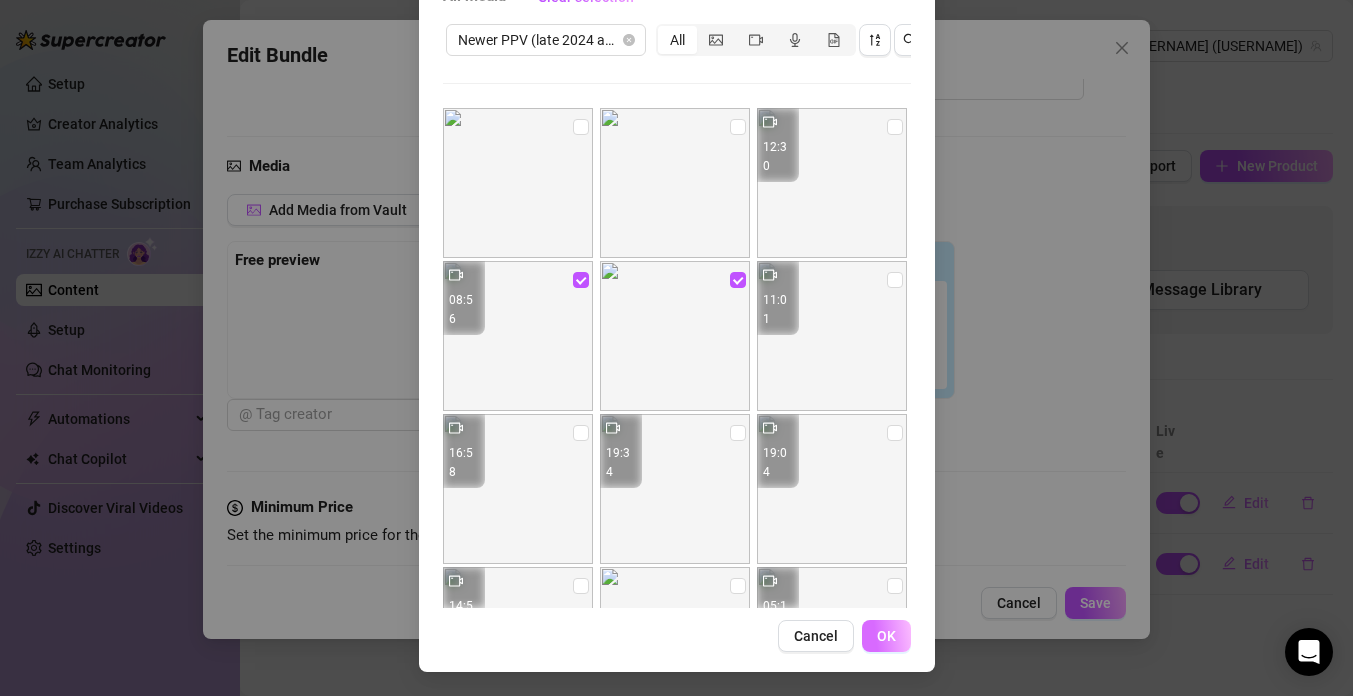 click on "OK" at bounding box center [886, 636] 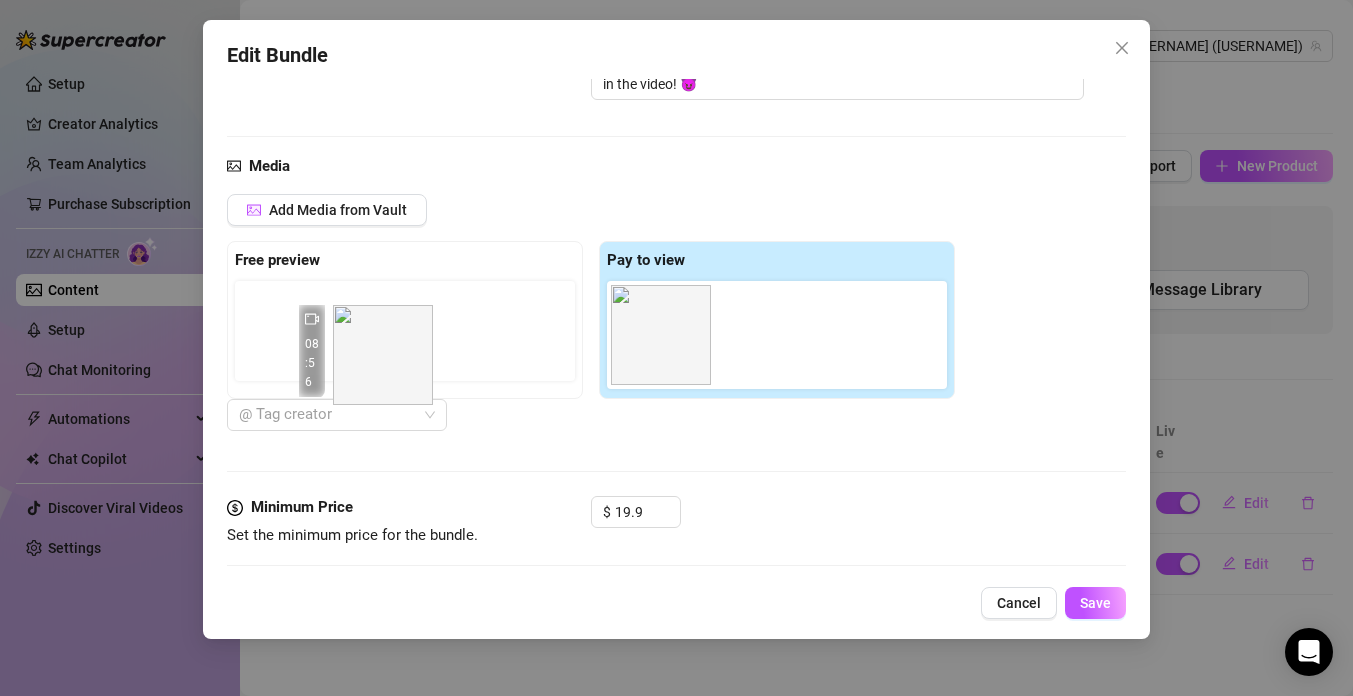 drag, startPoint x: 798, startPoint y: 338, endPoint x: 392, endPoint y: 353, distance: 406.277 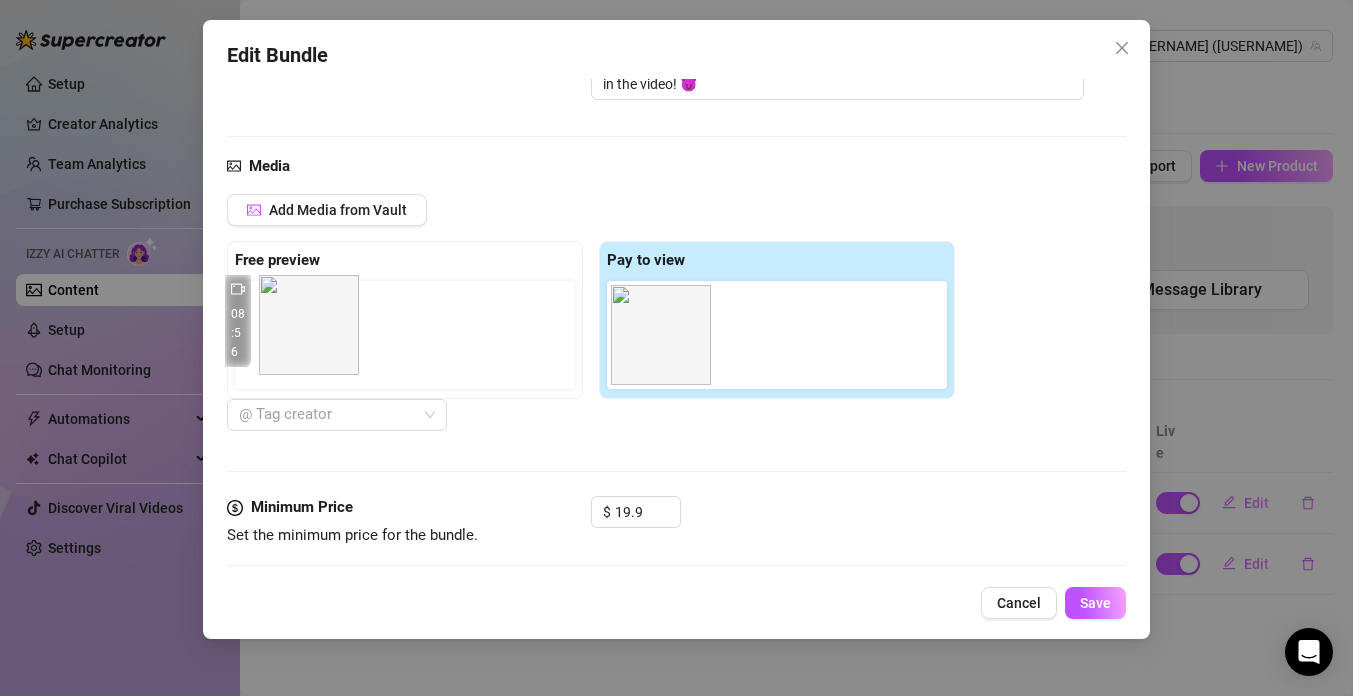 drag, startPoint x: 778, startPoint y: 333, endPoint x: 308, endPoint y: 319, distance: 470.20847 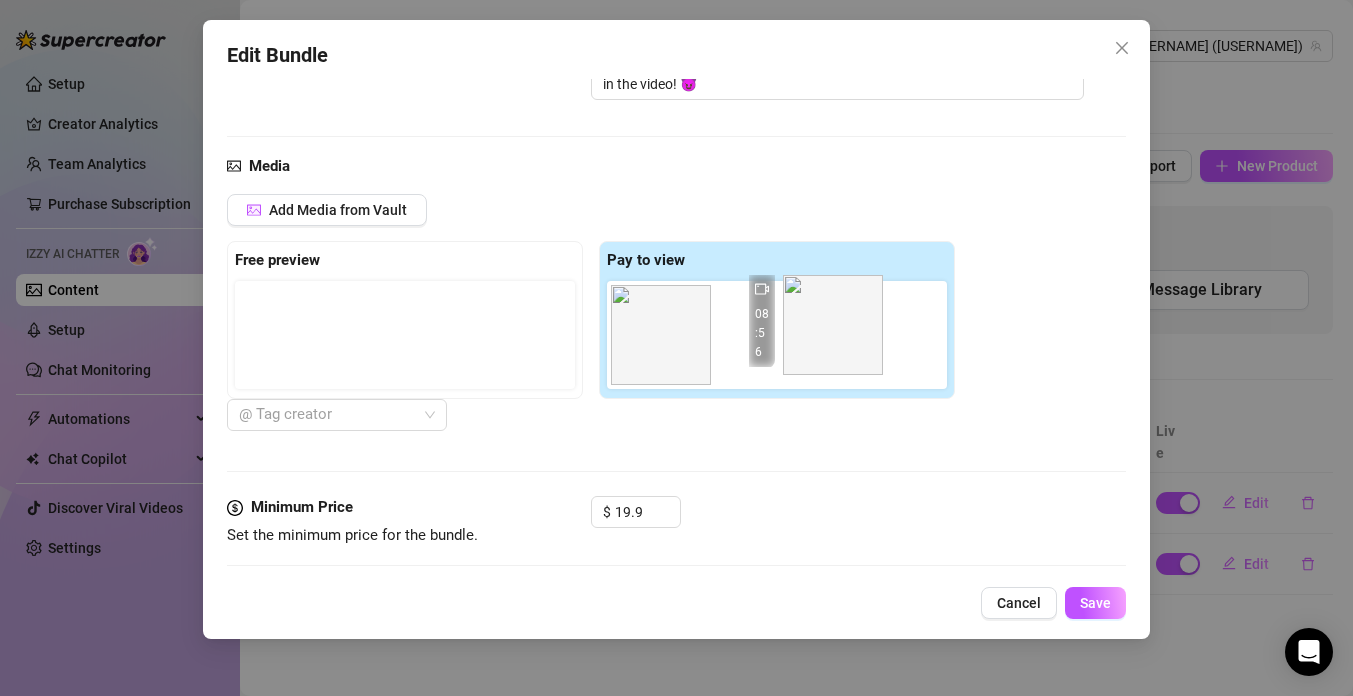 drag, startPoint x: 300, startPoint y: 327, endPoint x: 853, endPoint y: 317, distance: 553.0904 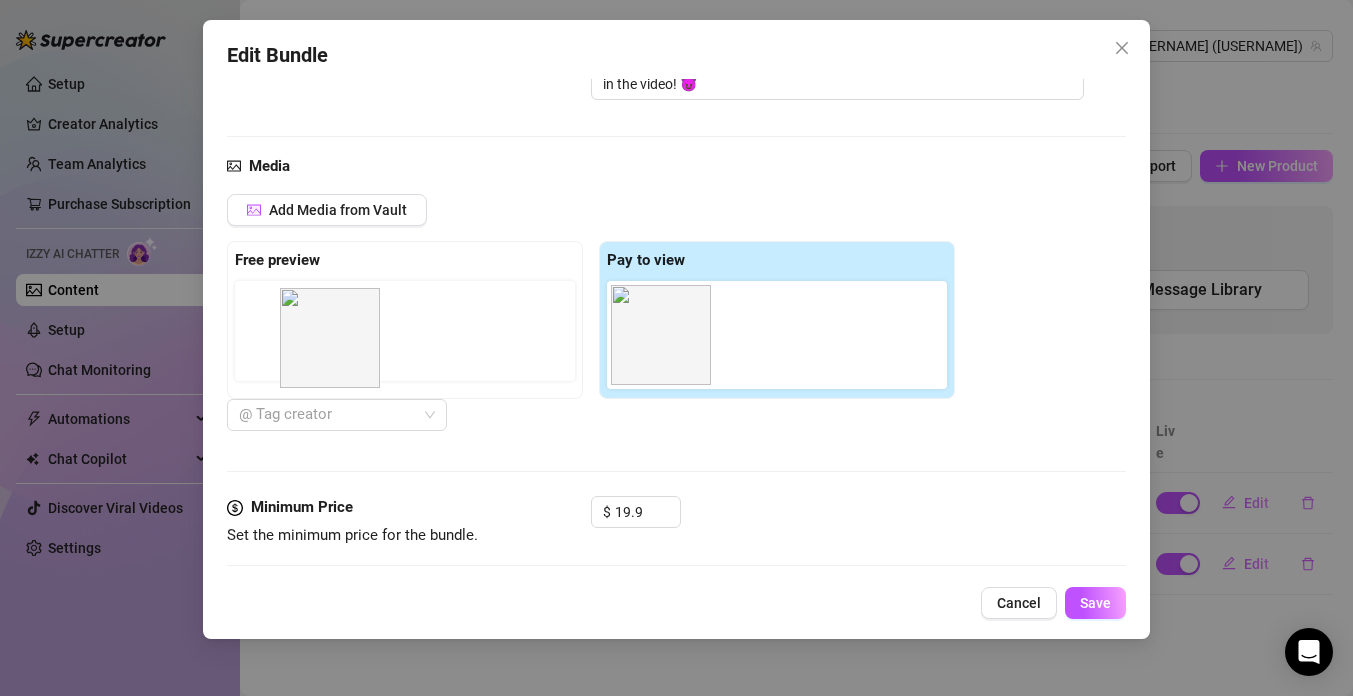 drag, startPoint x: 657, startPoint y: 321, endPoint x: 316, endPoint y: 324, distance: 341.01318 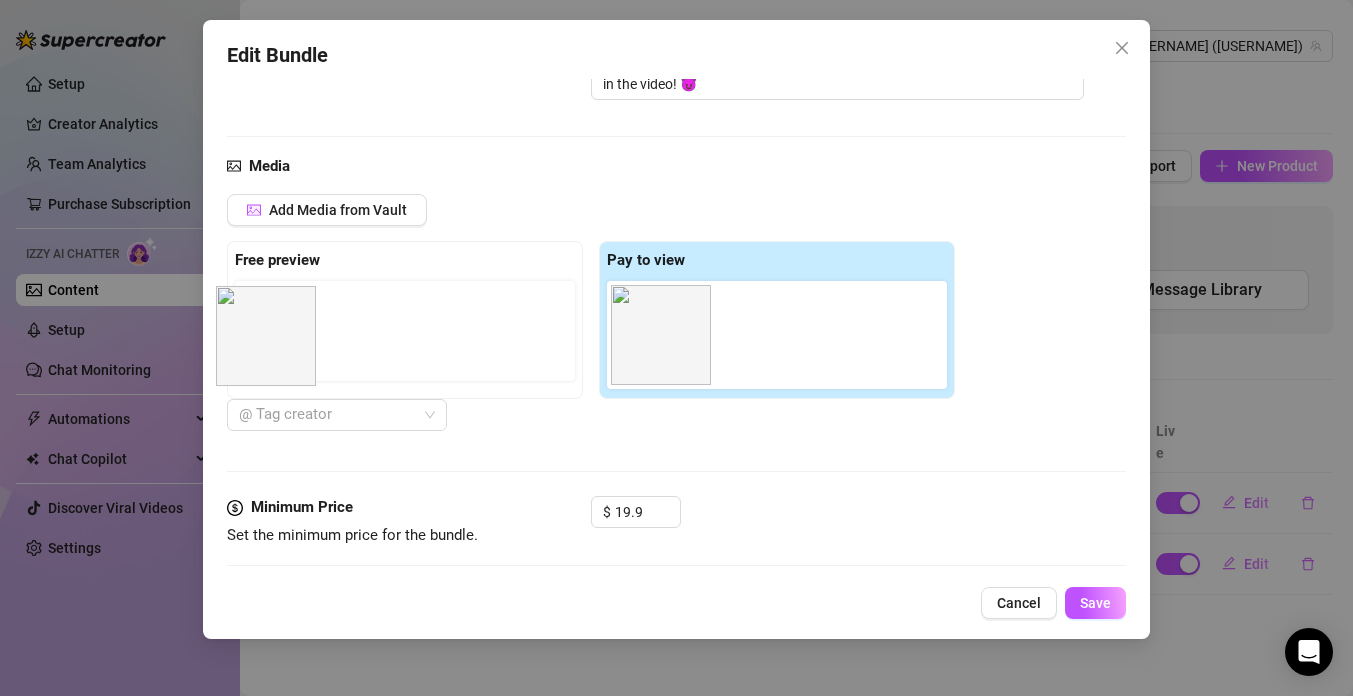 drag, startPoint x: 636, startPoint y: 332, endPoint x: 226, endPoint y: 332, distance: 410 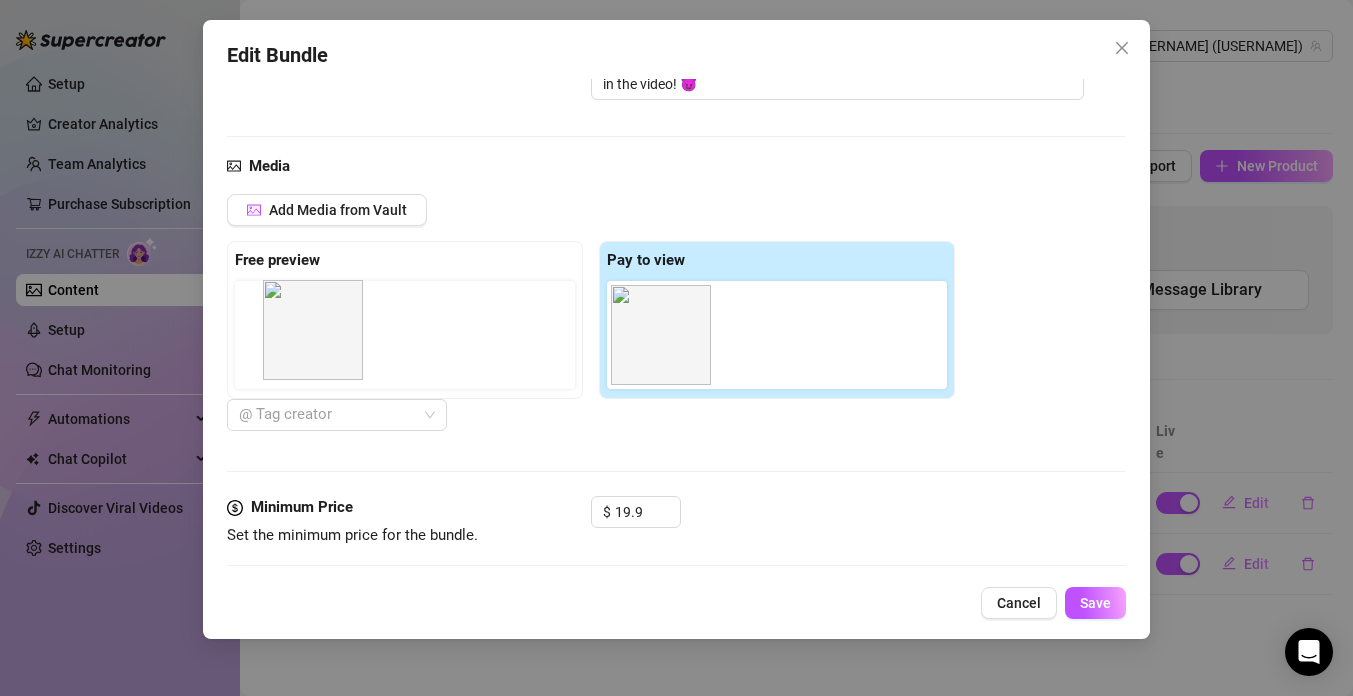 drag, startPoint x: 660, startPoint y: 322, endPoint x: 305, endPoint y: 317, distance: 355.03522 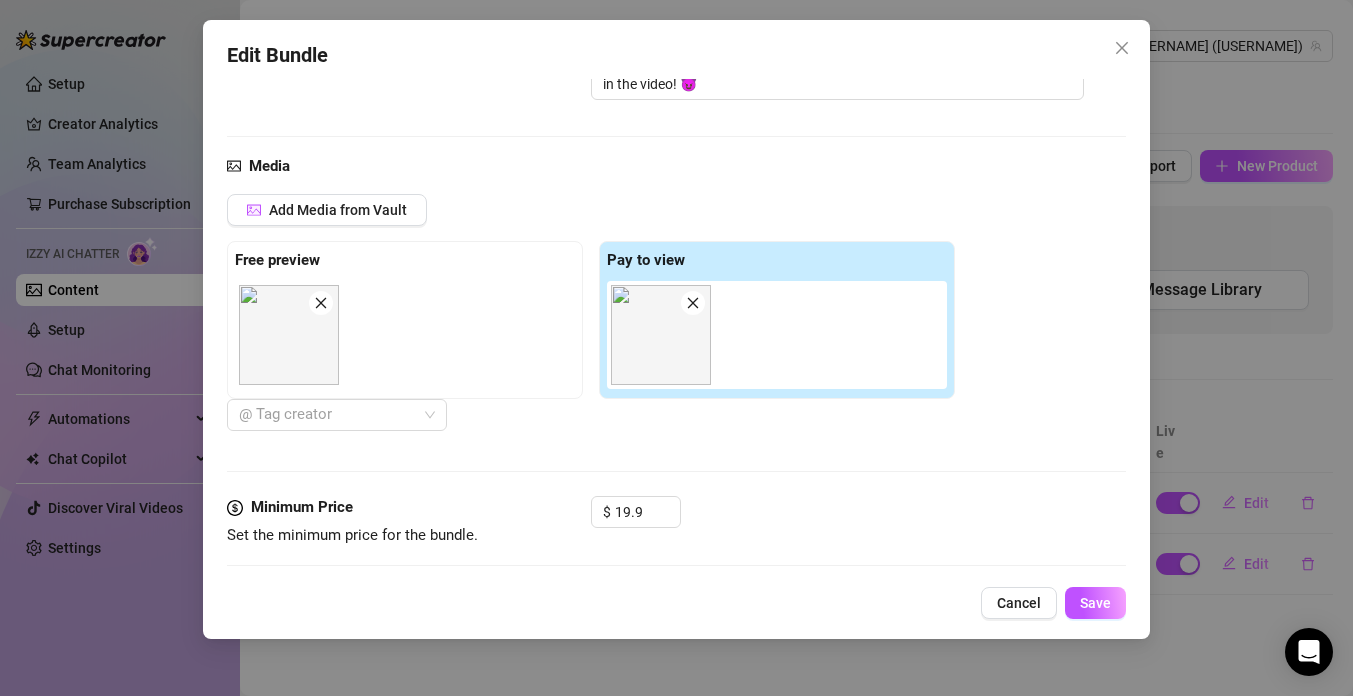 click at bounding box center (661, 335) 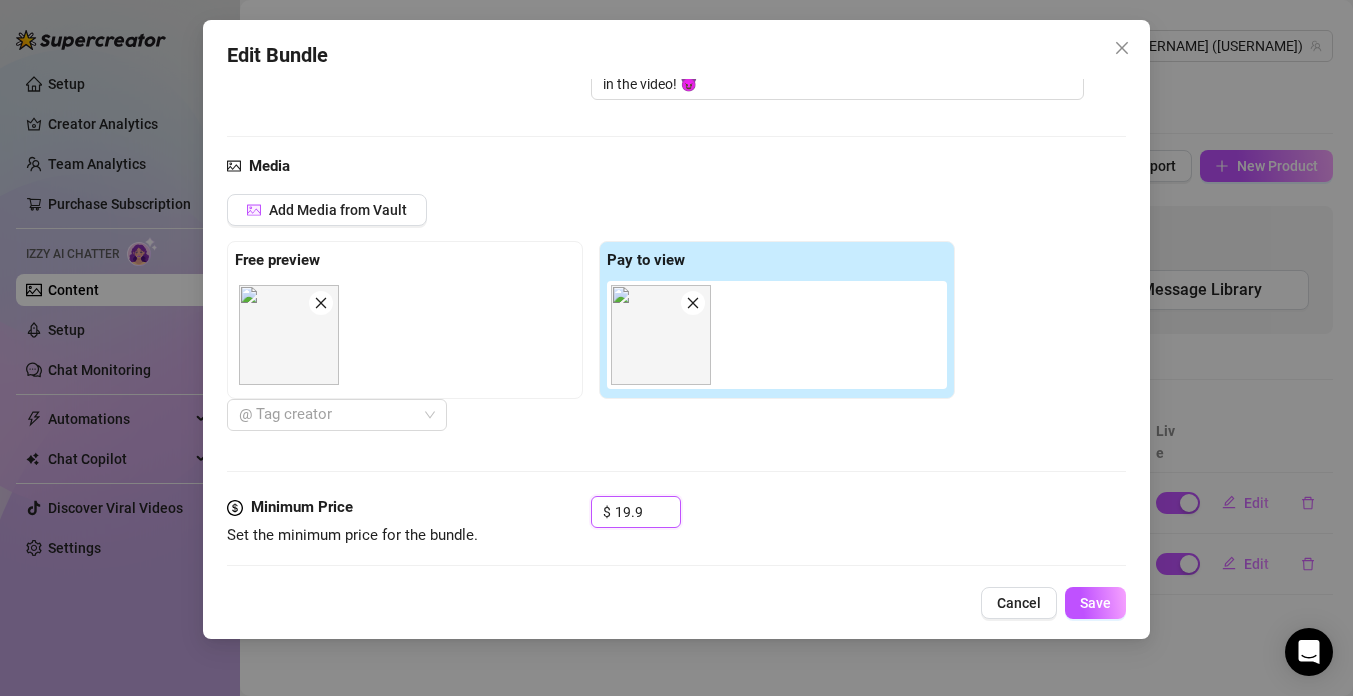 drag, startPoint x: 650, startPoint y: 515, endPoint x: 585, endPoint y: 512, distance: 65.06919 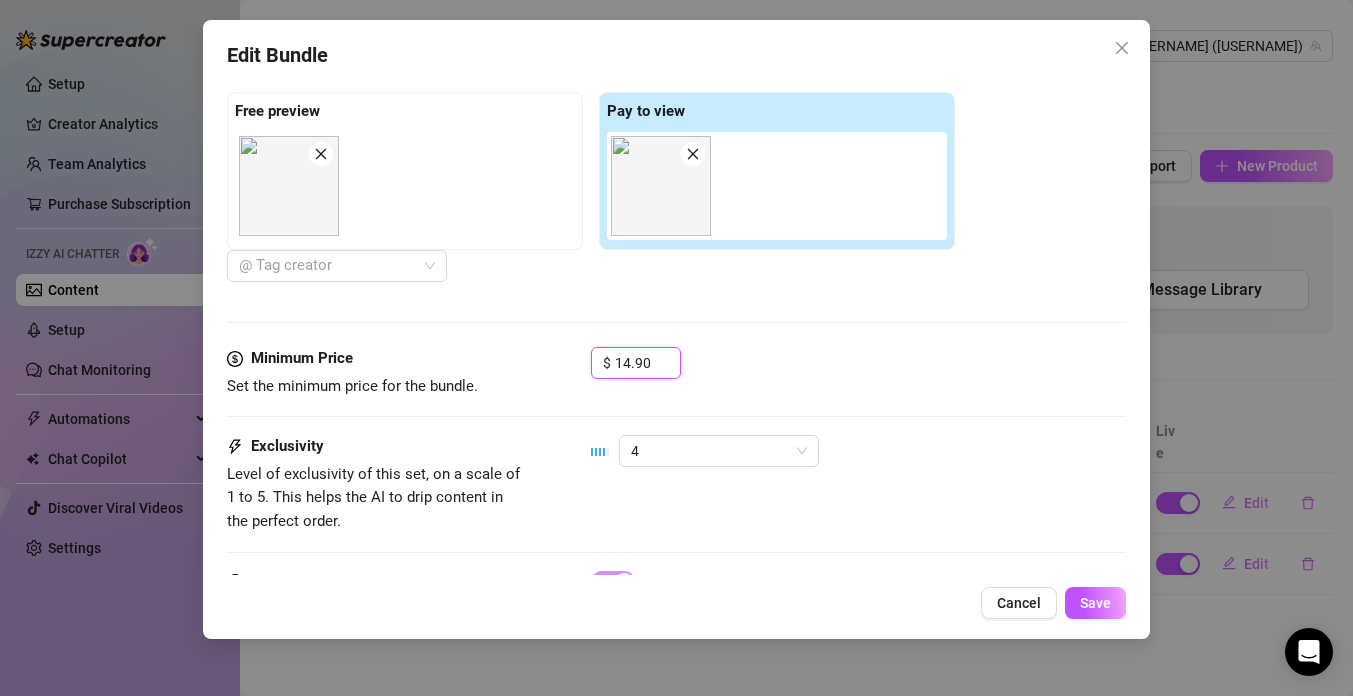 scroll, scrollTop: 1003, scrollLeft: 0, axis: vertical 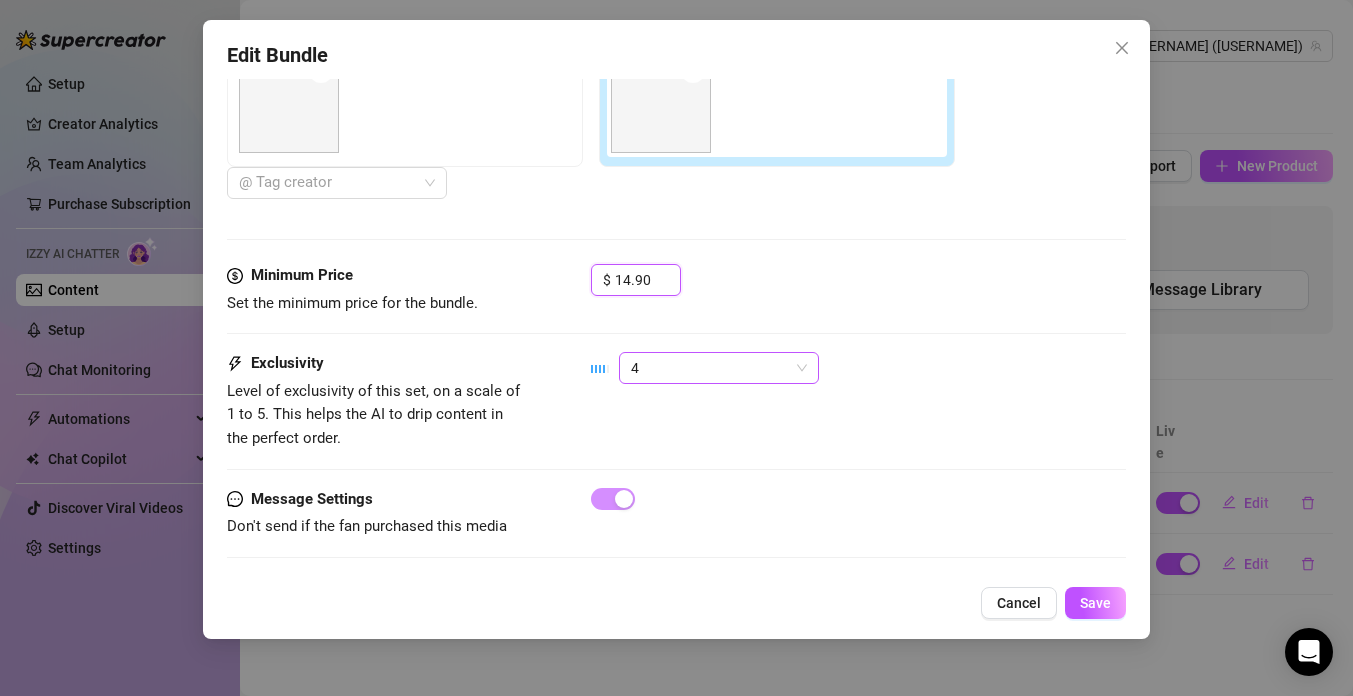 click on "4" at bounding box center [719, 368] 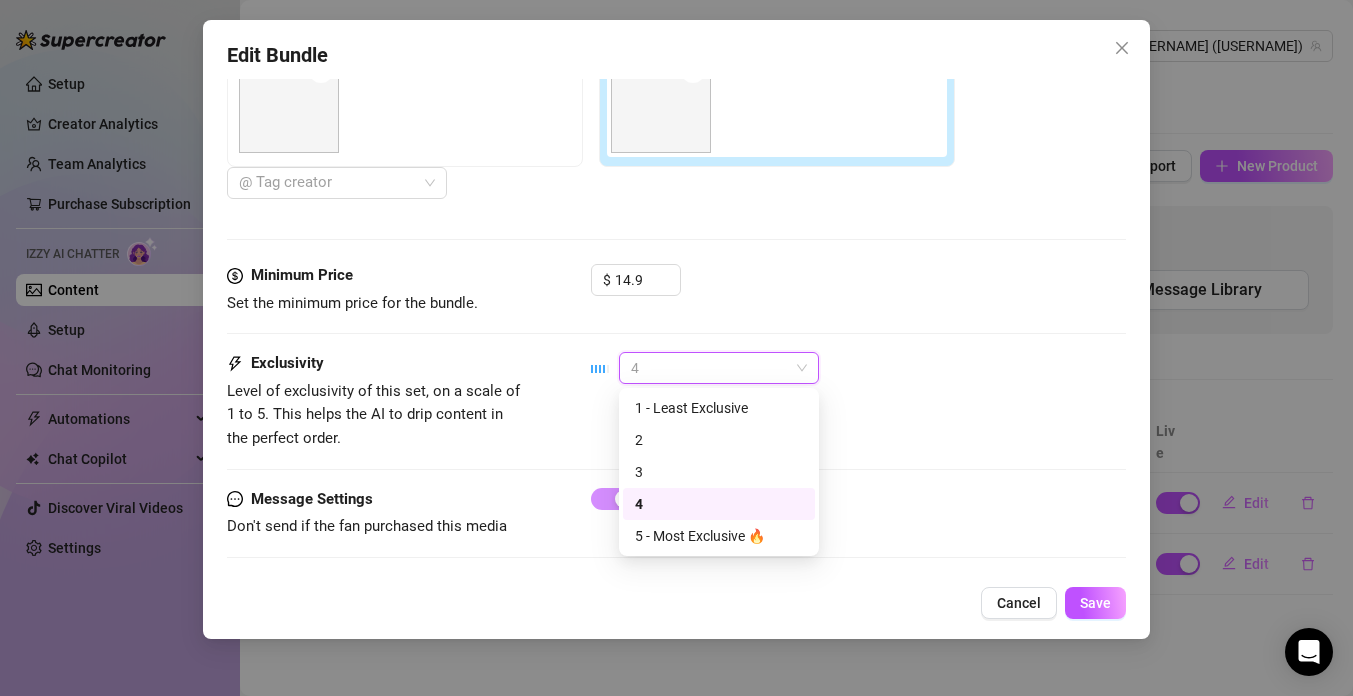 click on "4" at bounding box center (719, 504) 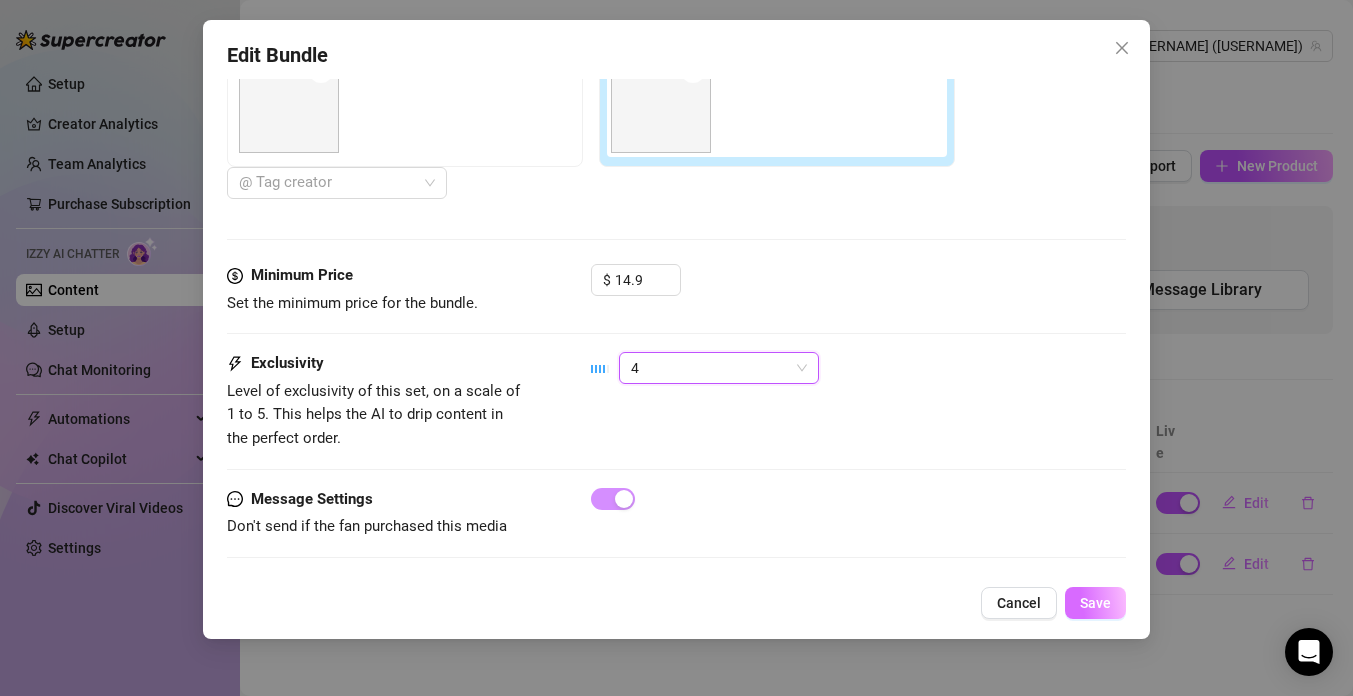 click on "Save" at bounding box center (1095, 603) 